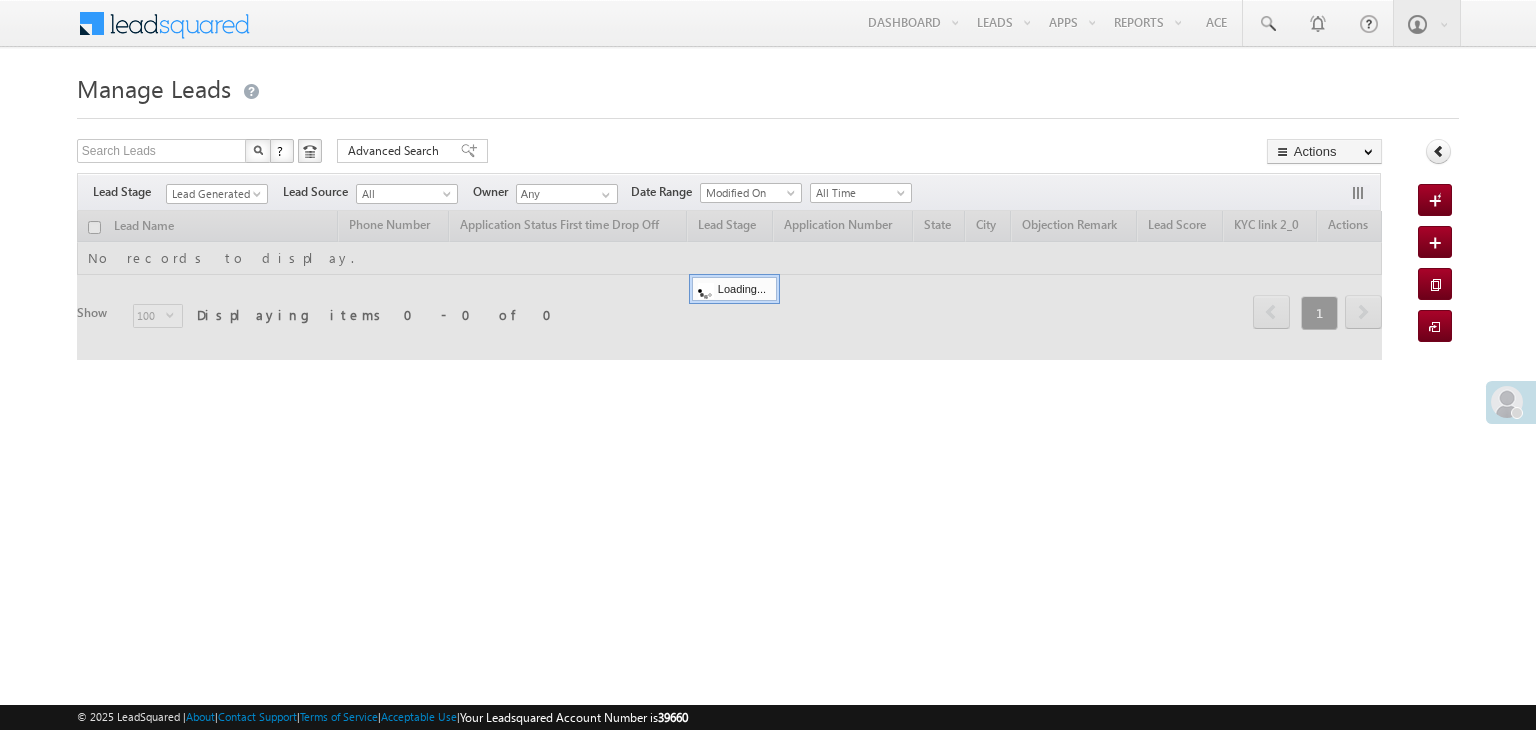 scroll, scrollTop: 0, scrollLeft: 0, axis: both 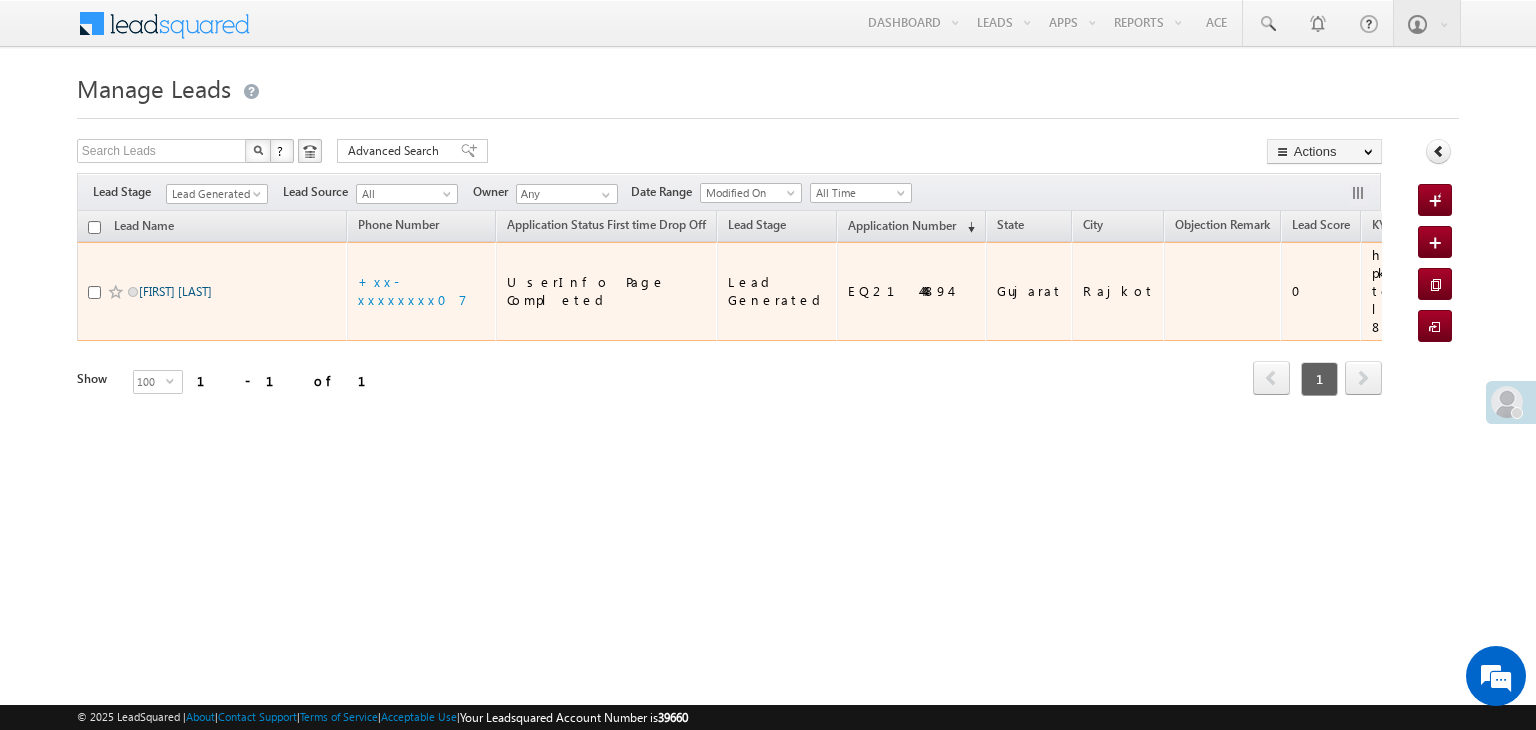 click on "[NAME] [NAME]" at bounding box center (175, 291) 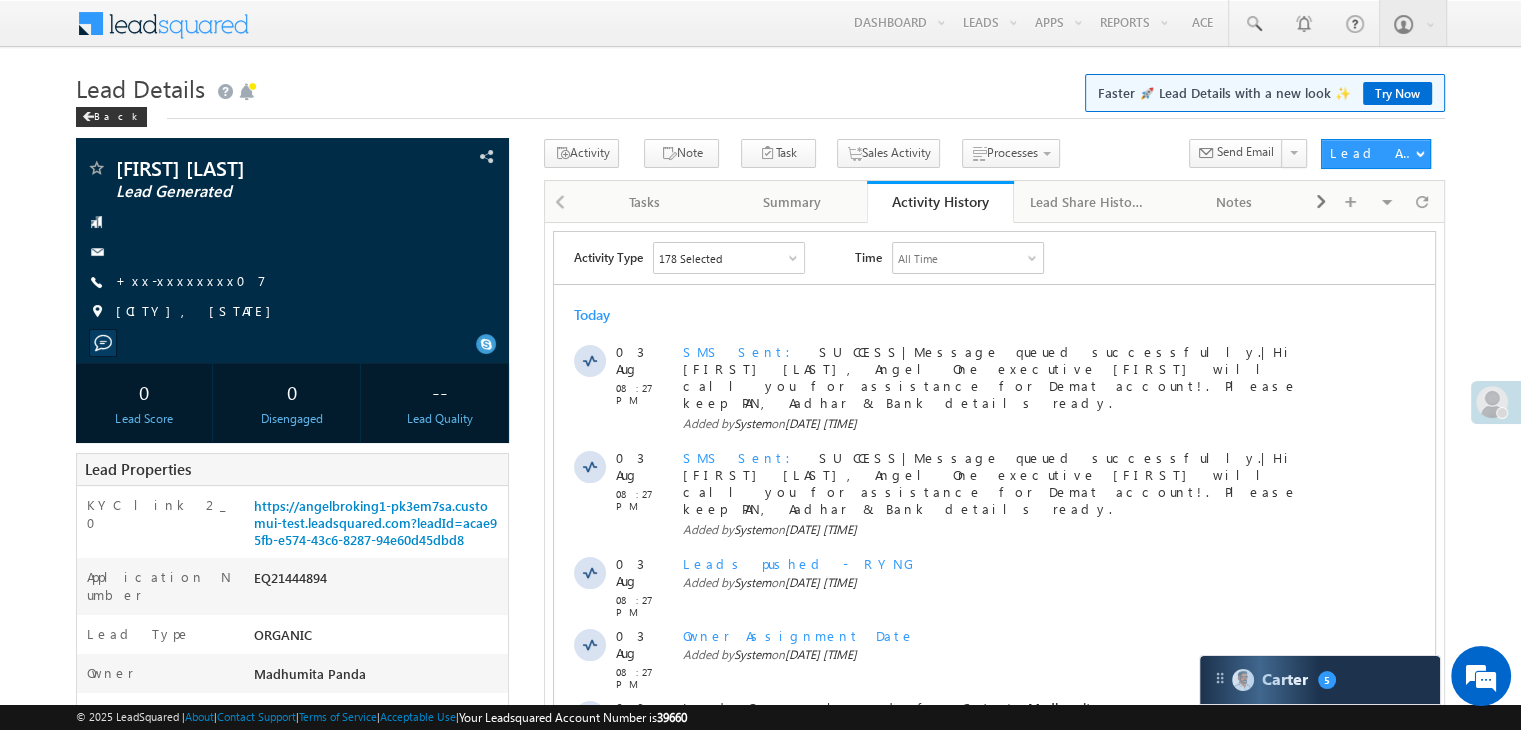 scroll, scrollTop: 0, scrollLeft: 0, axis: both 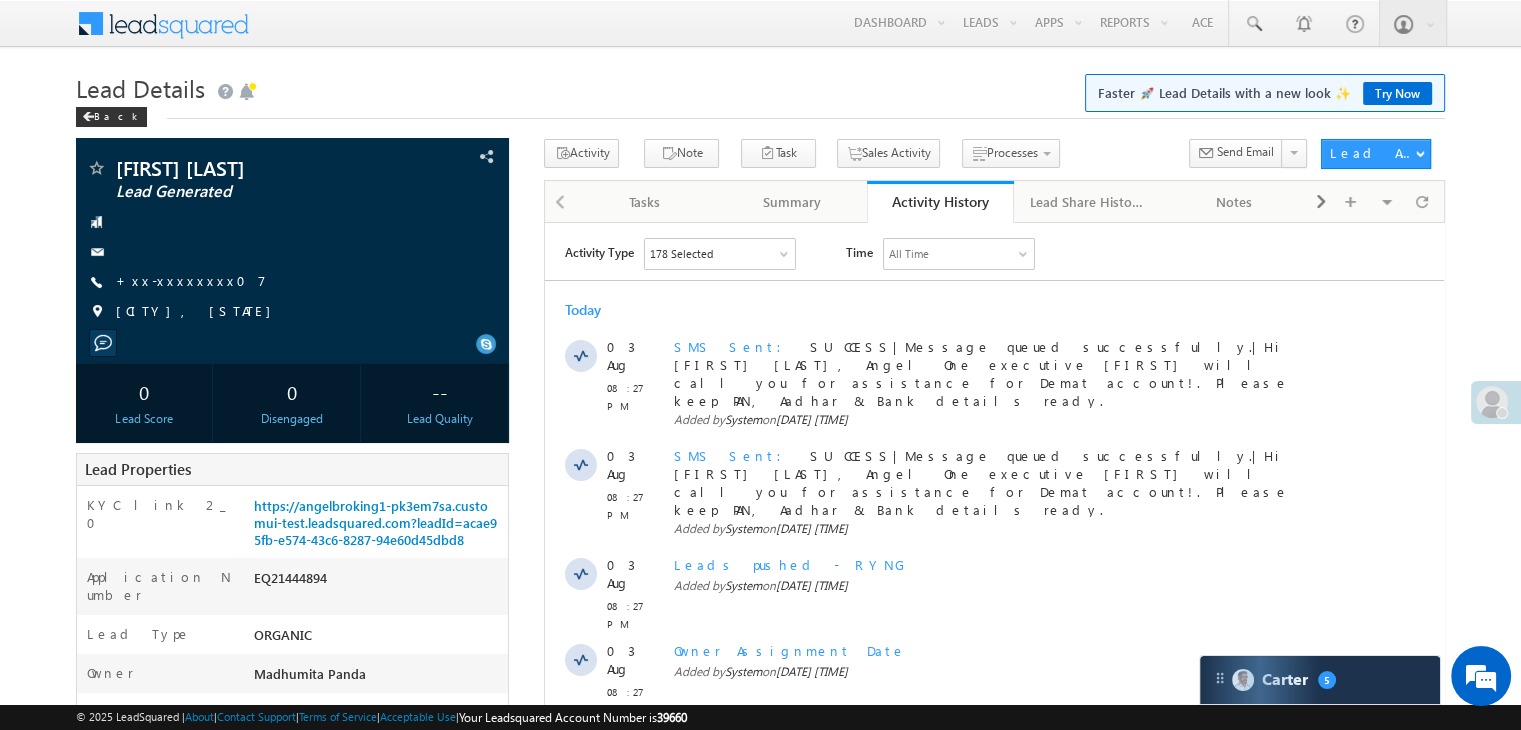 click on "+xx-xxxxxxxx07" at bounding box center [191, 280] 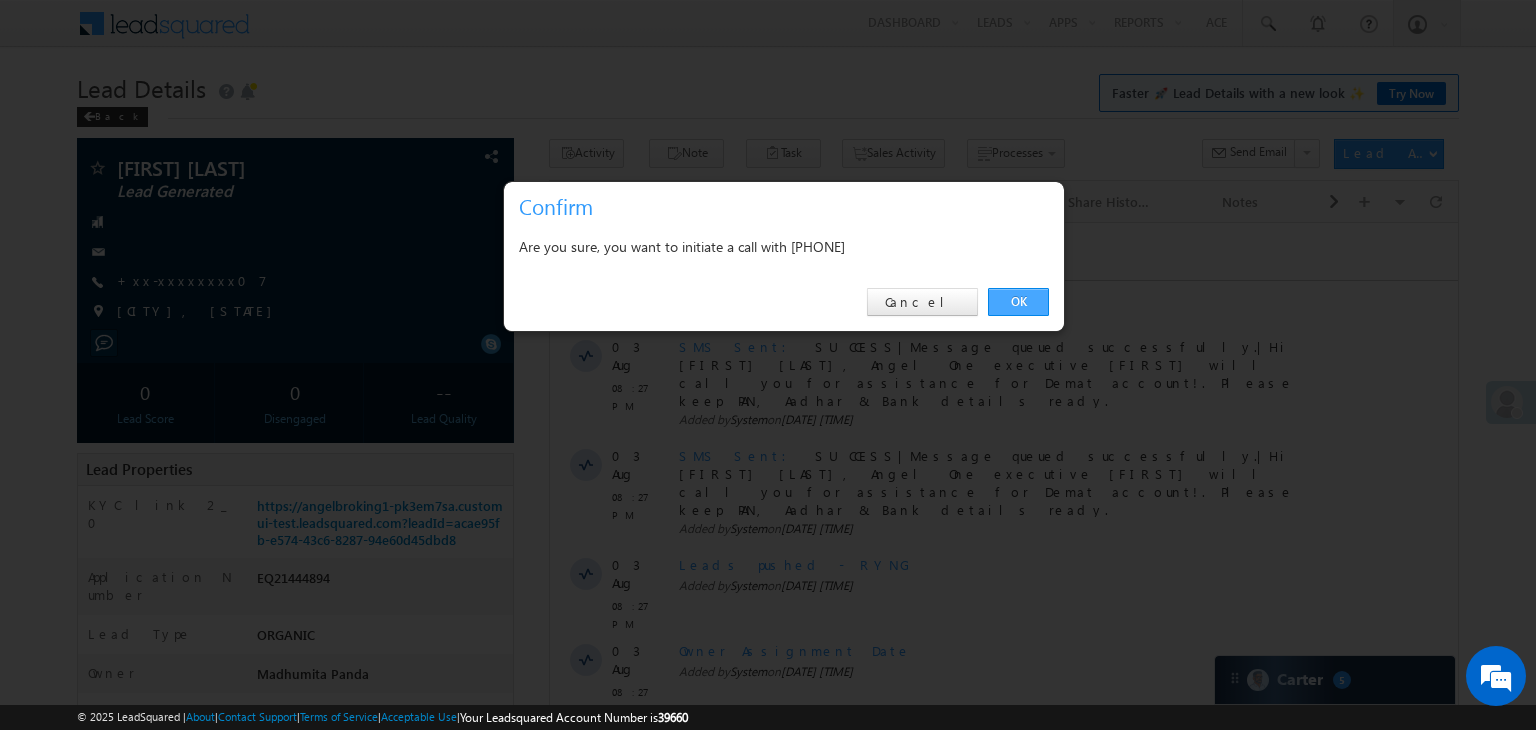 drag, startPoint x: 1023, startPoint y: 305, endPoint x: 90, endPoint y: 78, distance: 960.2177 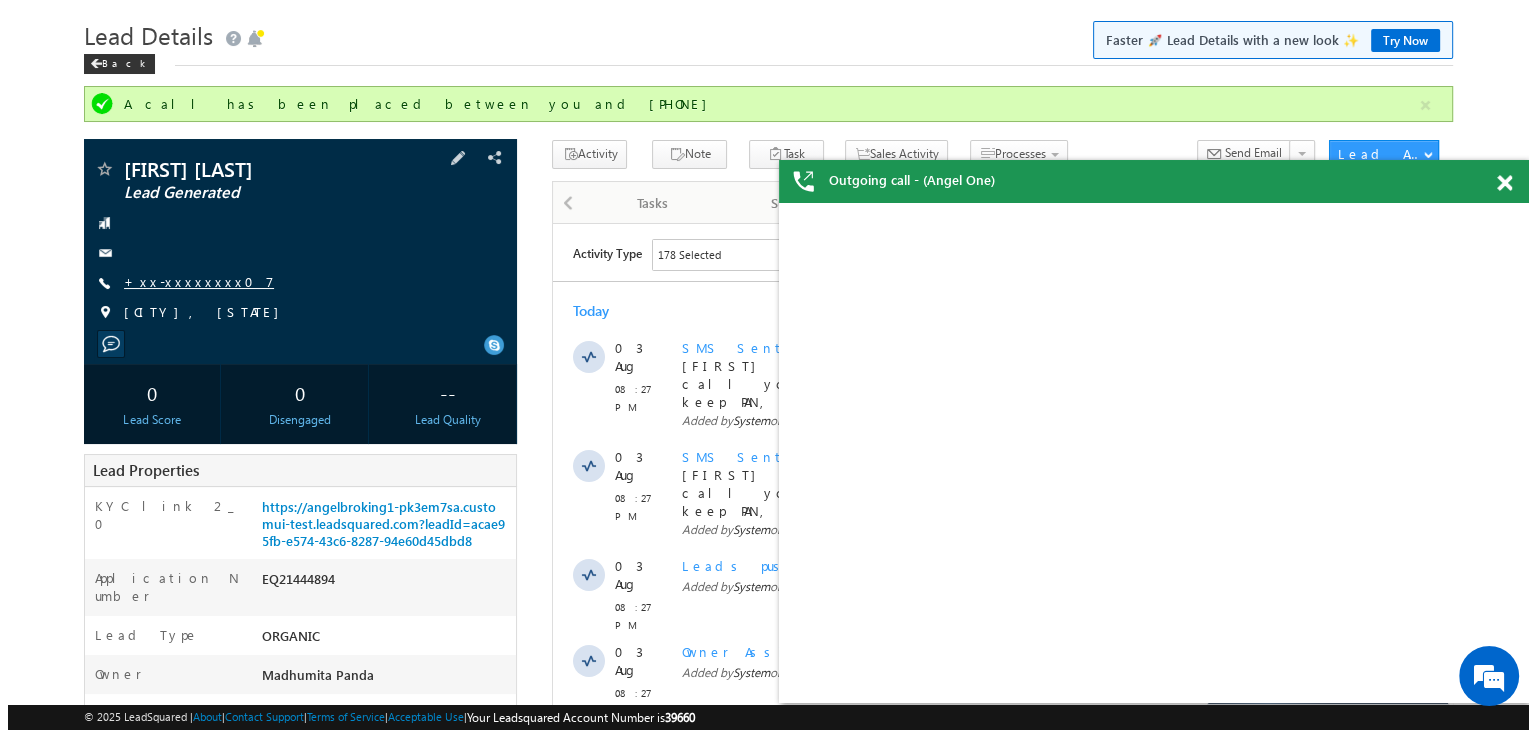 scroll, scrollTop: 0, scrollLeft: 0, axis: both 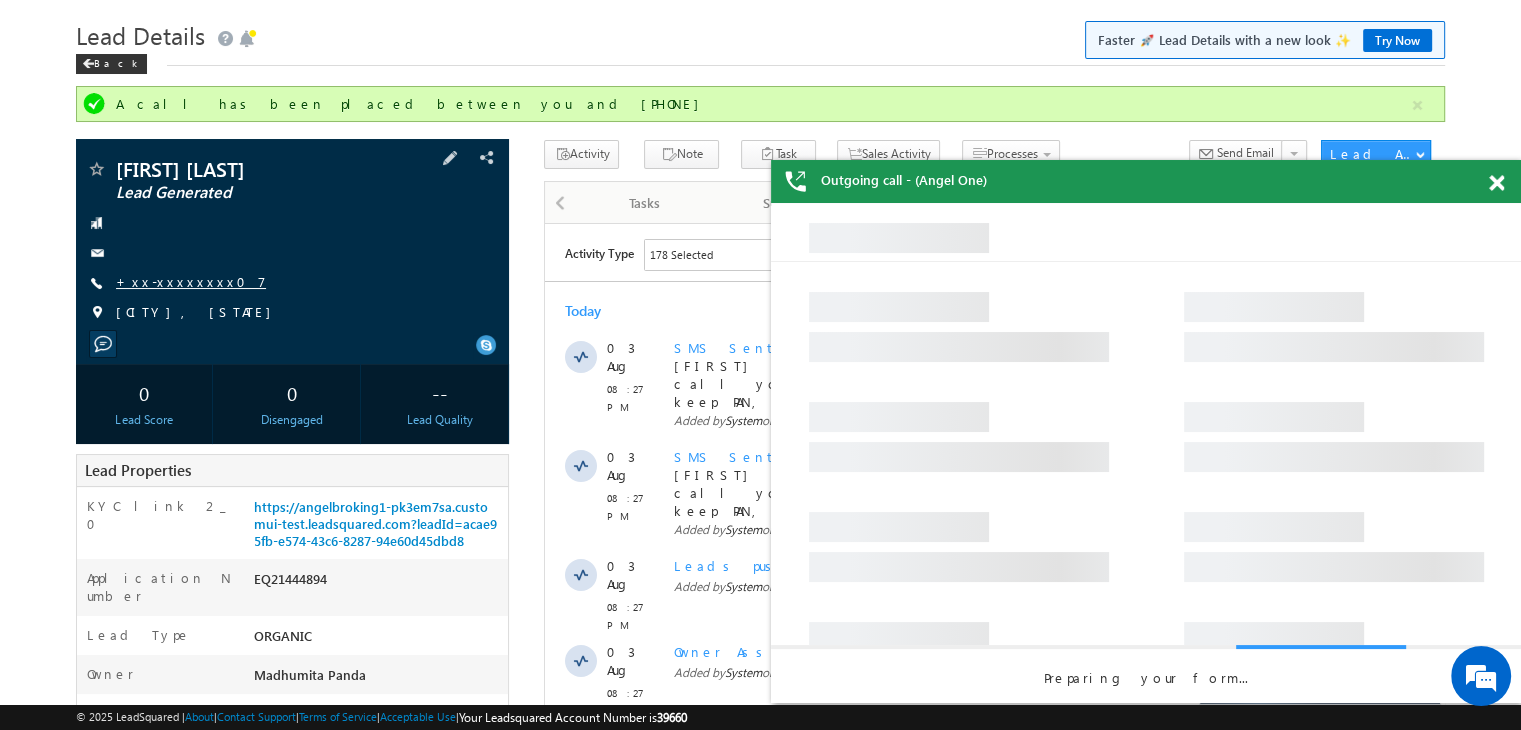 click on "+xx-xxxxxxxx07" at bounding box center (191, 281) 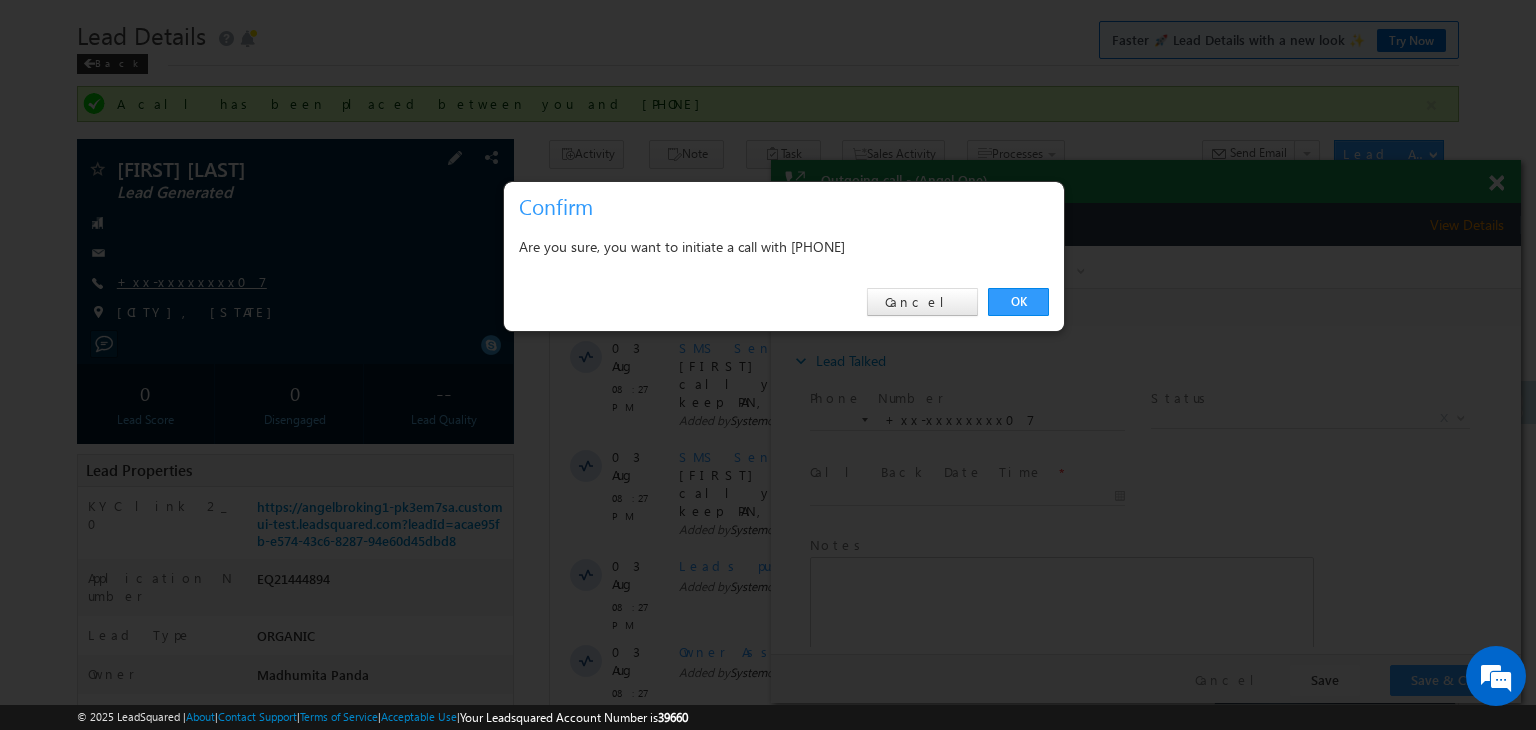 scroll, scrollTop: 0, scrollLeft: 0, axis: both 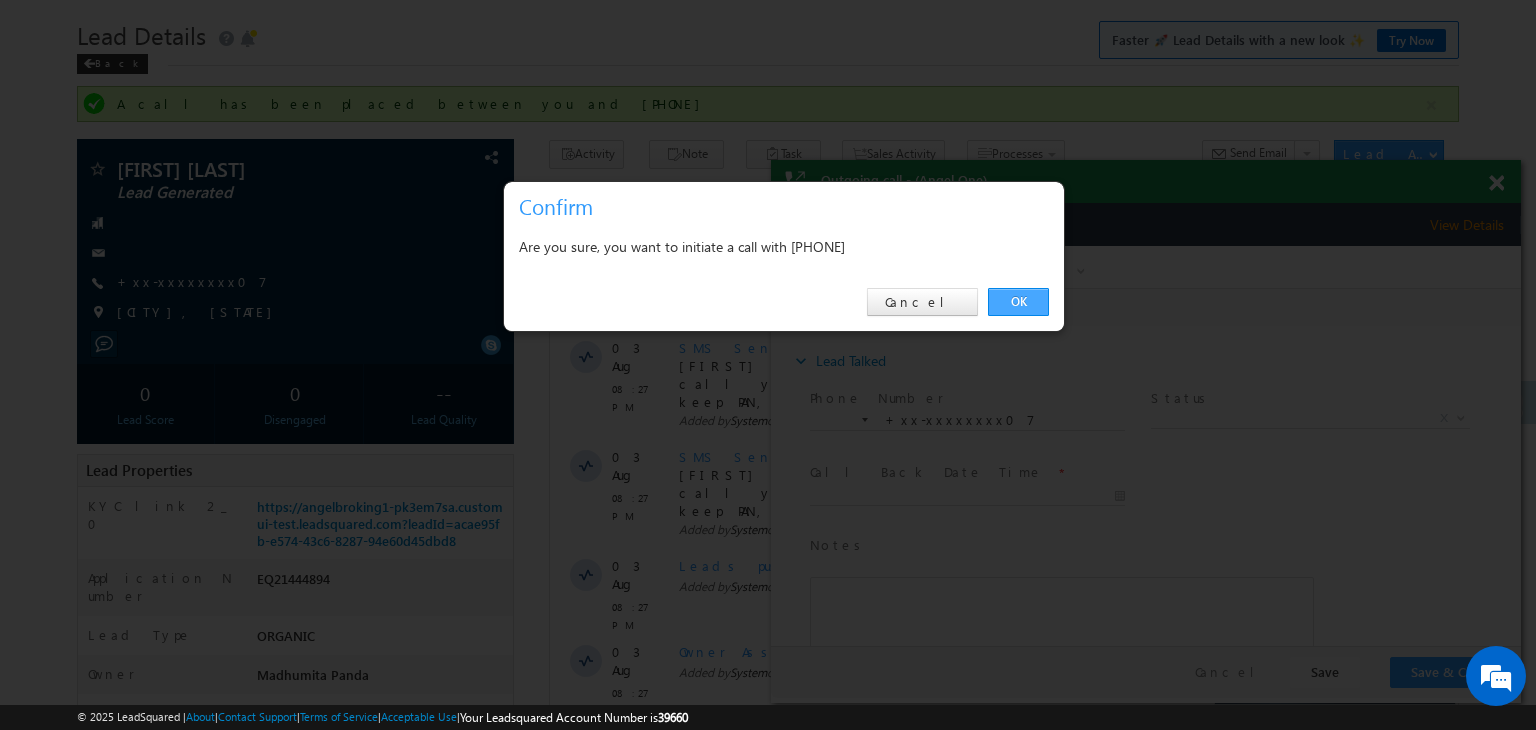 click on "OK" at bounding box center (1018, 302) 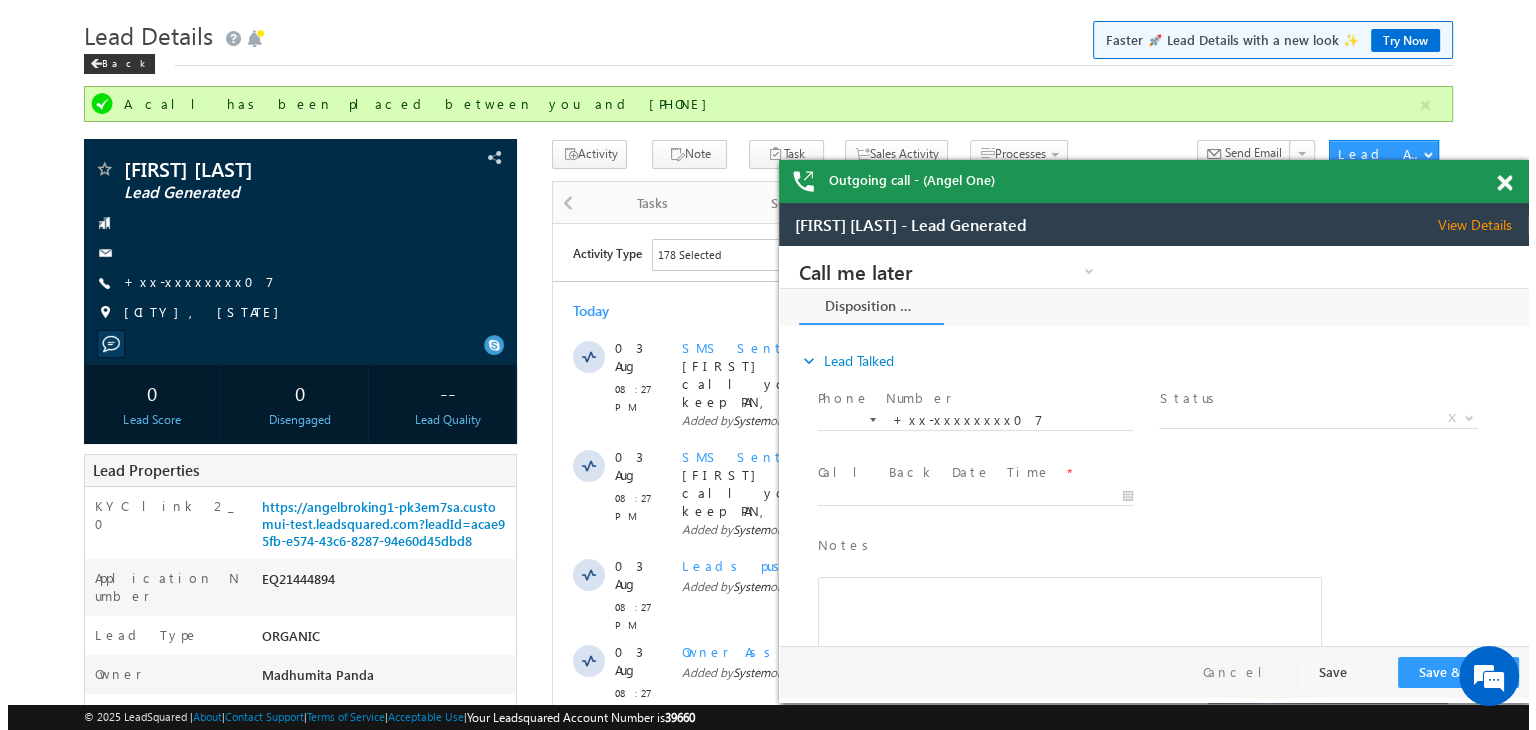 scroll, scrollTop: 0, scrollLeft: 0, axis: both 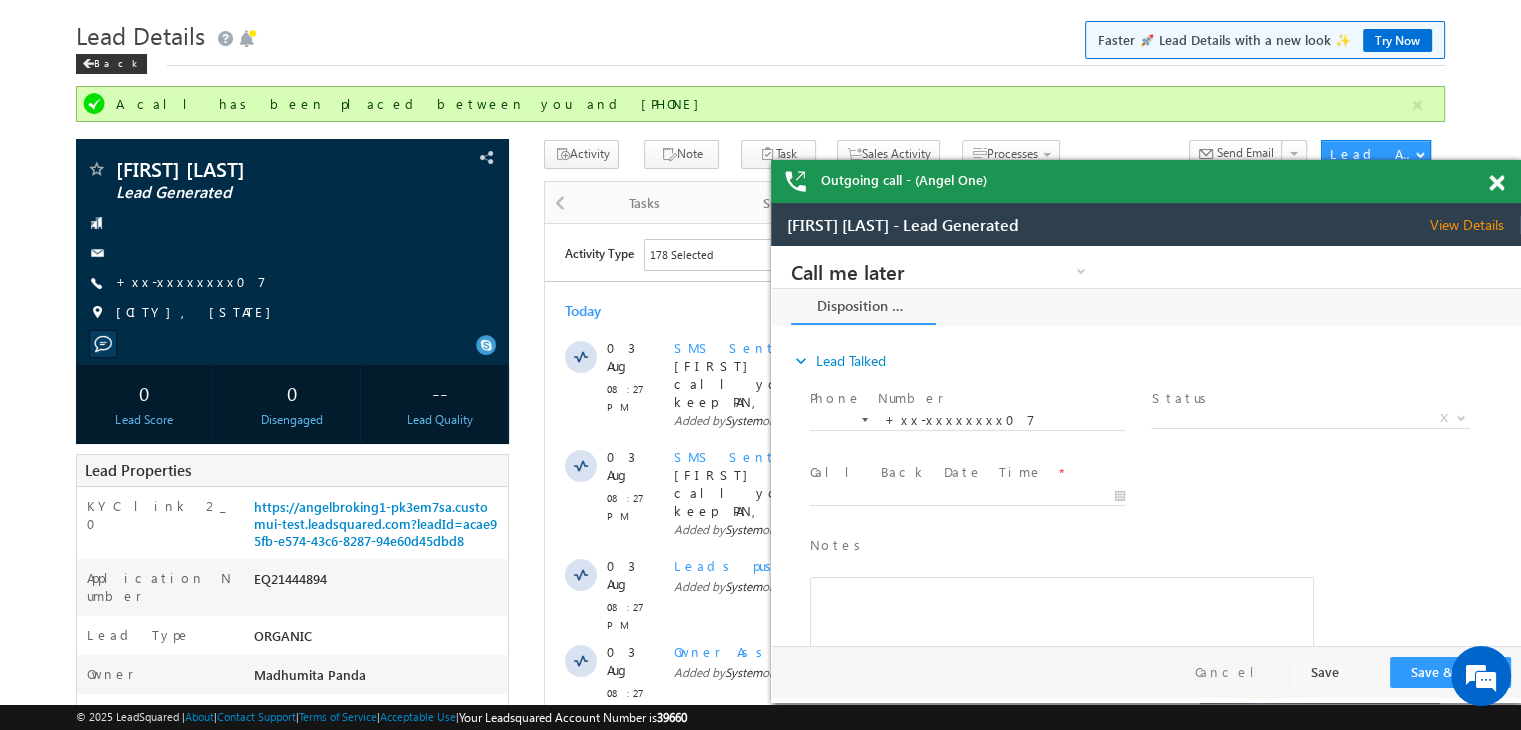 click at bounding box center [1496, 183] 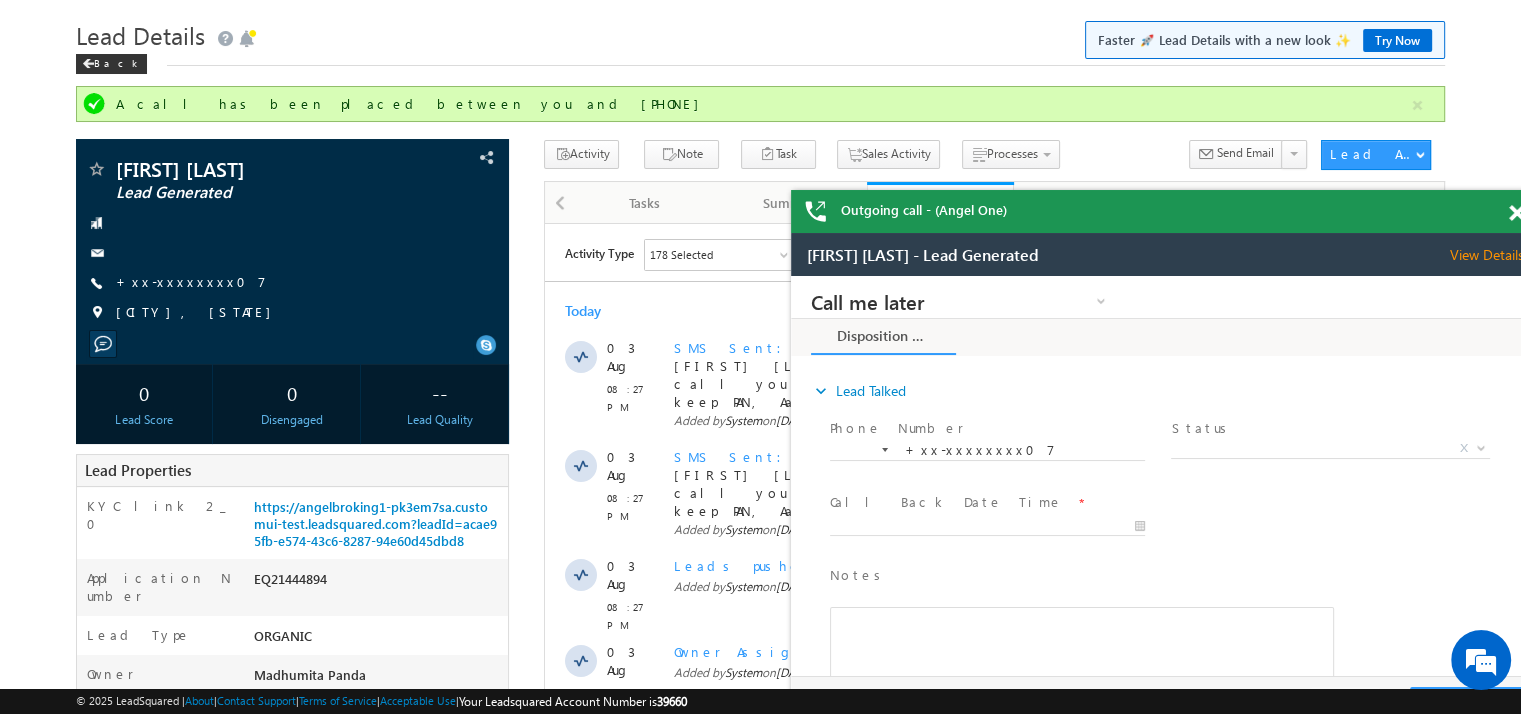 click at bounding box center (1516, 213) 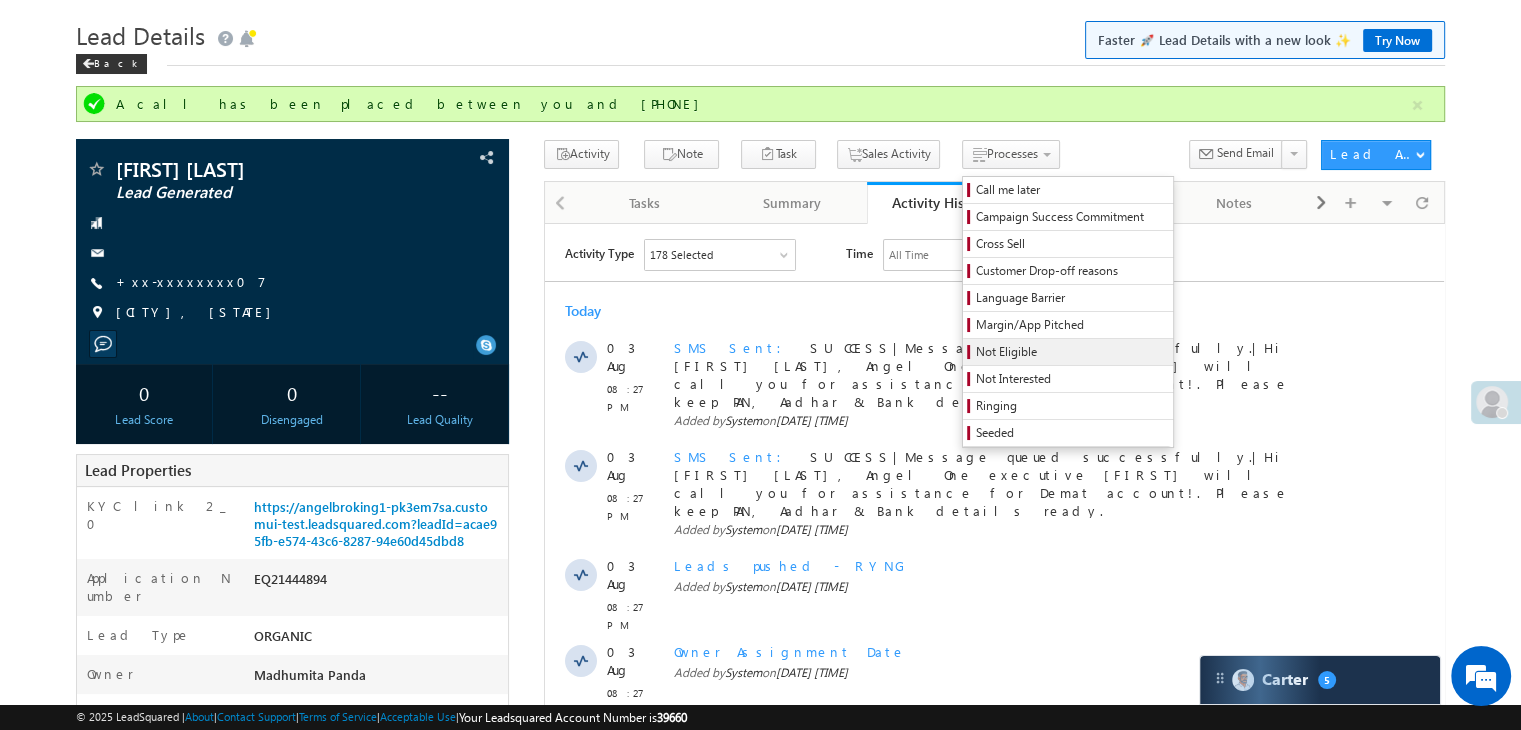 click on "Not Eligible" at bounding box center (1071, 352) 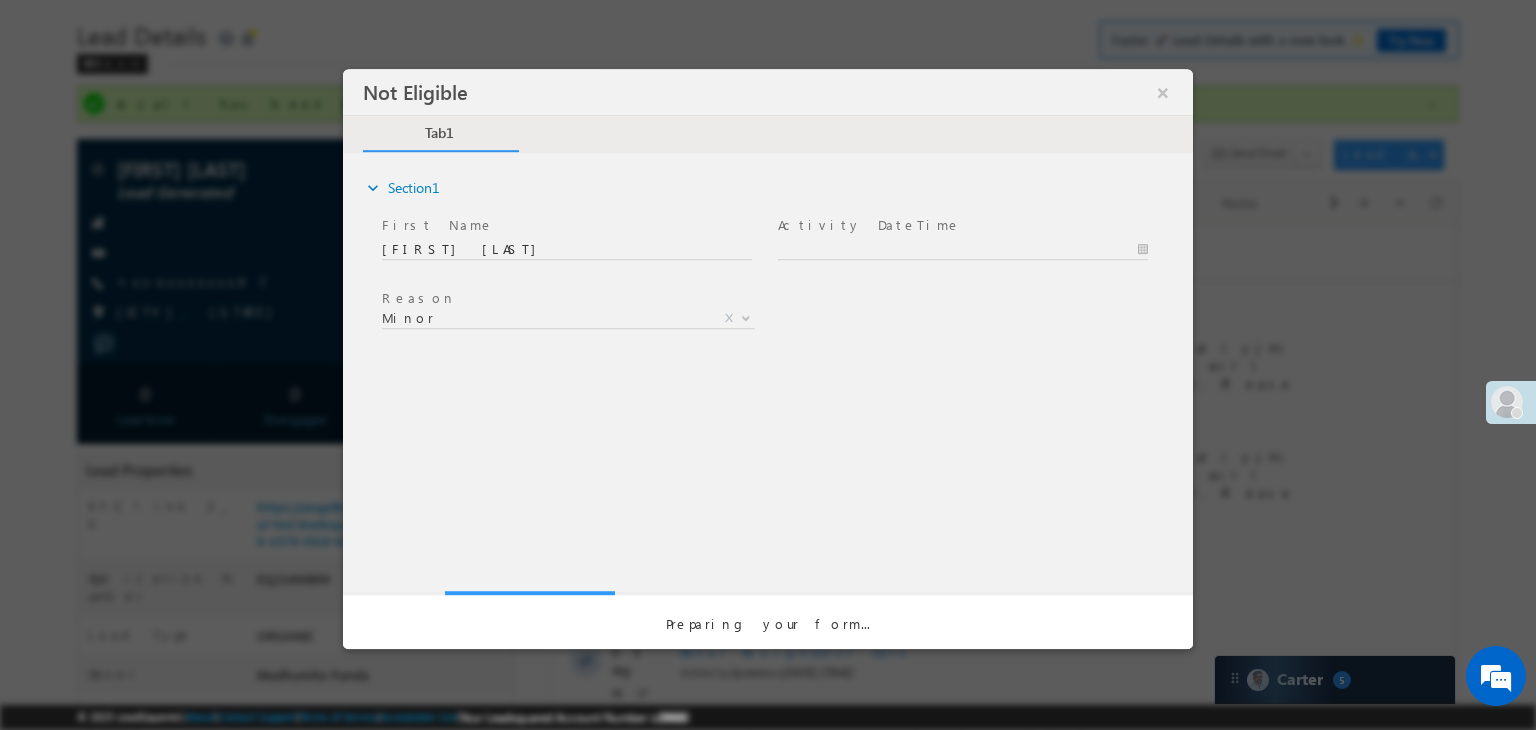 scroll, scrollTop: 0, scrollLeft: 0, axis: both 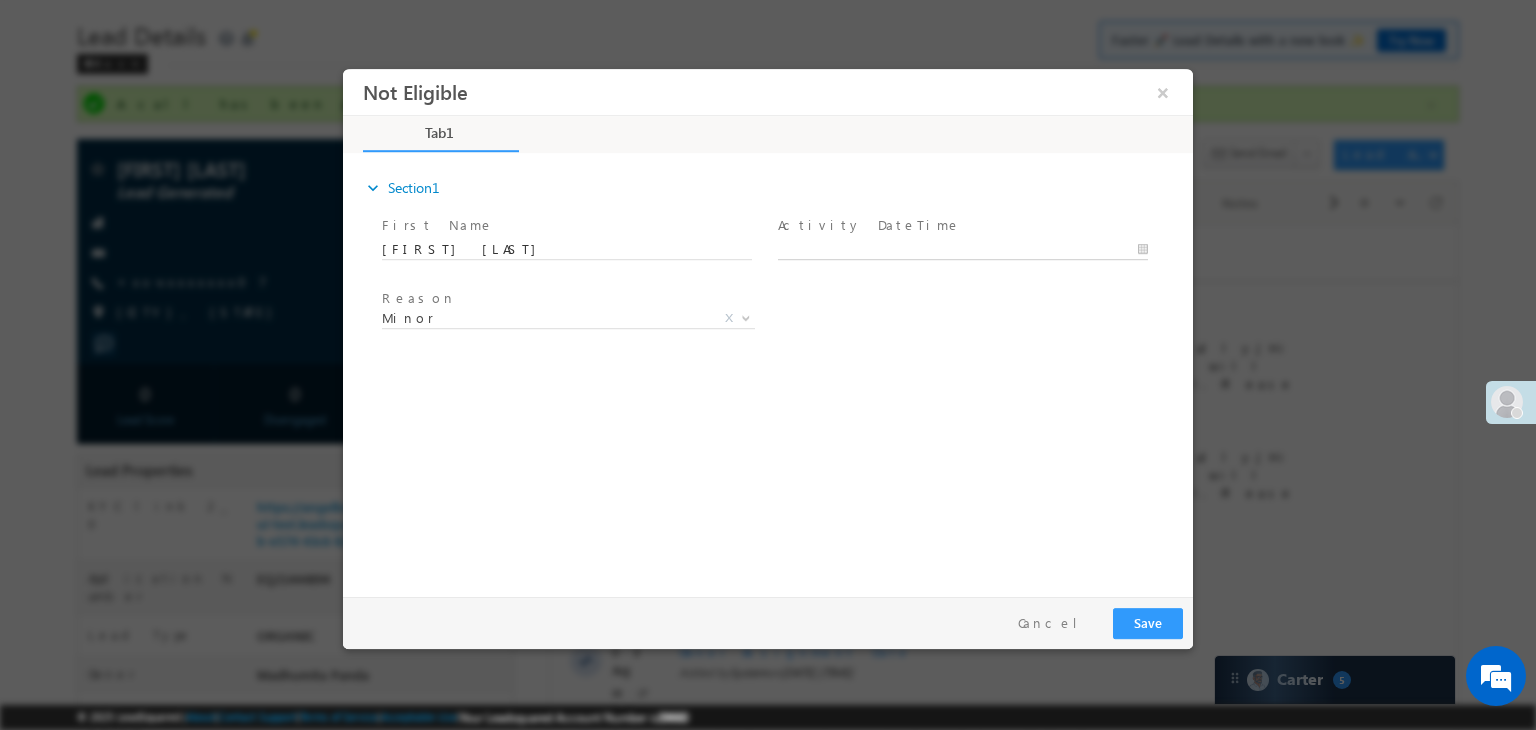 type on "08/03/25 8:46 PM" 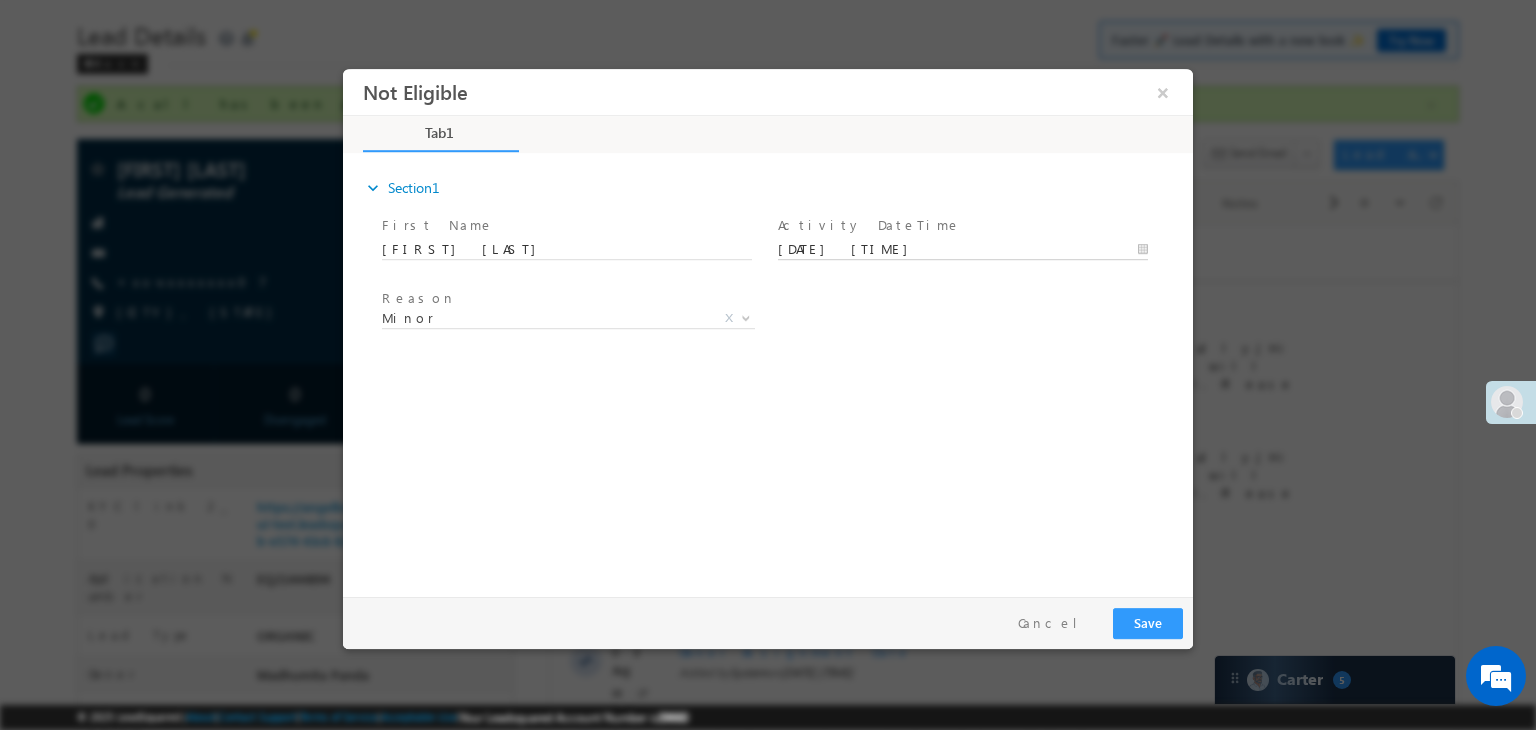 click on "08/03/25 8:46 PM" at bounding box center [963, 250] 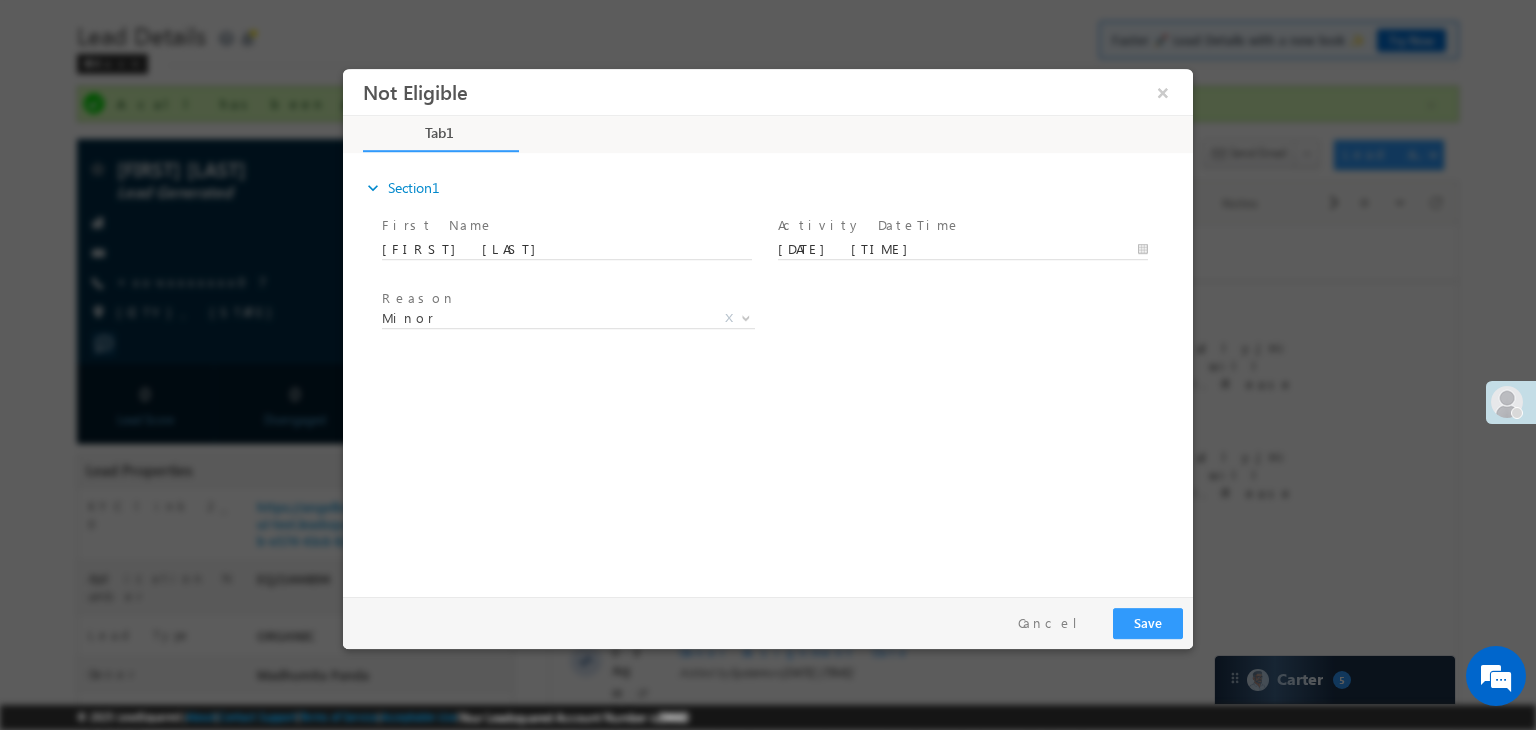 click on "Reason
*
Minor
Existing Client
Out of India
DRA - FDS Termination
DRA - Already Working as an AP
DRA - Other
Closed A/c
Minor X" at bounding box center (785, 322) 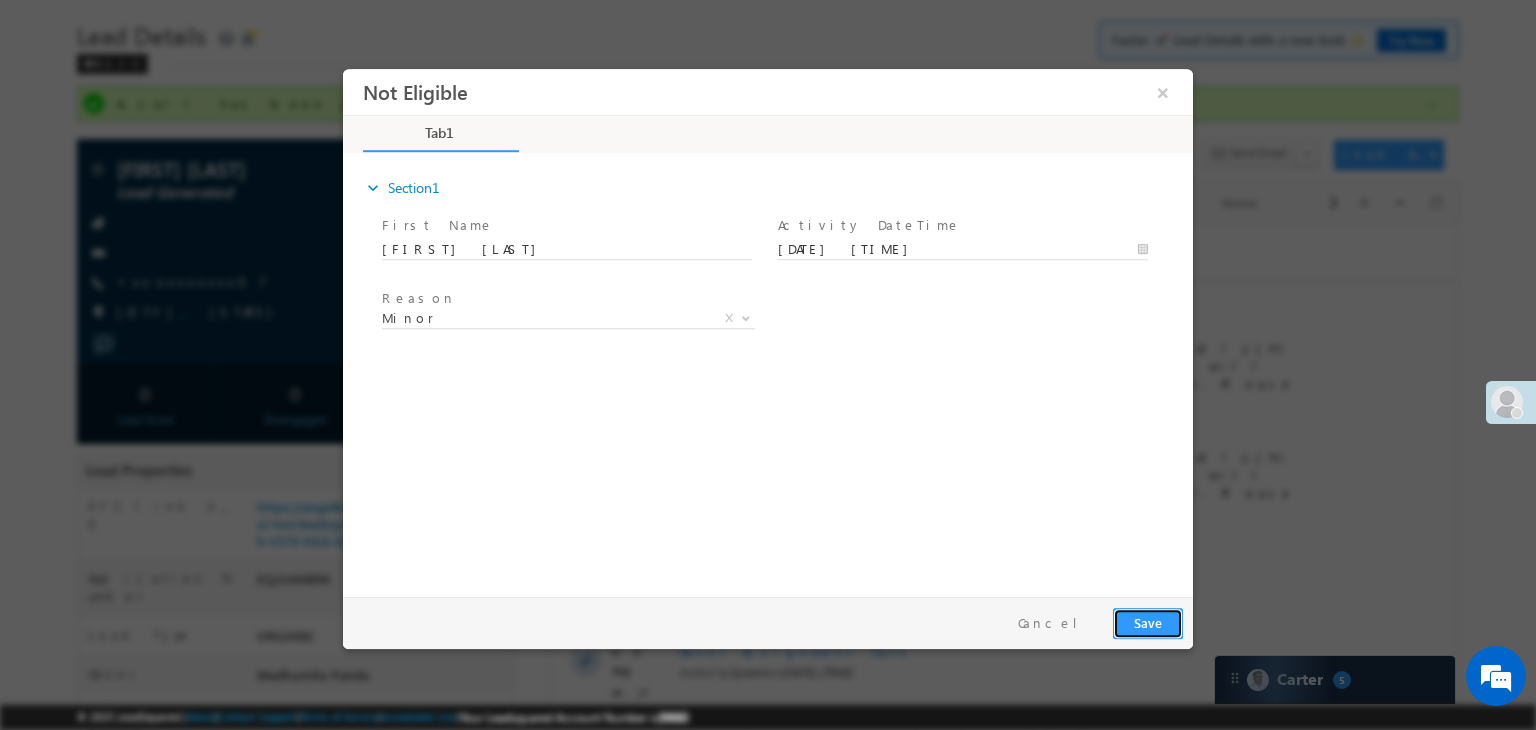 click on "Save" at bounding box center (1148, 623) 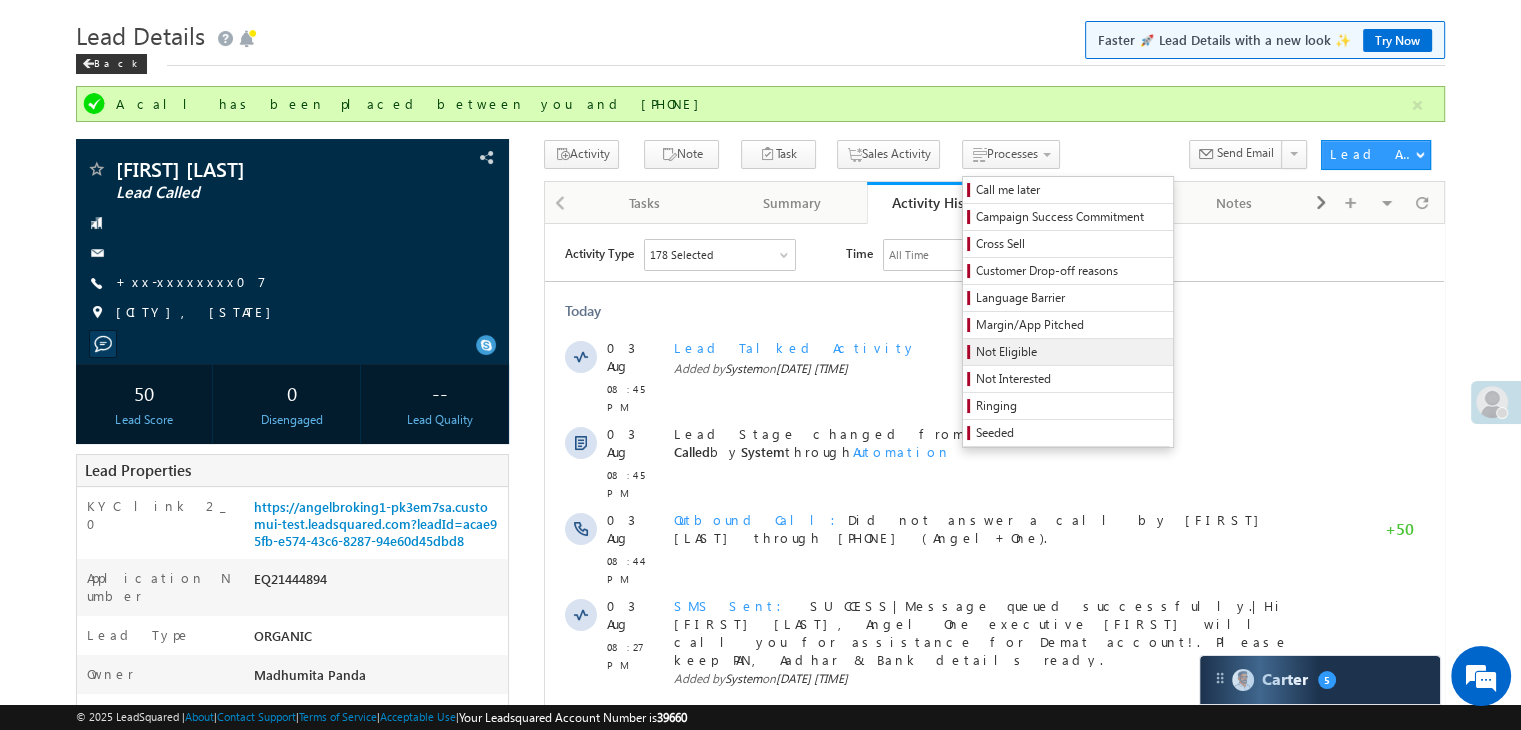 click on "Not Eligible" at bounding box center (1071, 352) 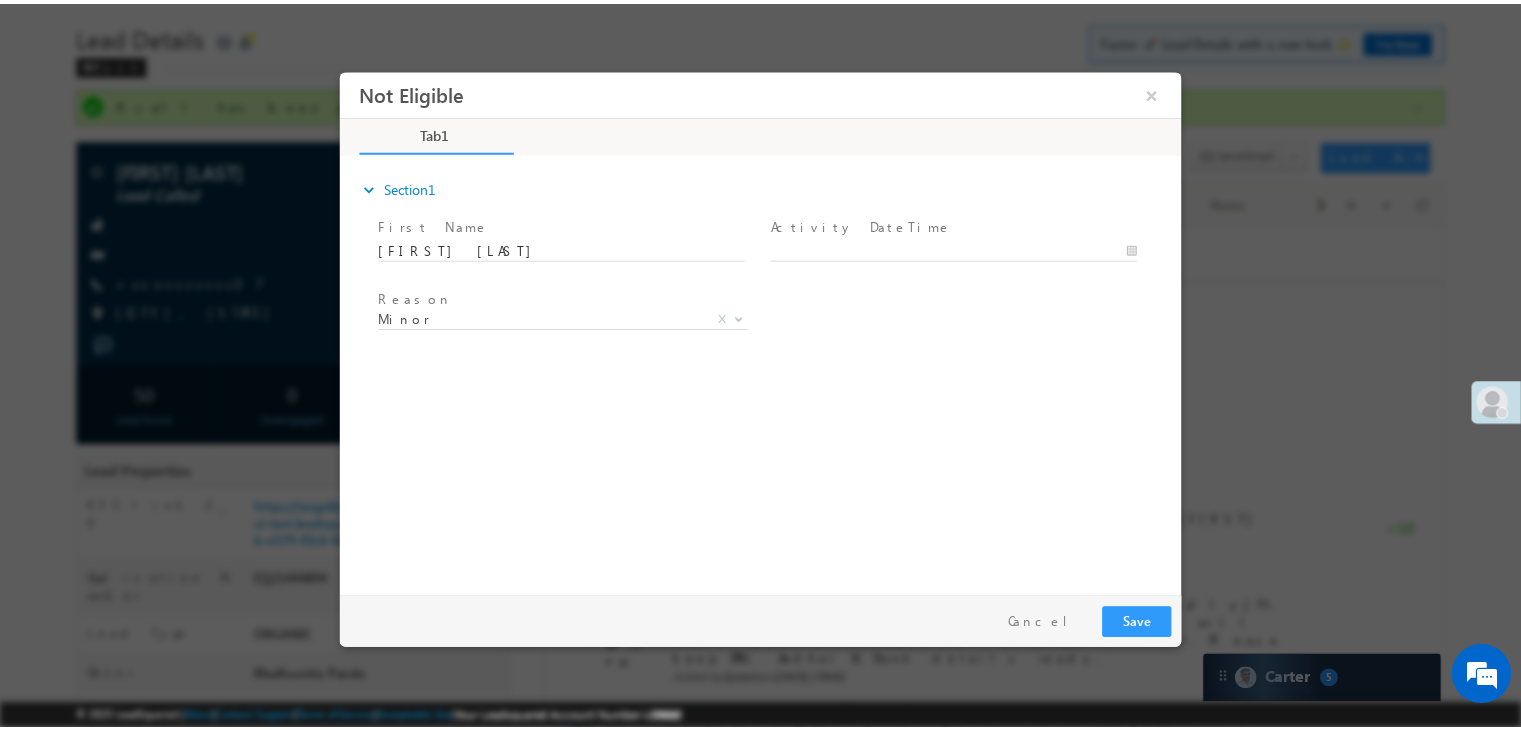 scroll, scrollTop: 0, scrollLeft: 0, axis: both 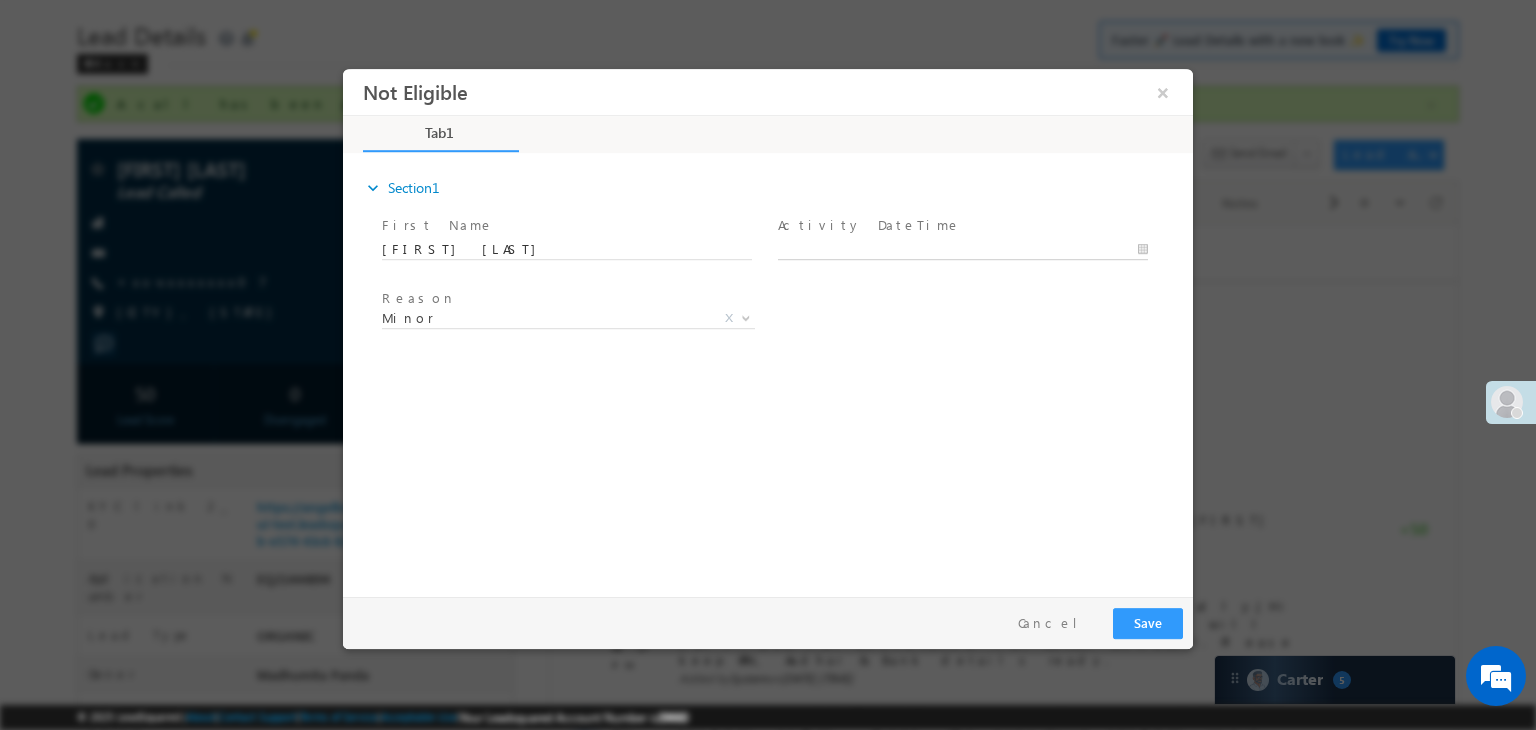 type on "08/03/25 8:46 PM" 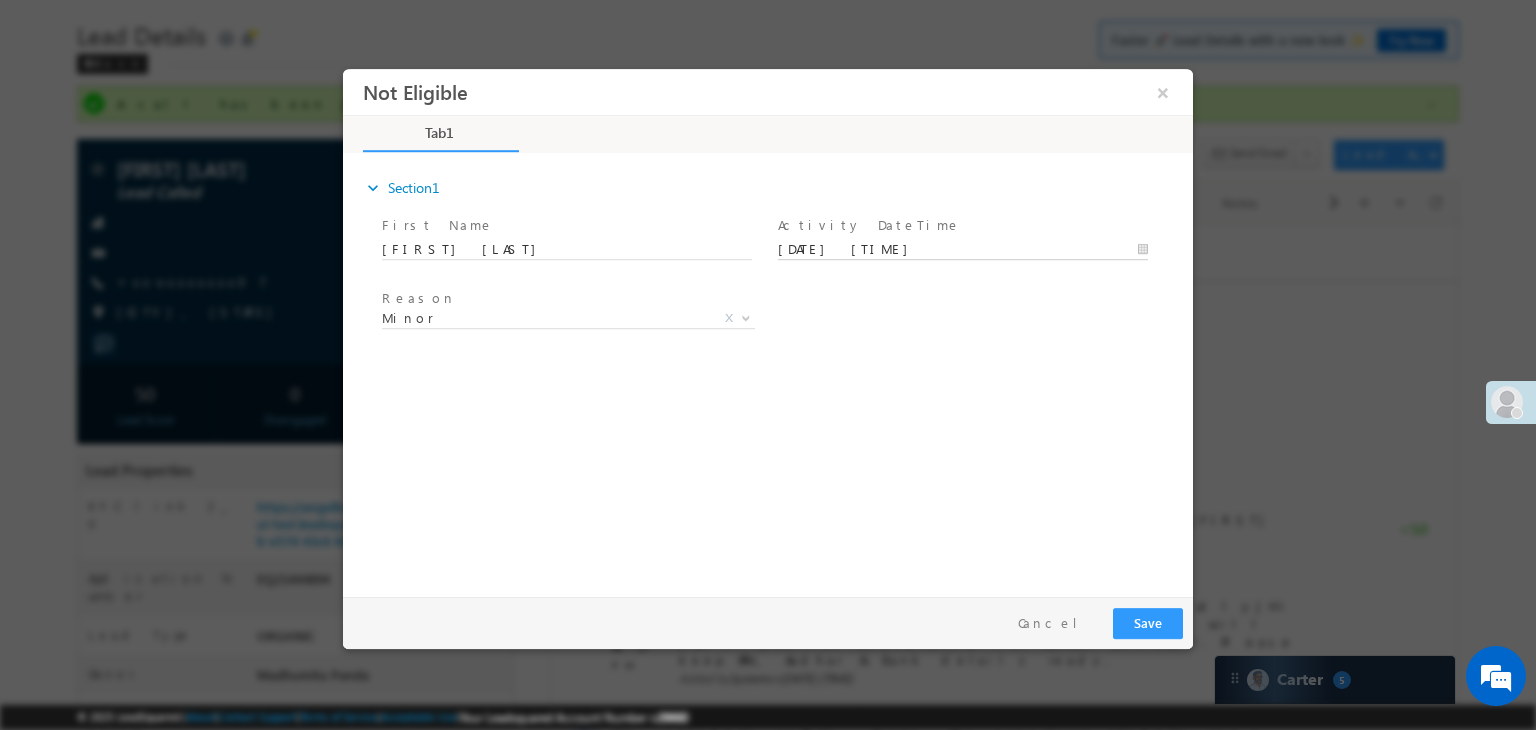 click on "08/03/25 8:46 PM" at bounding box center (963, 250) 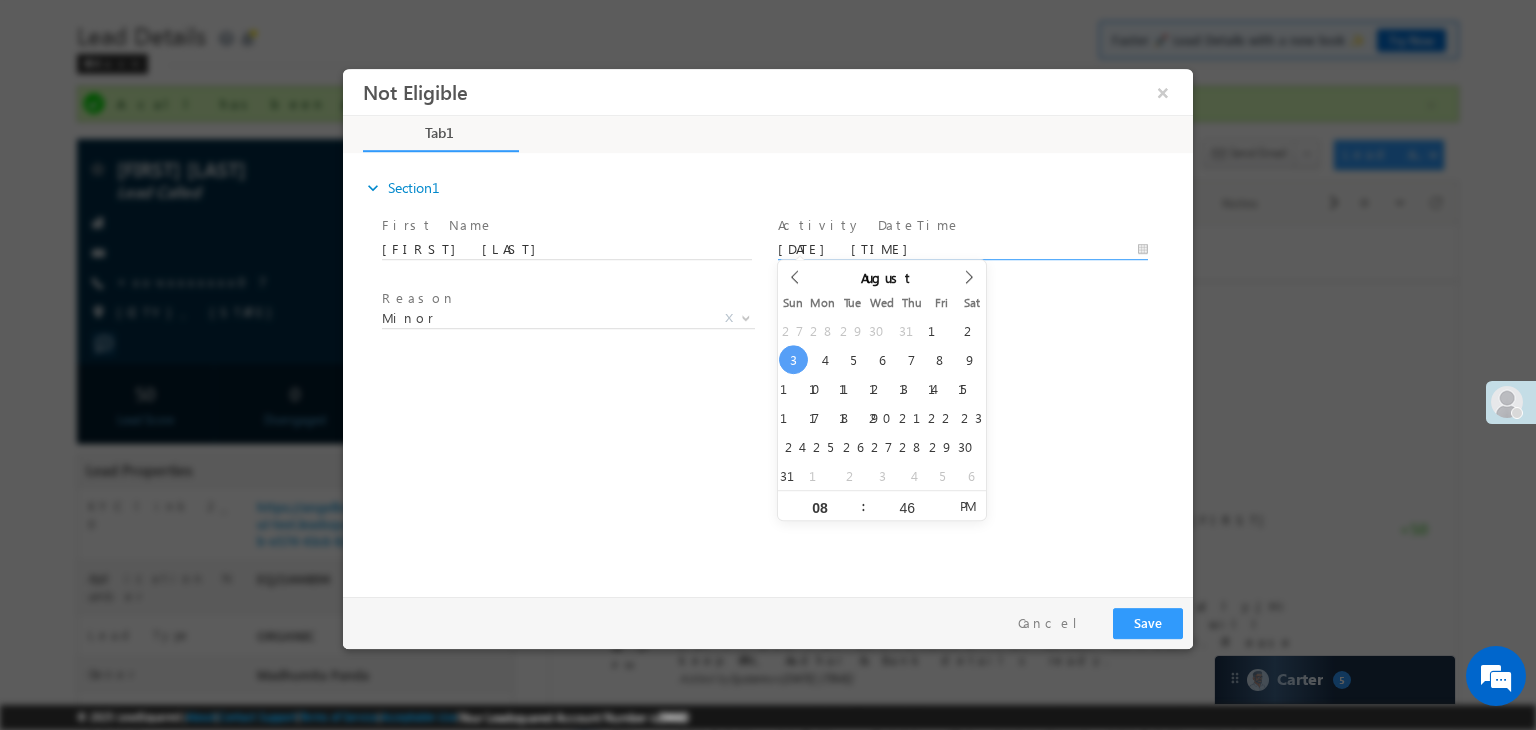 click on "Reason
*
Minor
Existing Client
Out of India
DRA - FDS Termination
DRA - Already Working as an AP
DRA - Other
Closed A/c
Minor X" at bounding box center [785, 322] 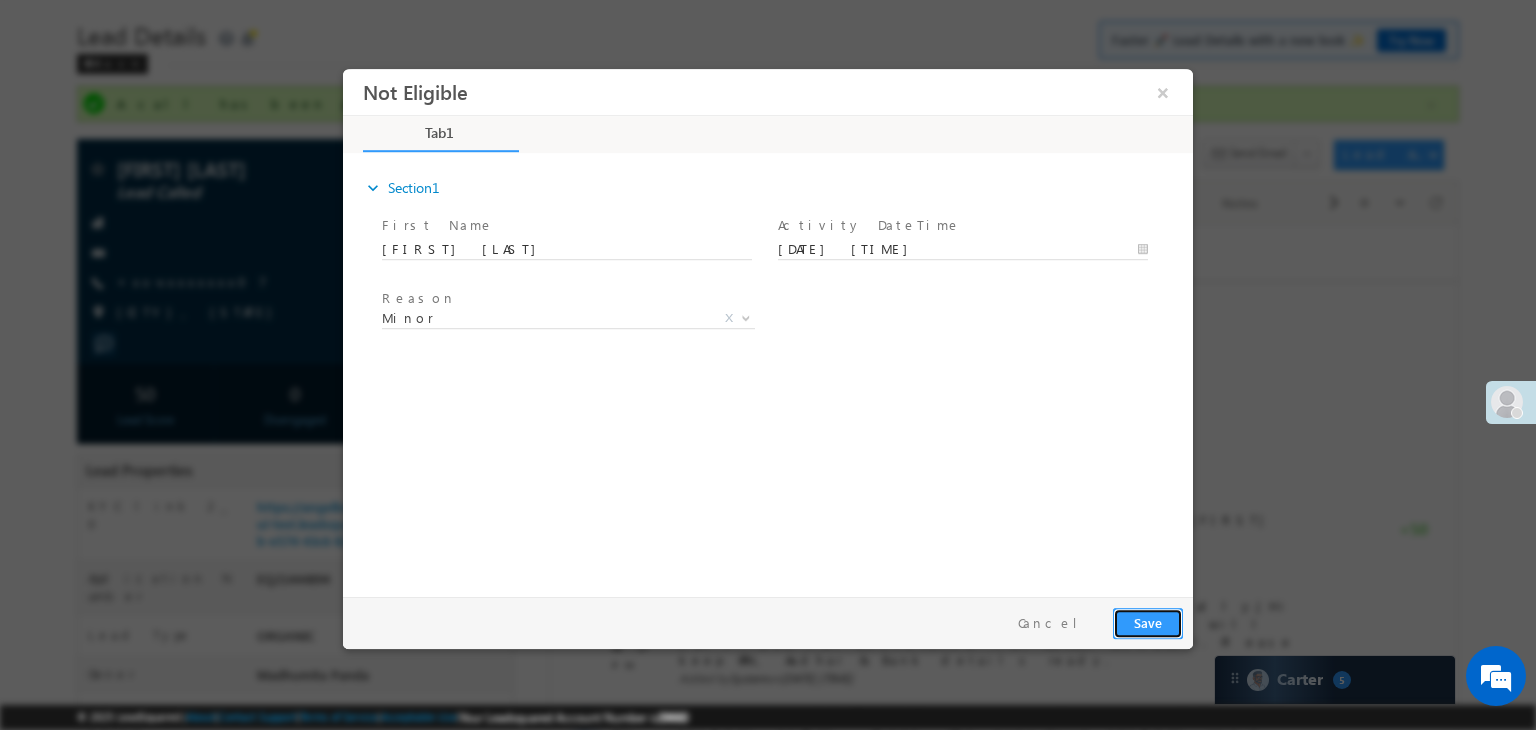 click on "Save" at bounding box center [1148, 623] 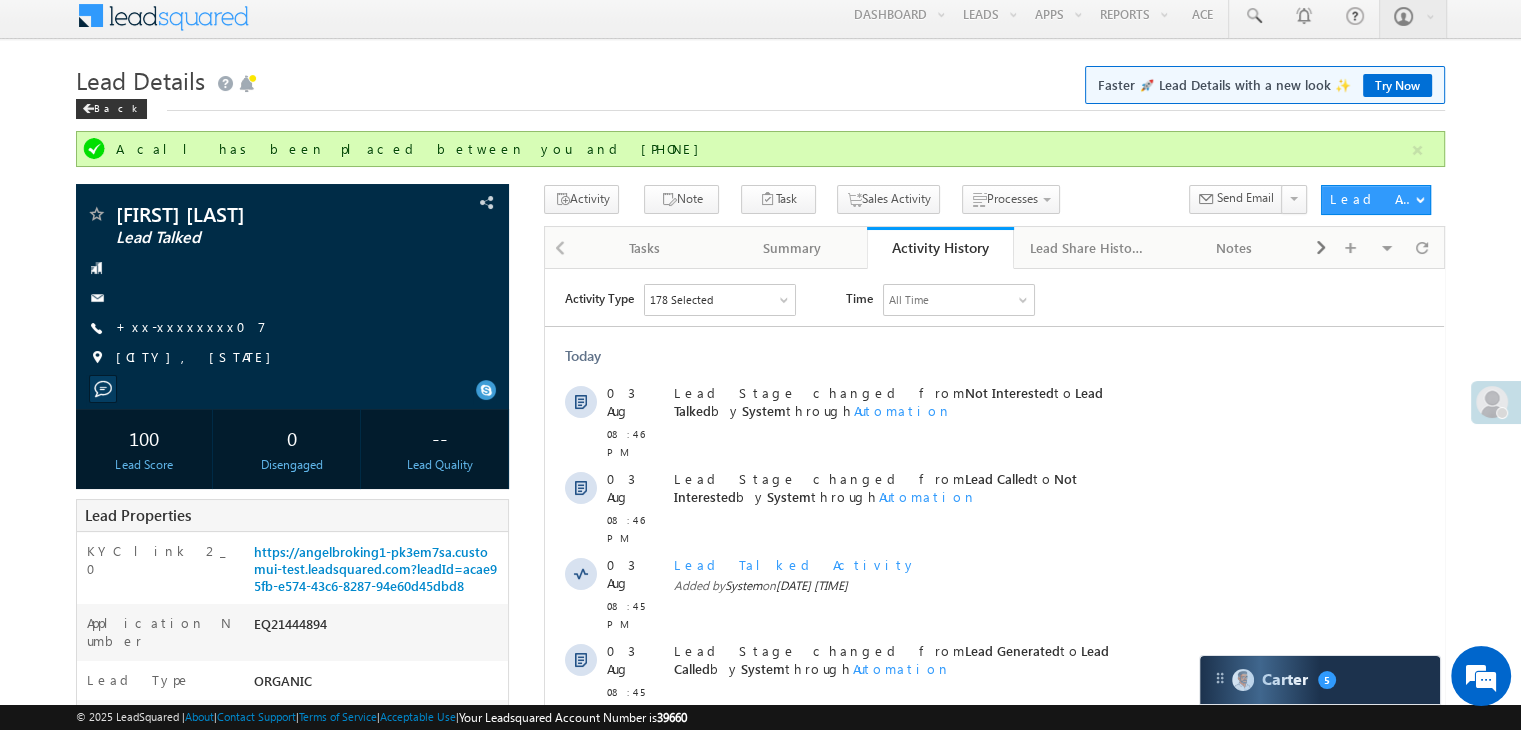 scroll, scrollTop: 0, scrollLeft: 0, axis: both 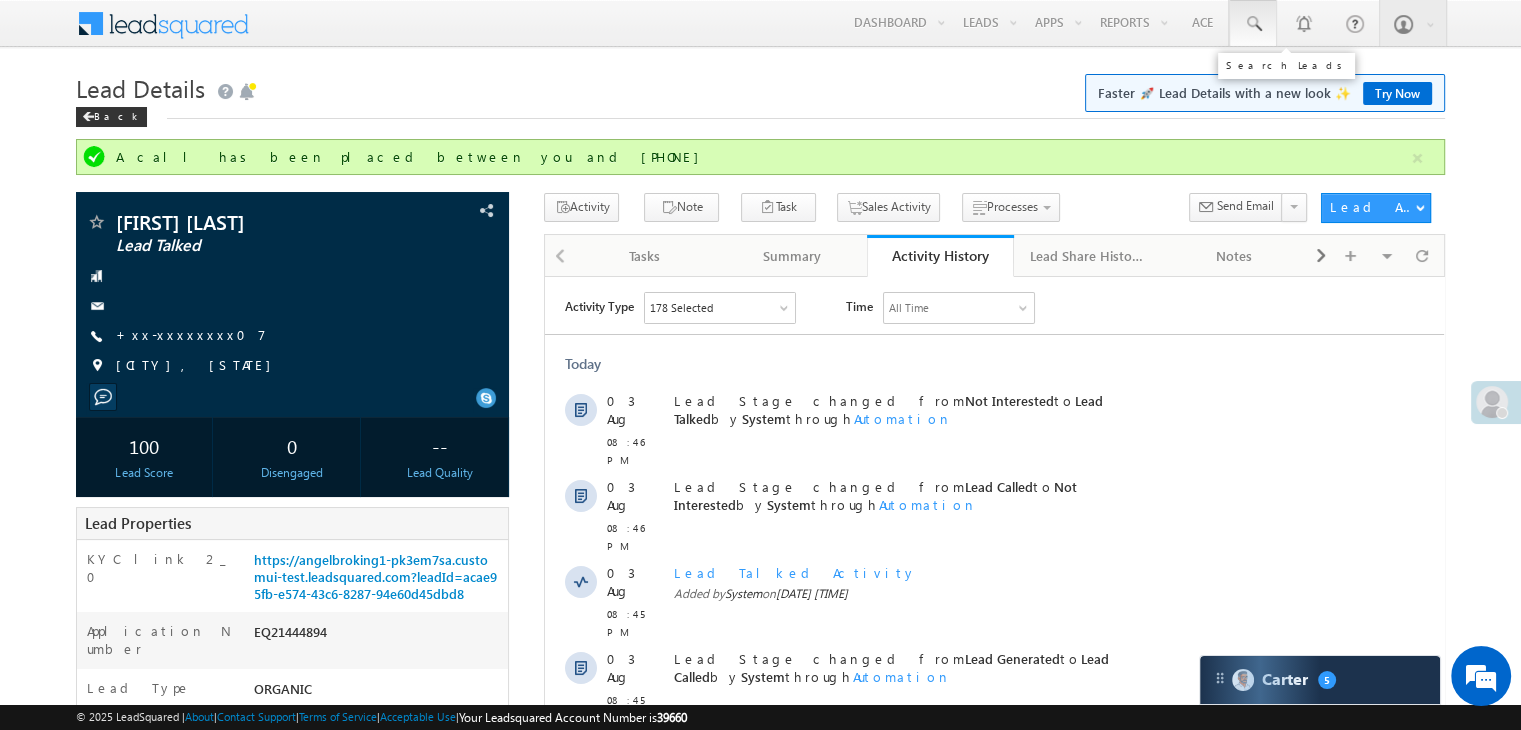 click at bounding box center [1253, 24] 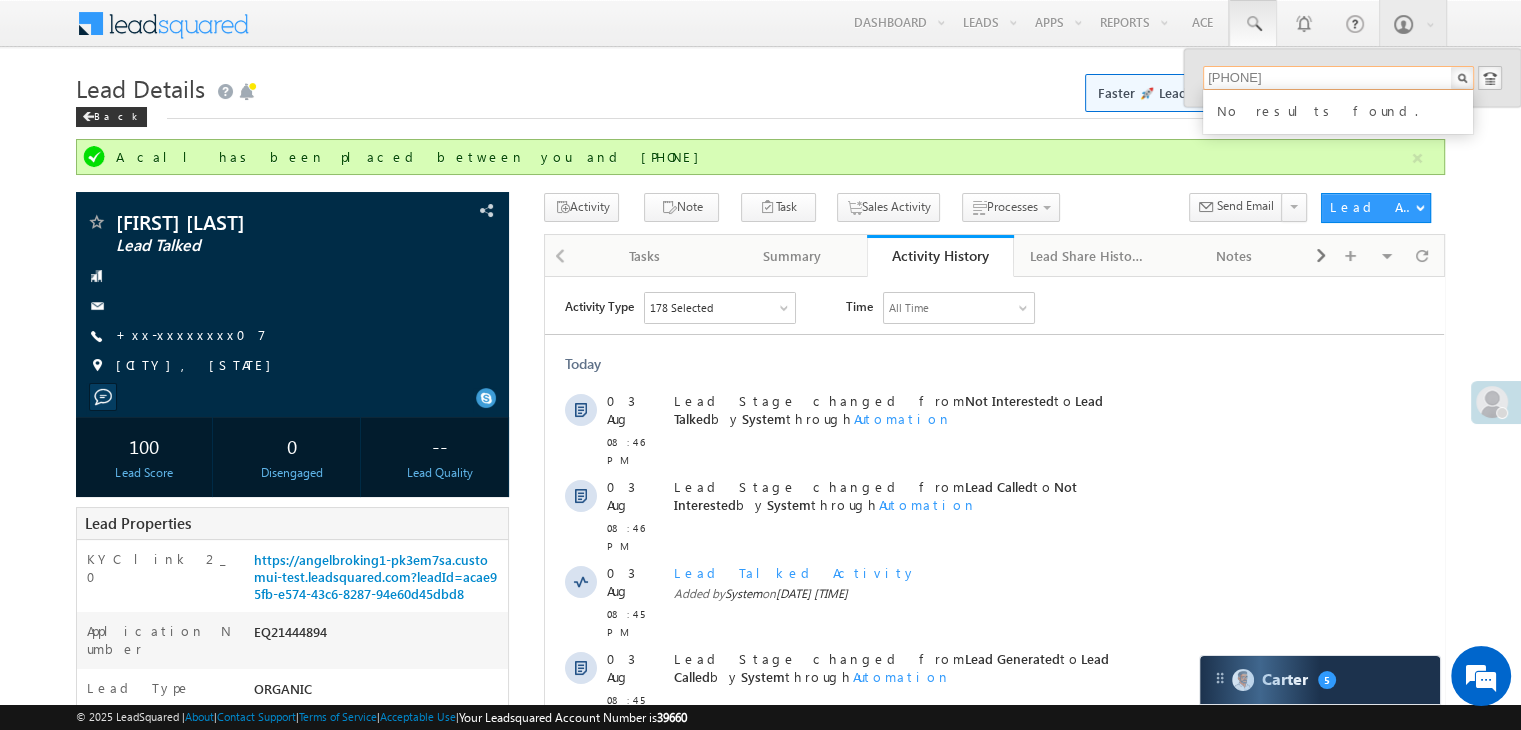 click on "6267789781" at bounding box center [1338, 78] 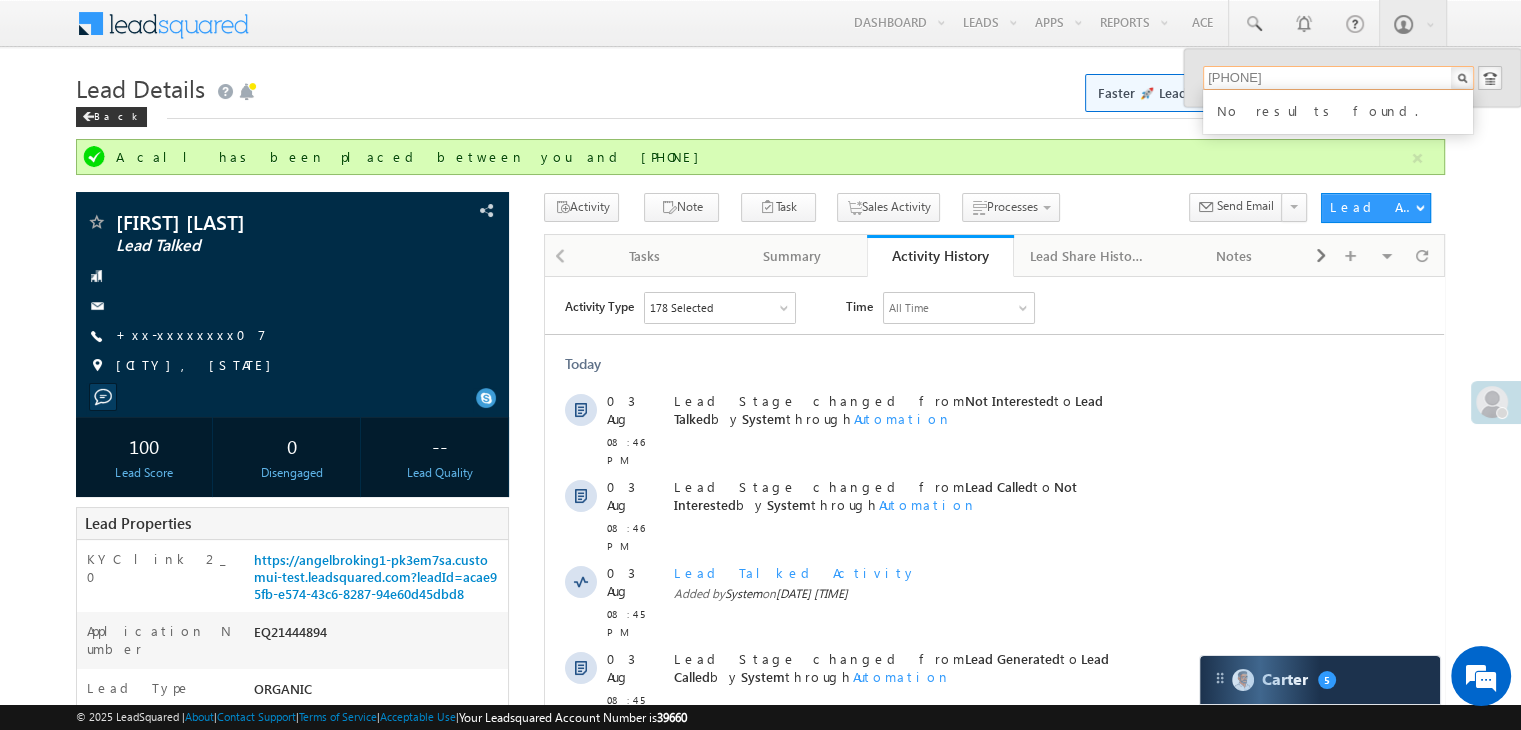 click on "6267789781" at bounding box center (1338, 78) 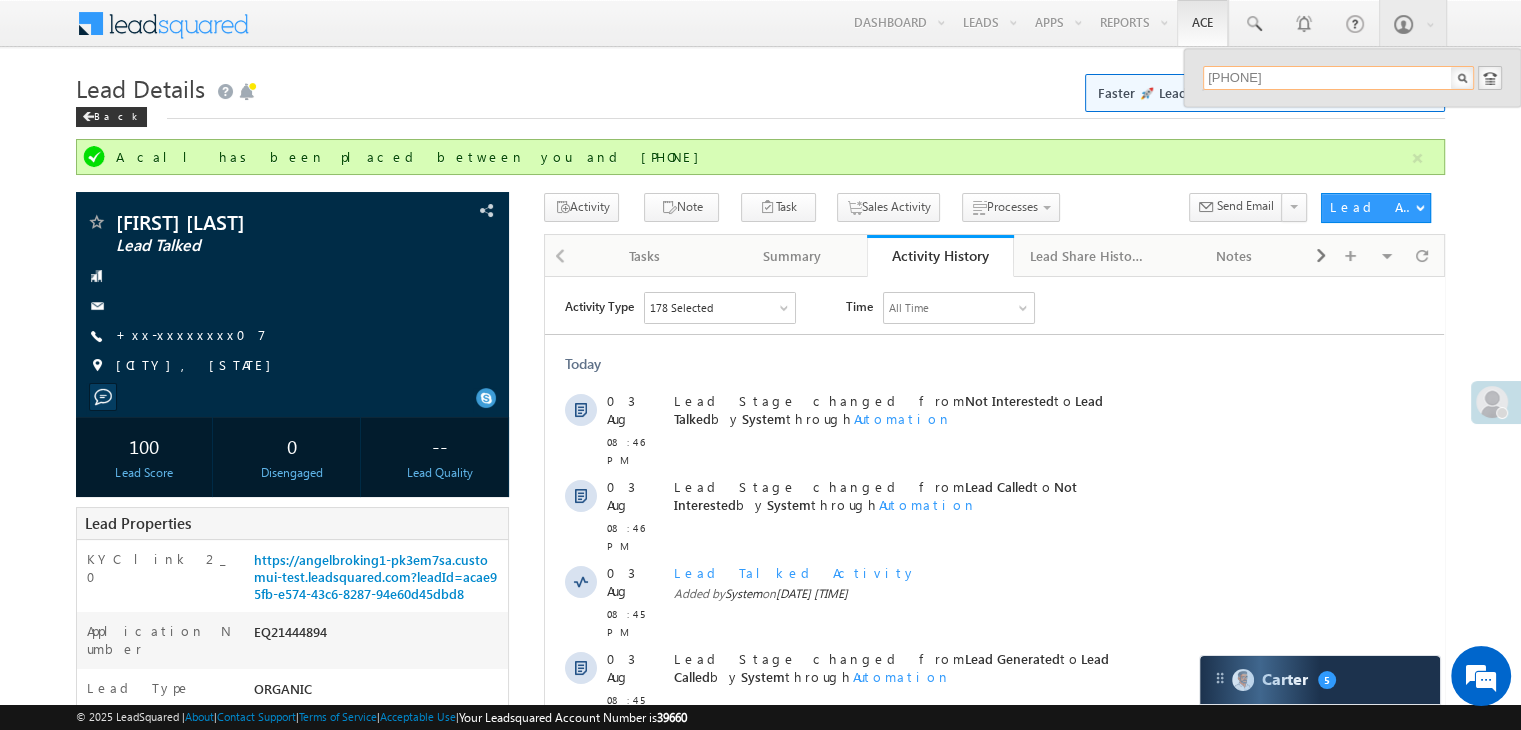 type on "6267789781" 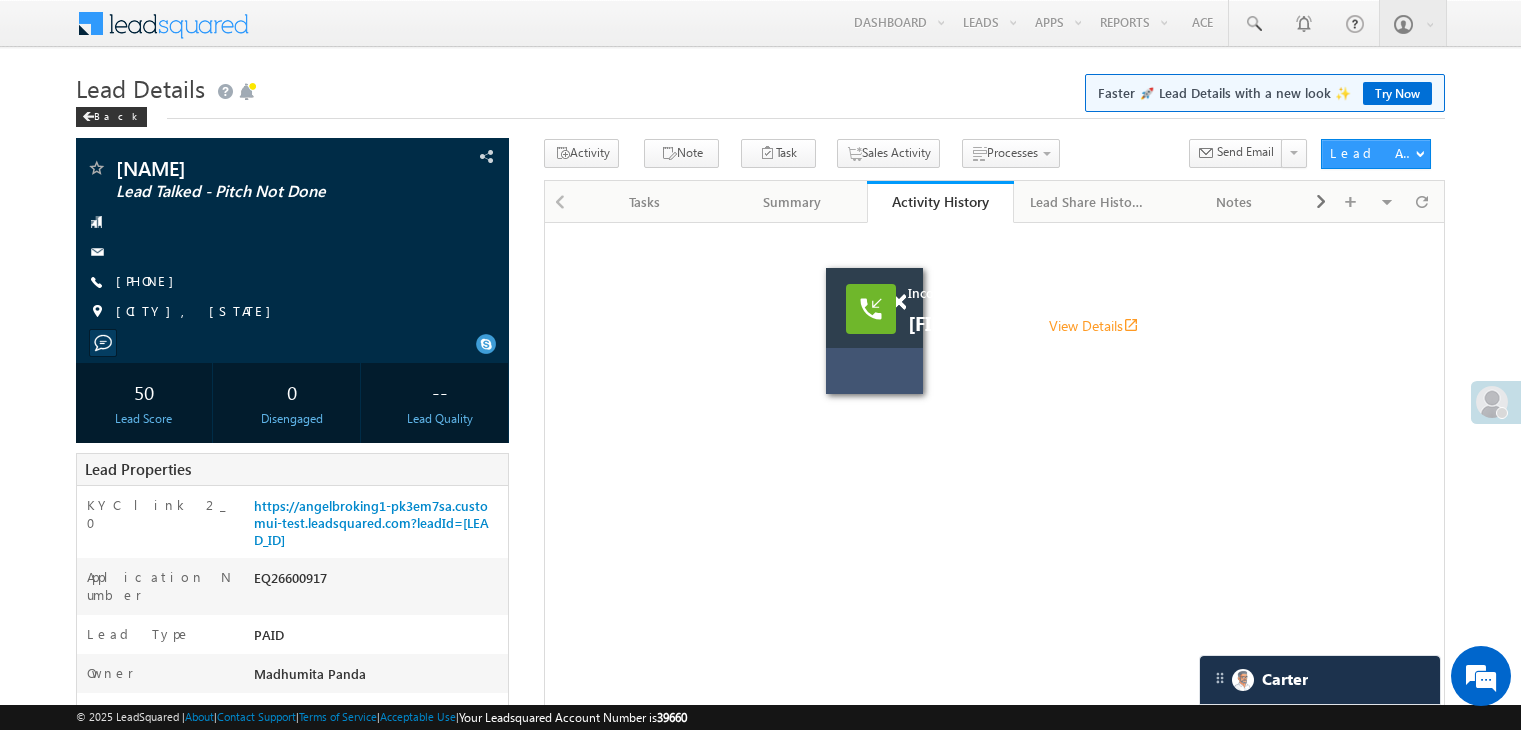 click on "+xx-xxxxxxxx37" at bounding box center (150, 280) 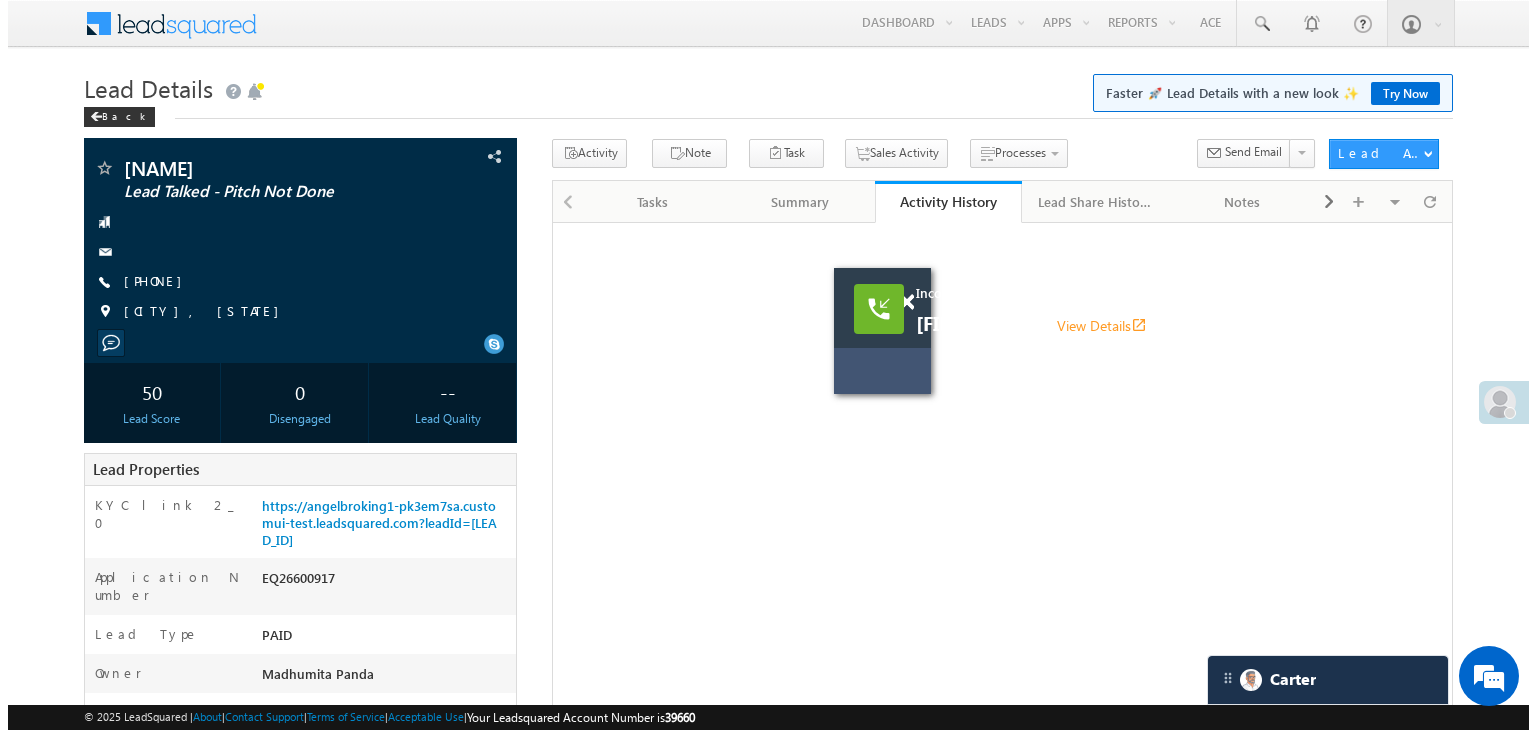 scroll, scrollTop: 0, scrollLeft: 0, axis: both 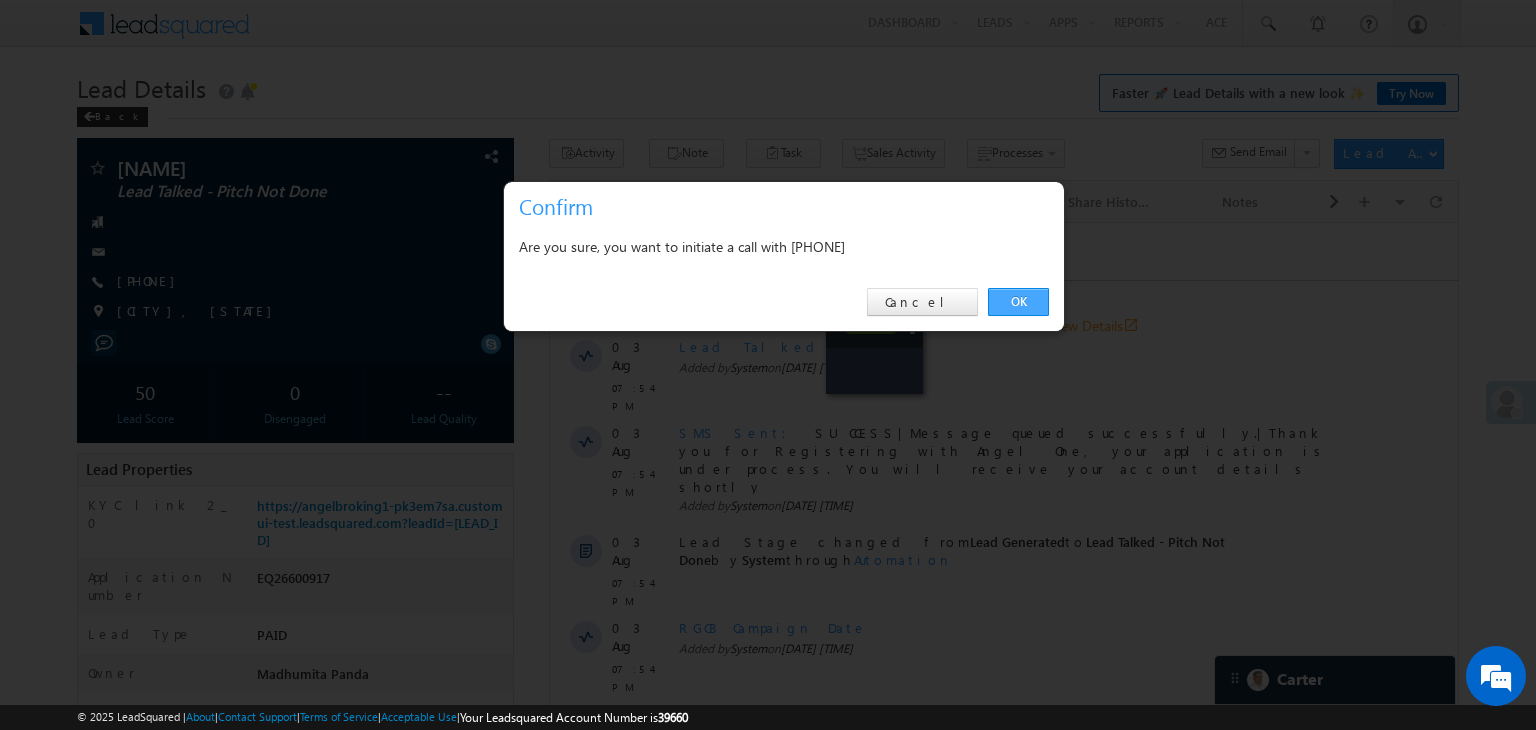 click on "OK" at bounding box center [1018, 302] 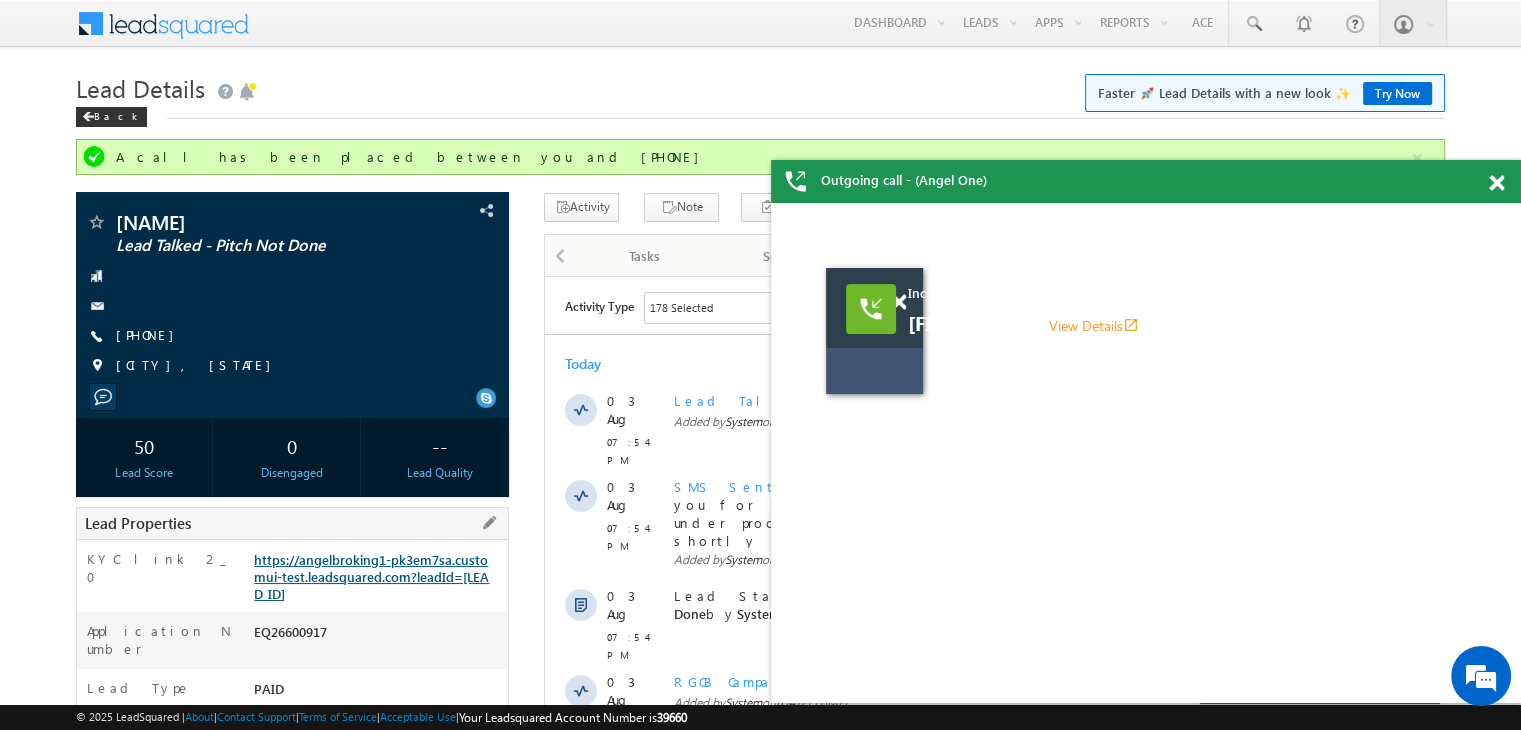 click on "https://angelbroking1-pk3em7sa.customui-test.leadsquared.com?leadId=4a875cf9-b3df-4d94-9ae8-3b756e8845ec" at bounding box center (371, 576) 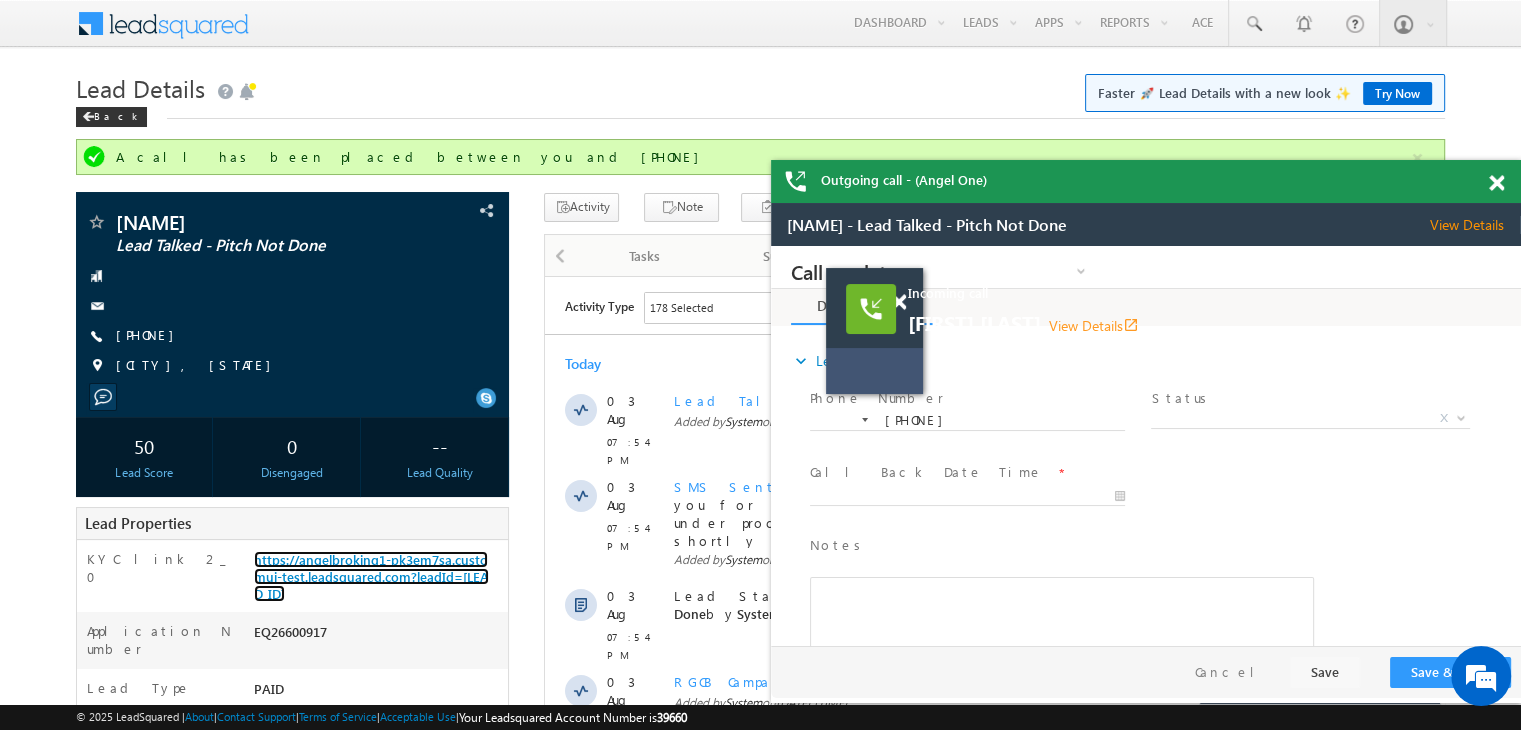 scroll, scrollTop: 0, scrollLeft: 0, axis: both 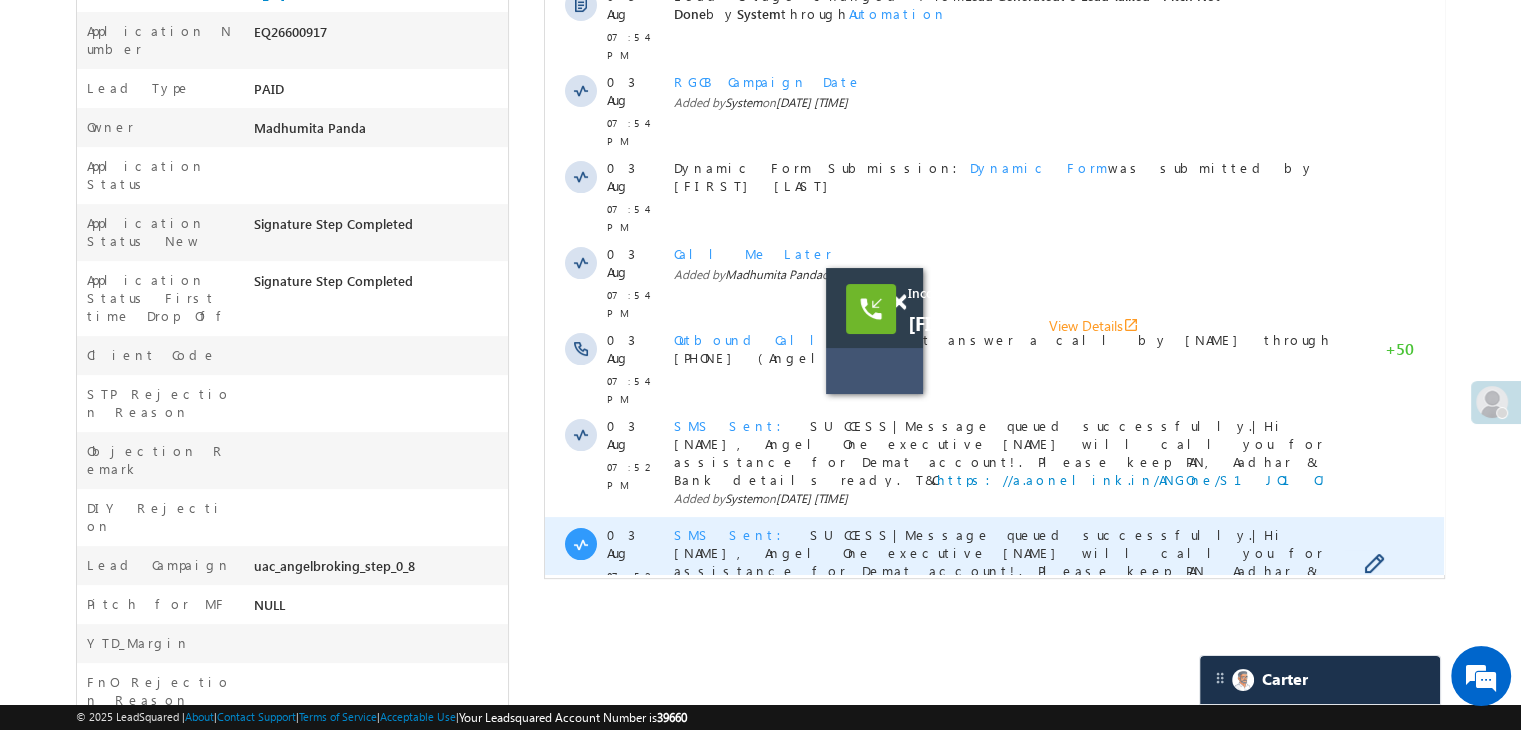 click on "SMS Sent" at bounding box center (734, 534) 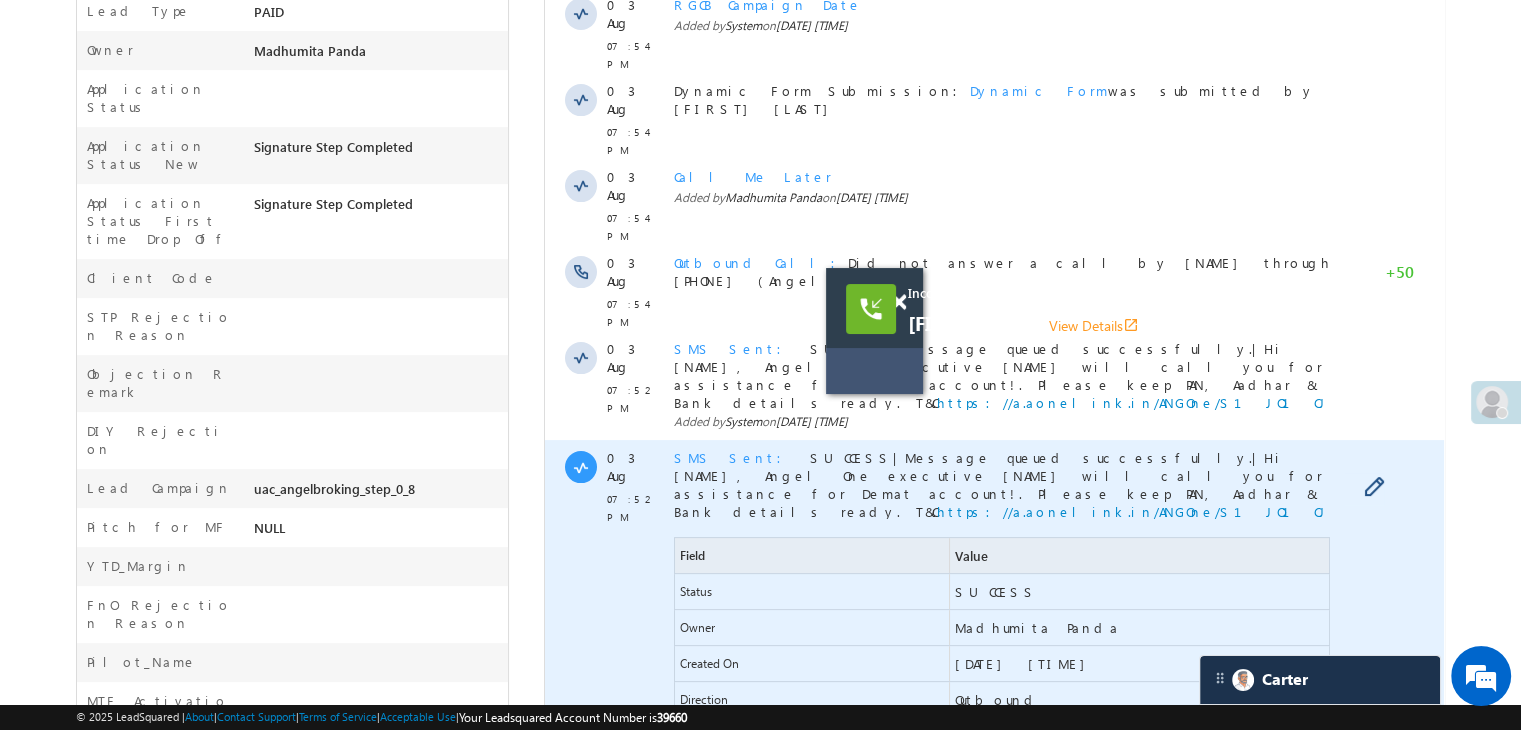 scroll, scrollTop: 800, scrollLeft: 0, axis: vertical 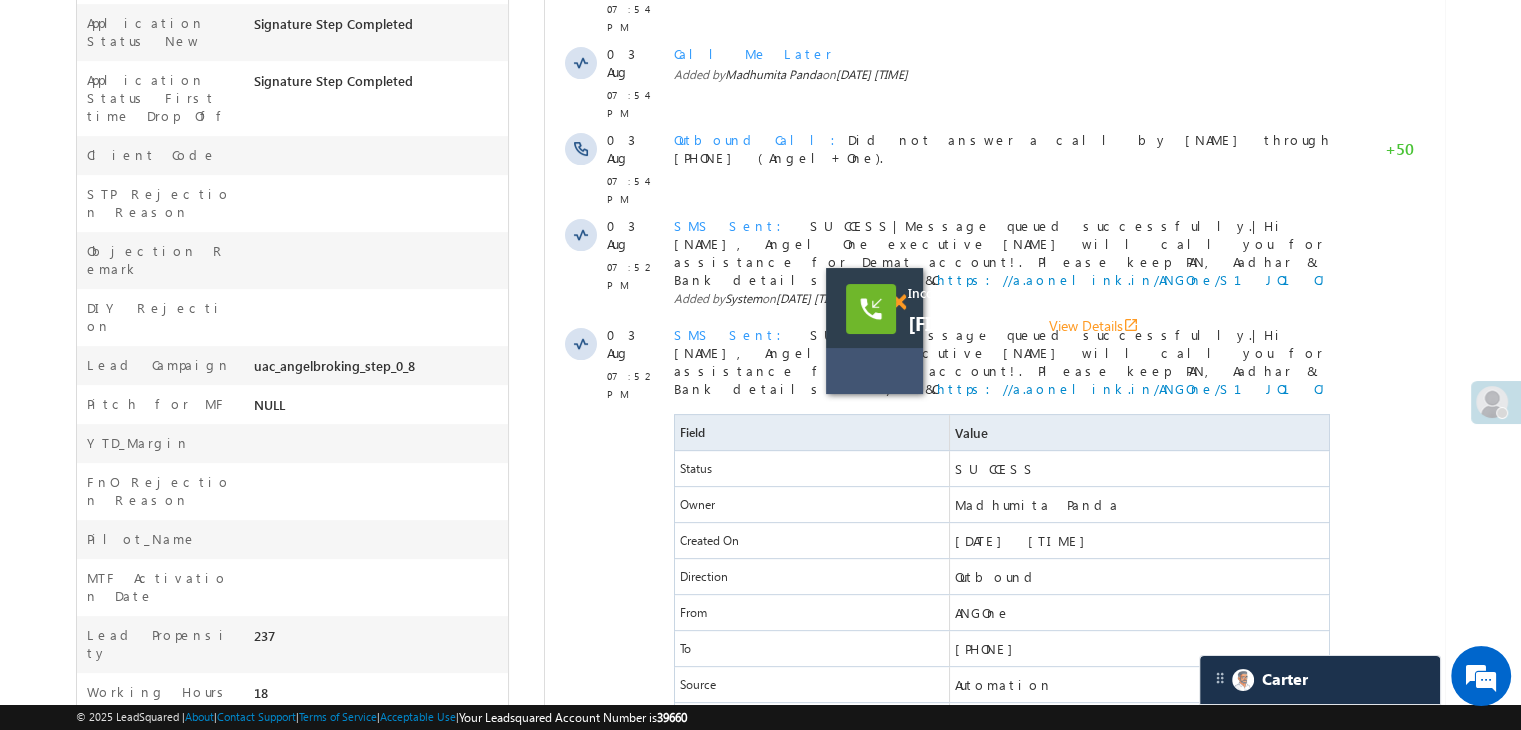 click at bounding box center [898, 302] 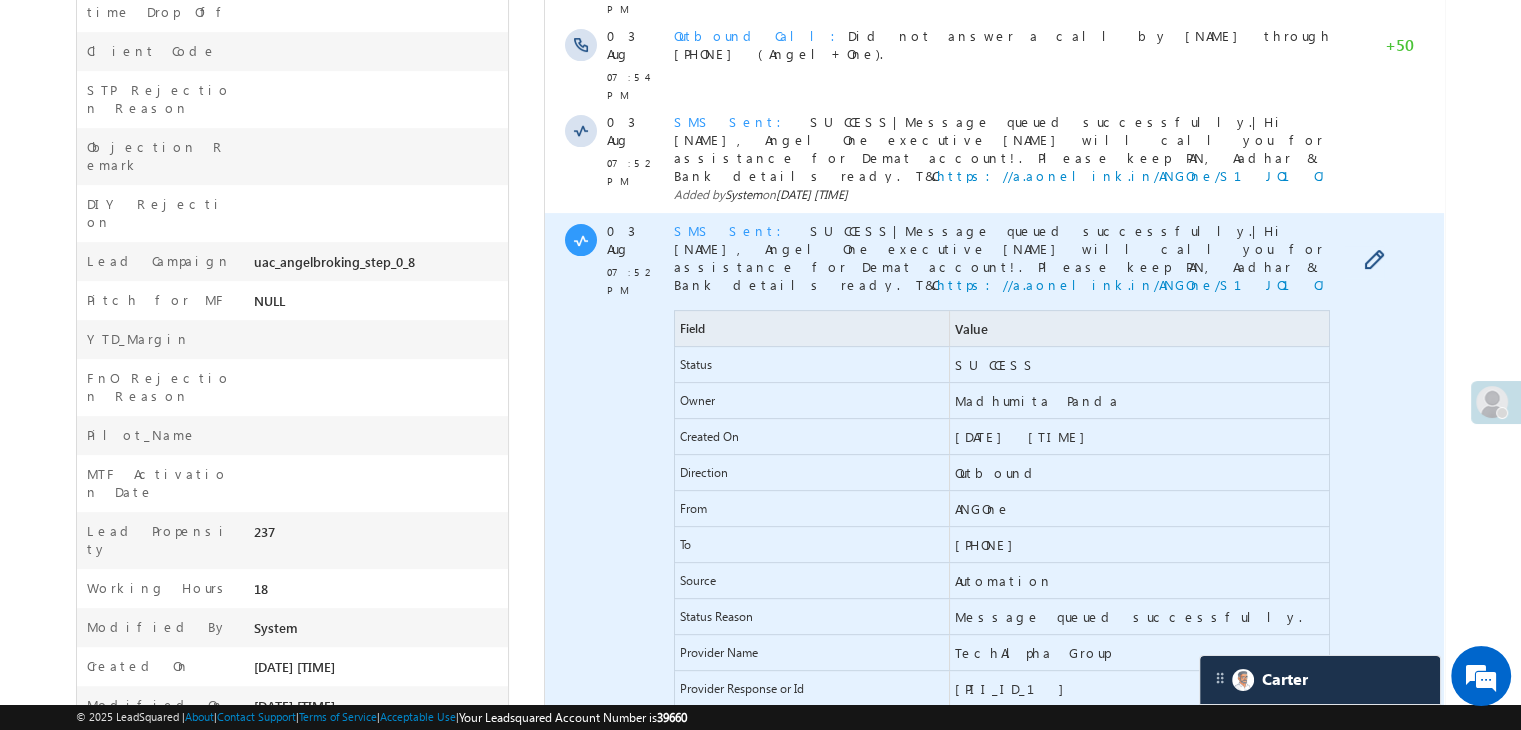 scroll, scrollTop: 900, scrollLeft: 0, axis: vertical 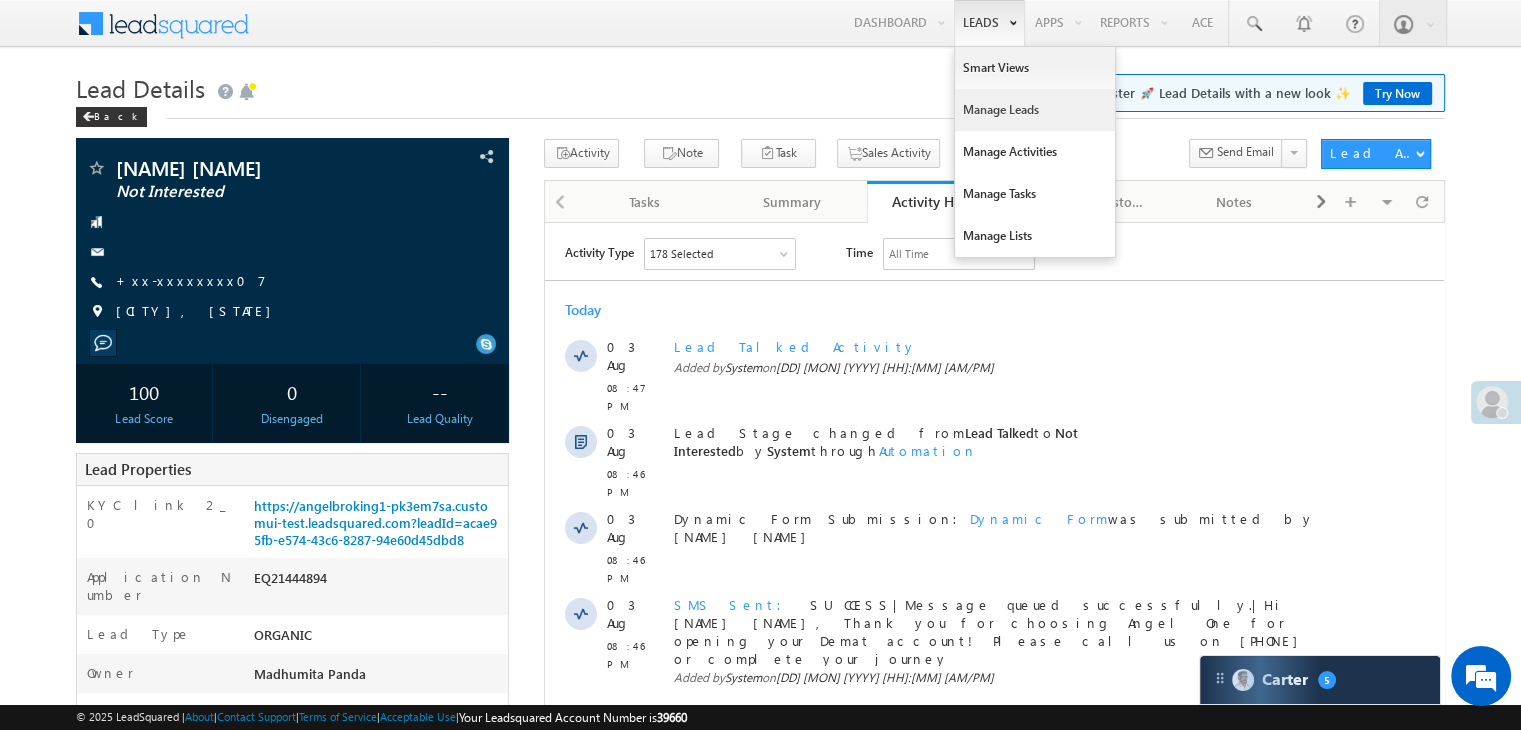 click on "Manage Leads" at bounding box center (1035, 110) 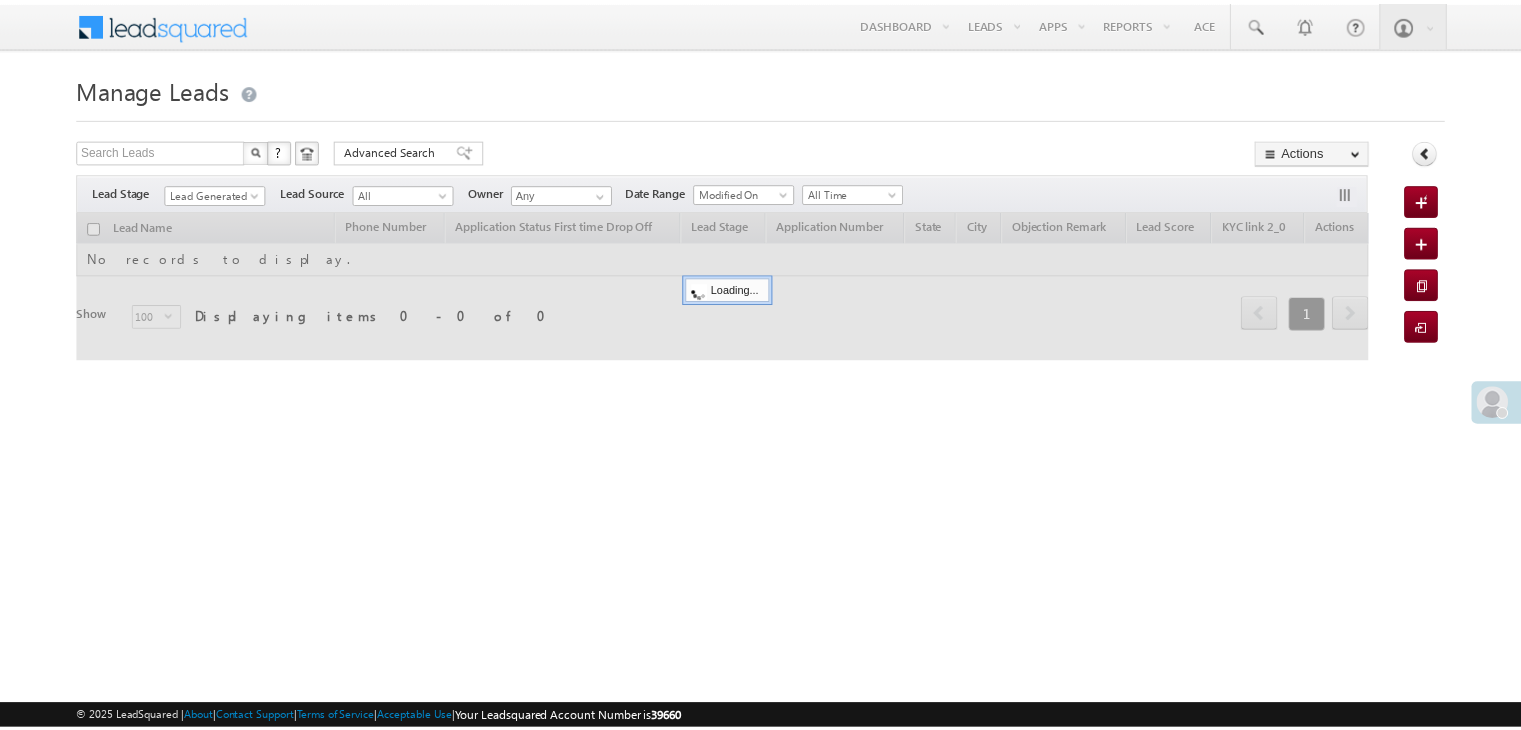 scroll, scrollTop: 0, scrollLeft: 0, axis: both 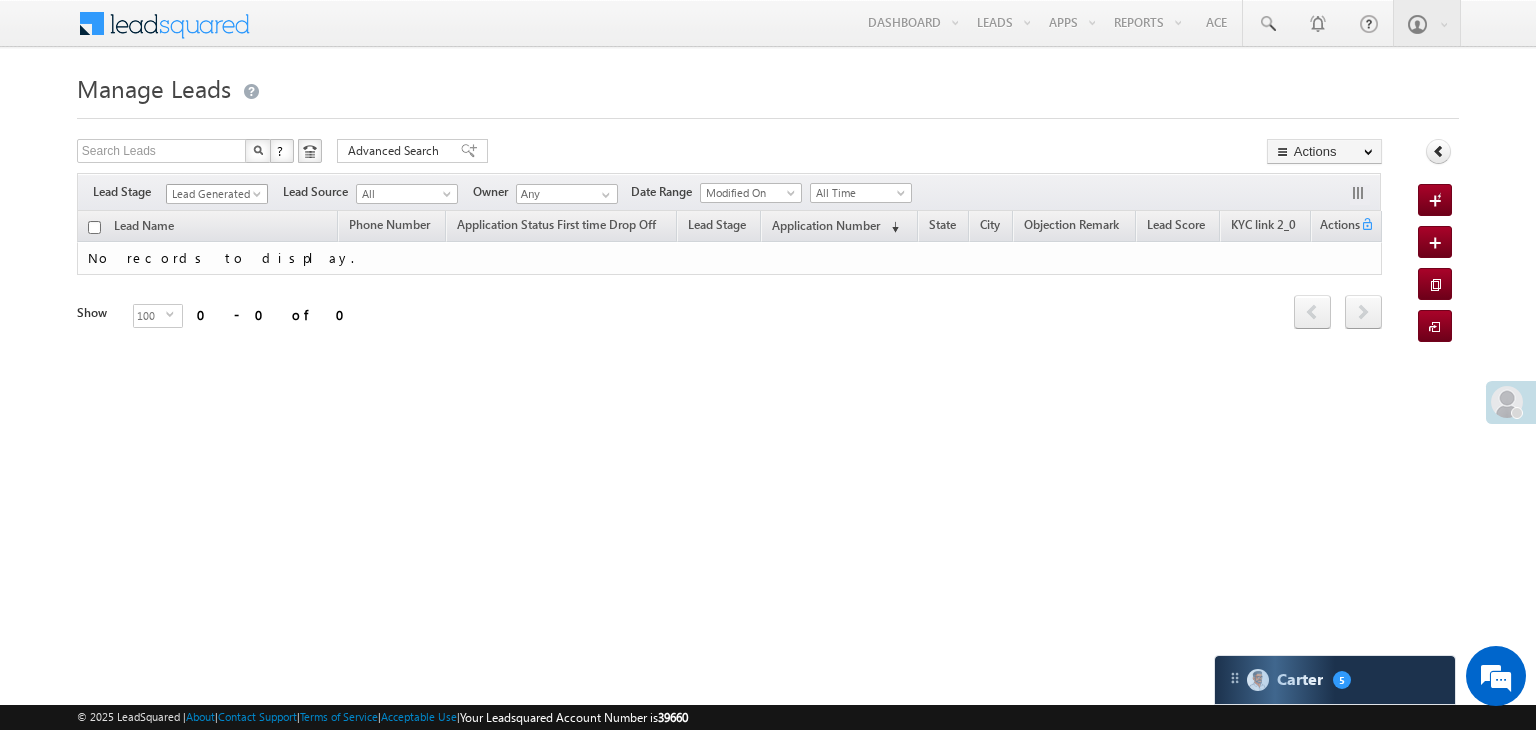 click at bounding box center [259, 198] 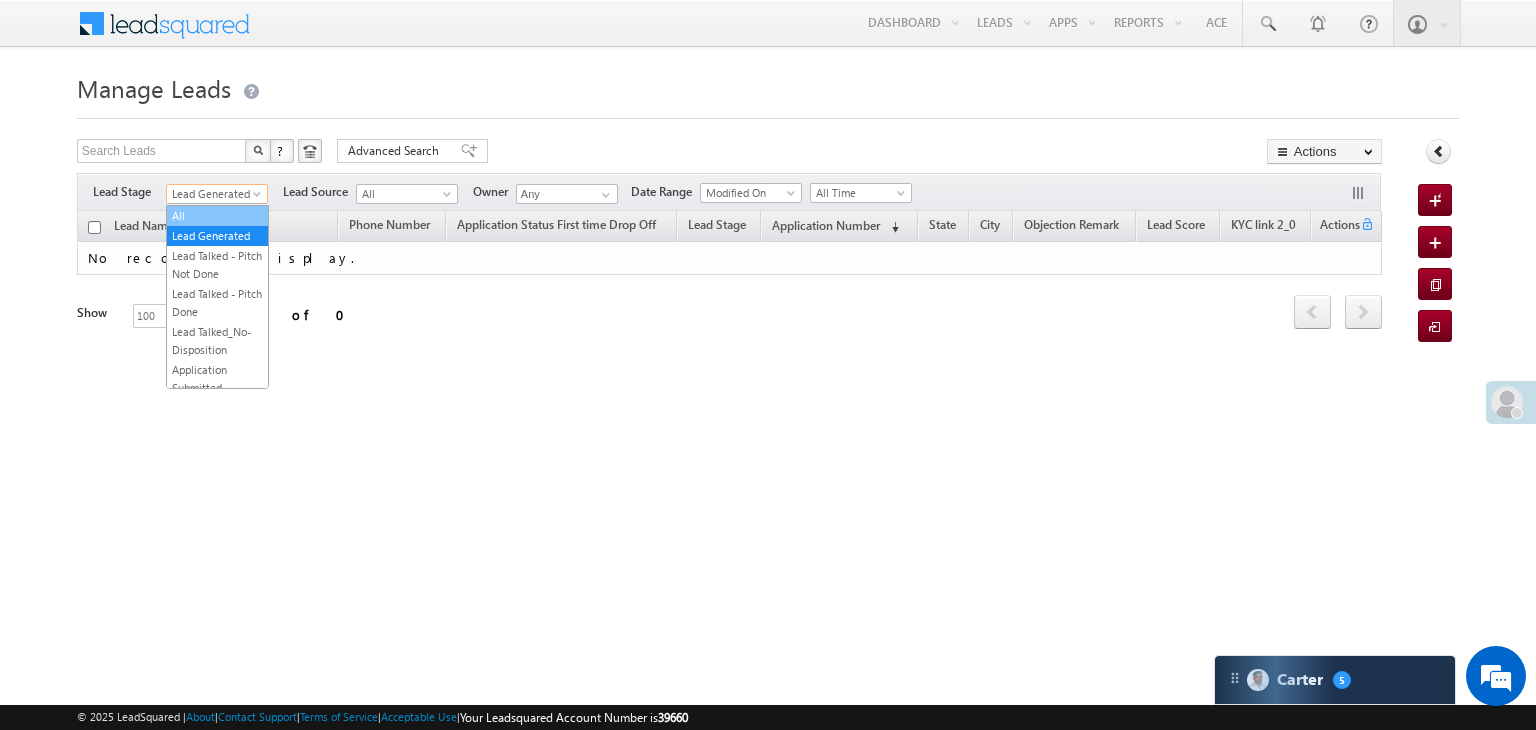 click on "All" at bounding box center (217, 216) 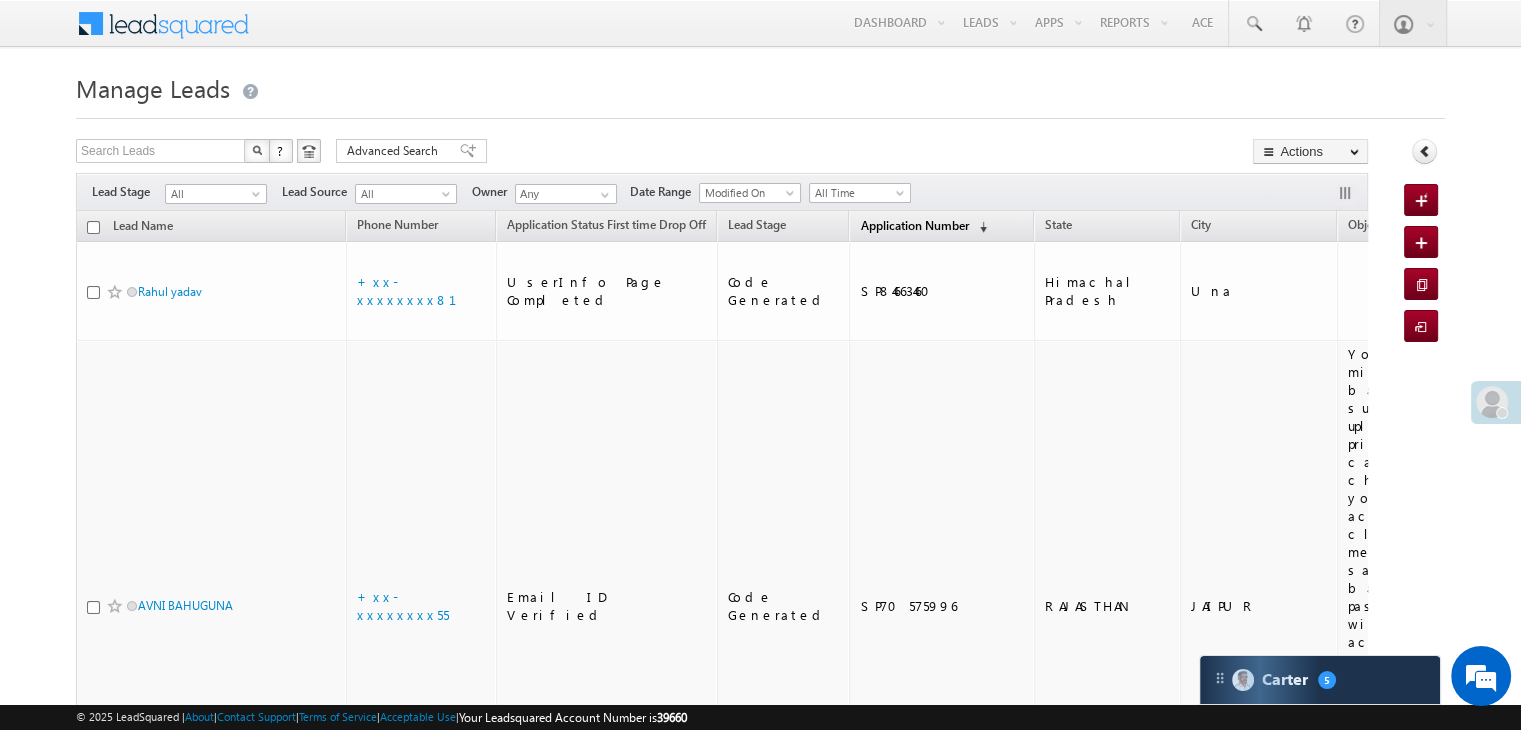 click on "Application Number" at bounding box center (914, 225) 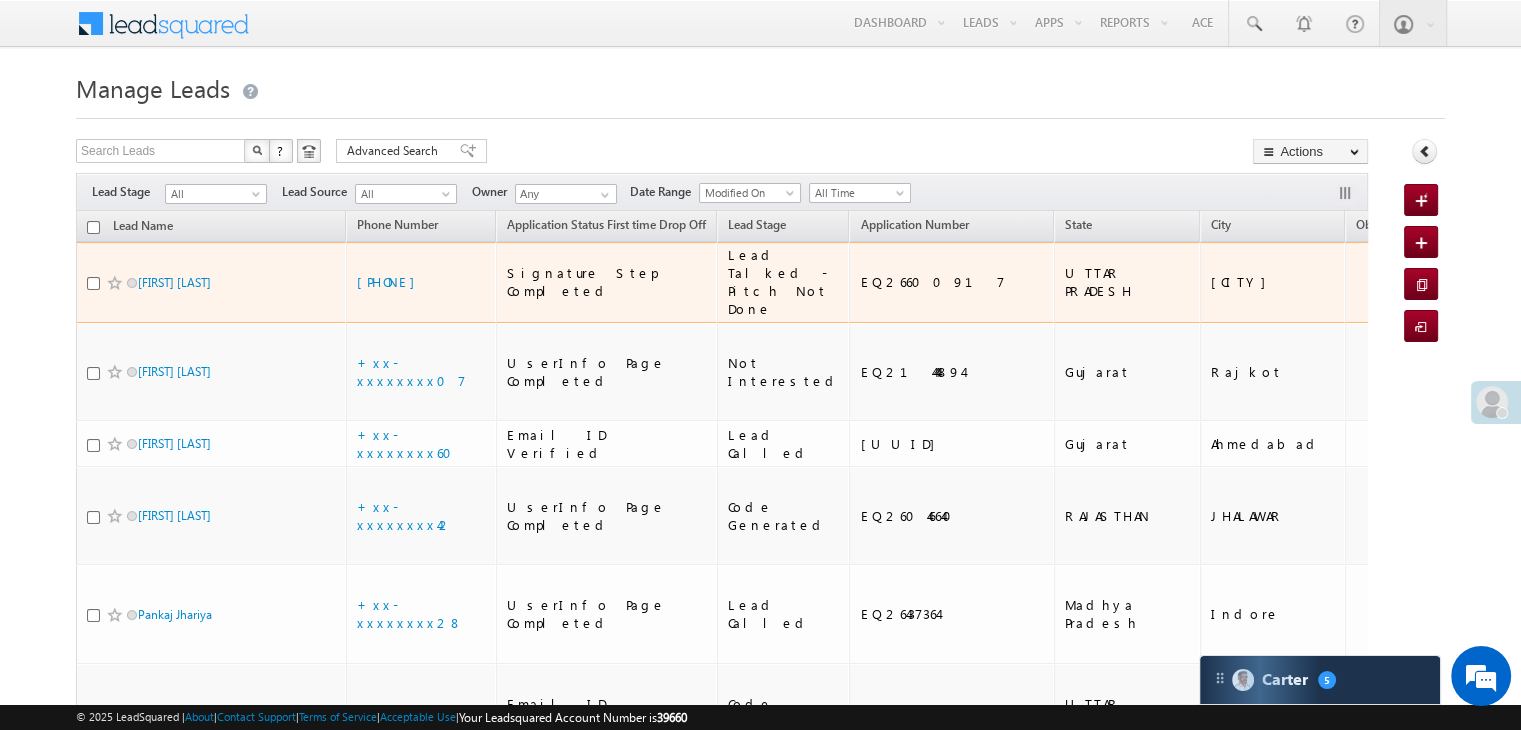 scroll, scrollTop: 0, scrollLeft: 0, axis: both 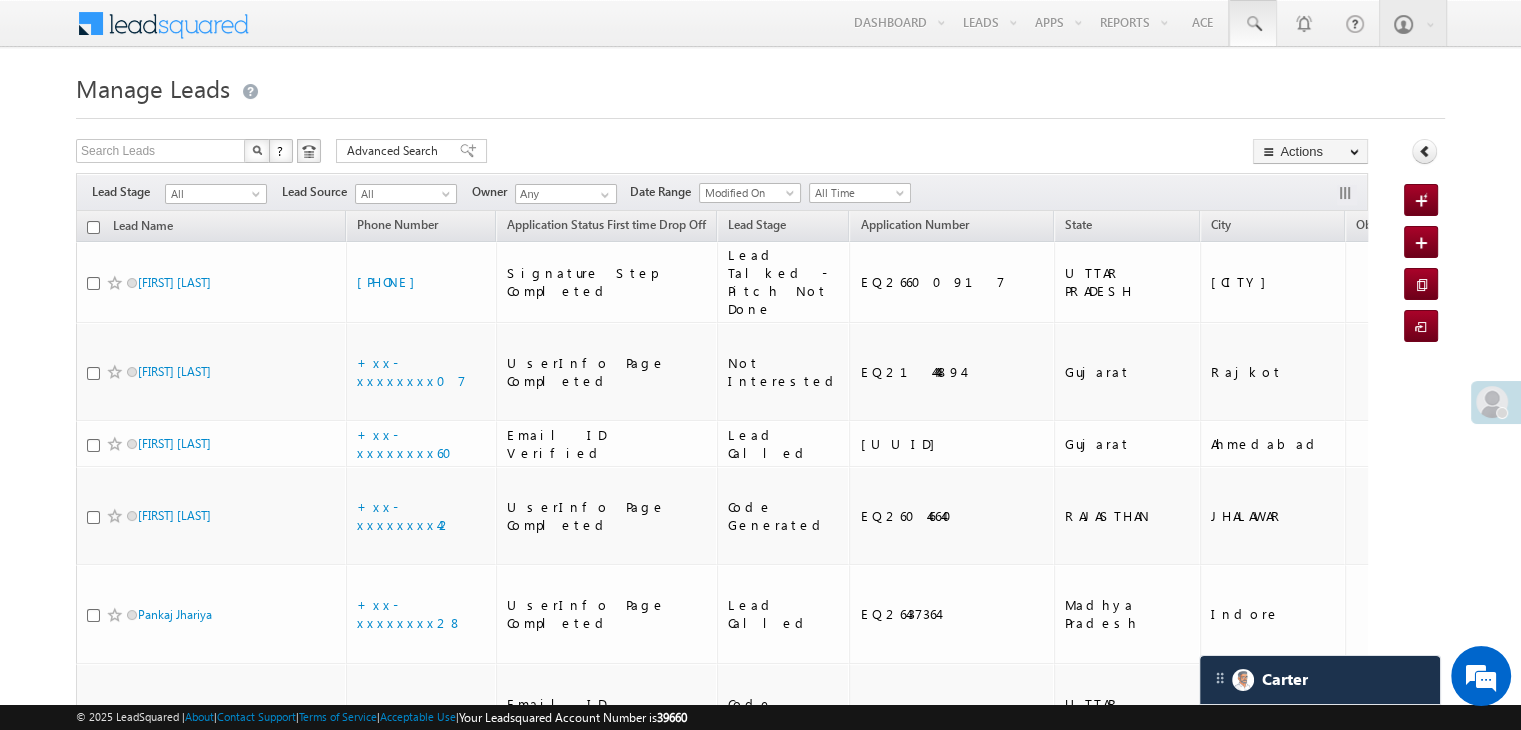 click at bounding box center (1253, 24) 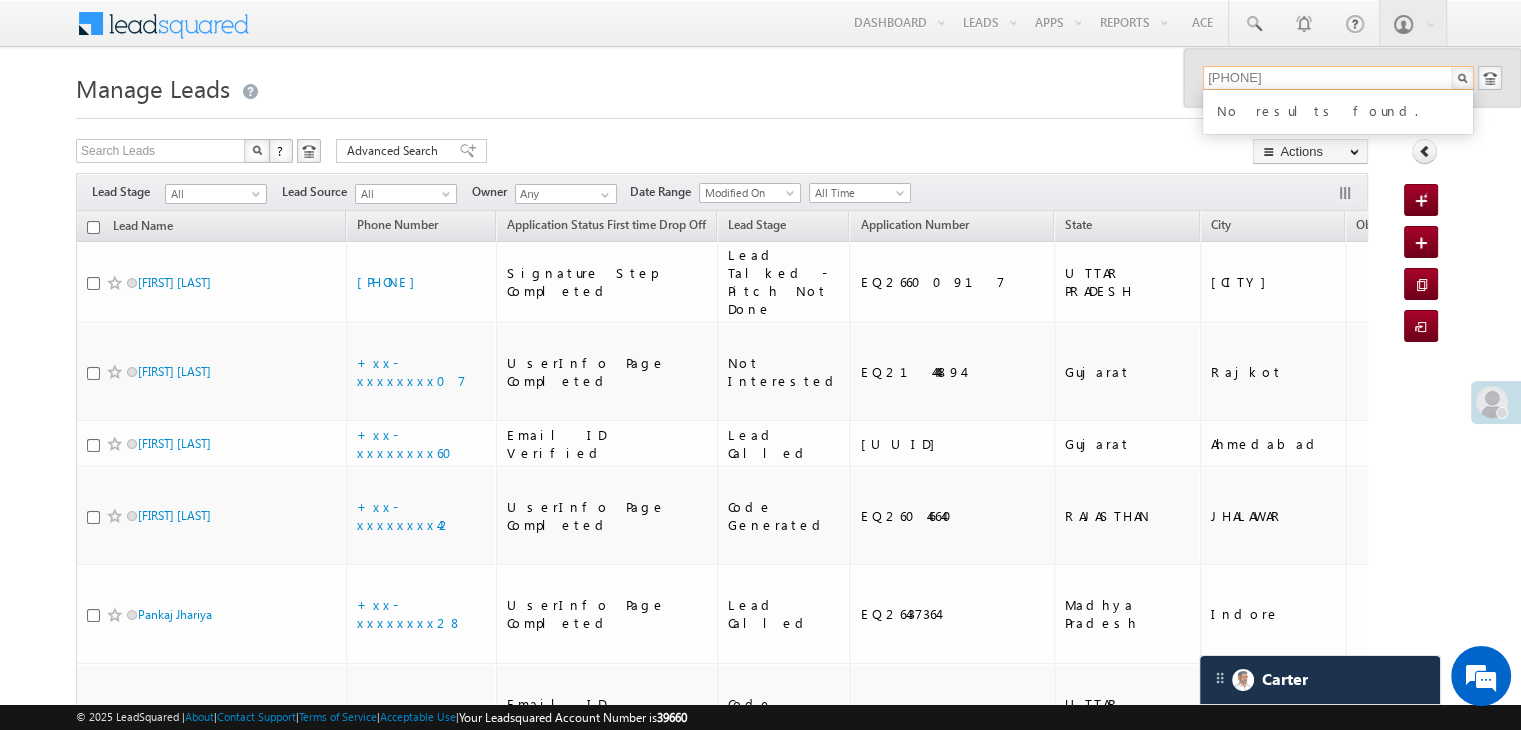 click on "6267789781" at bounding box center (1338, 78) 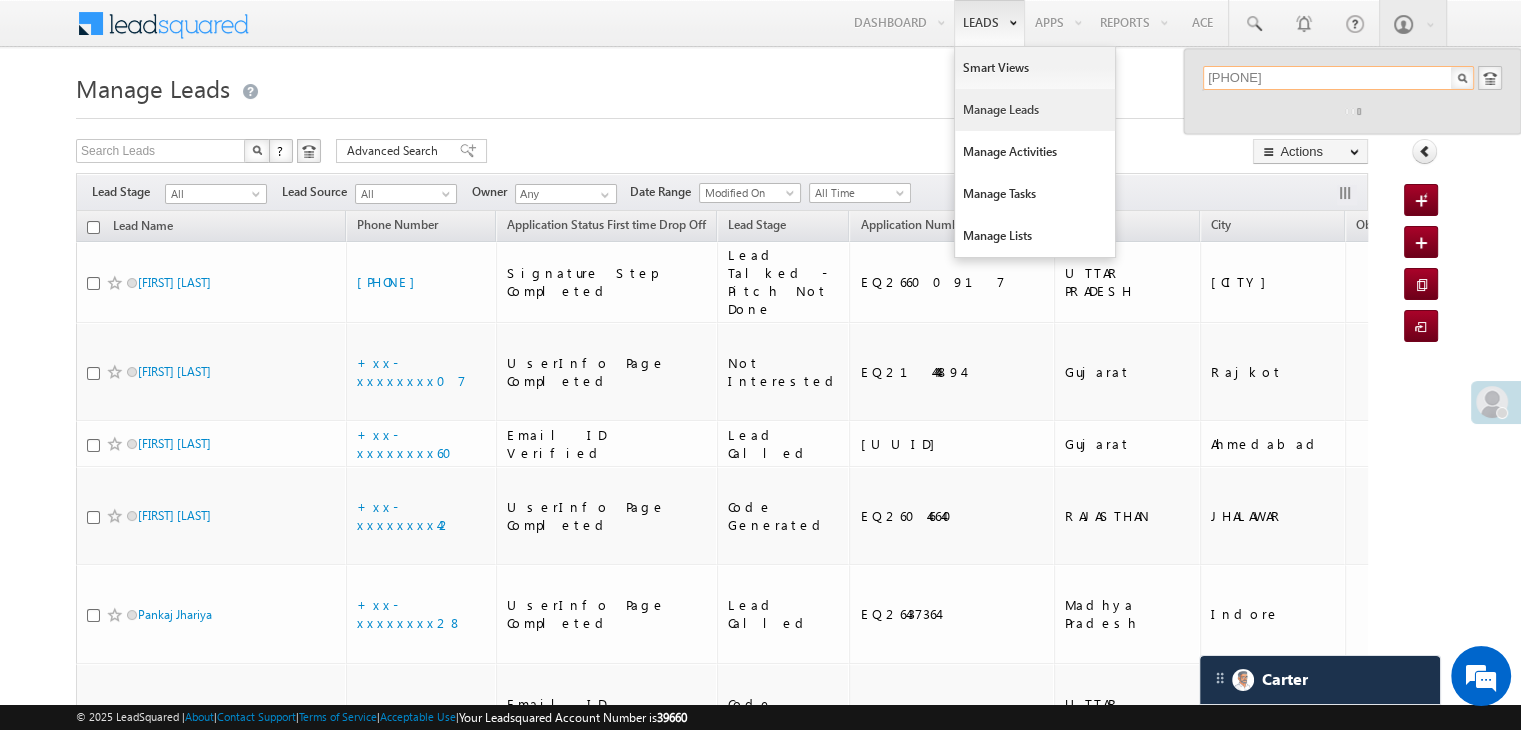 type on "6267789781" 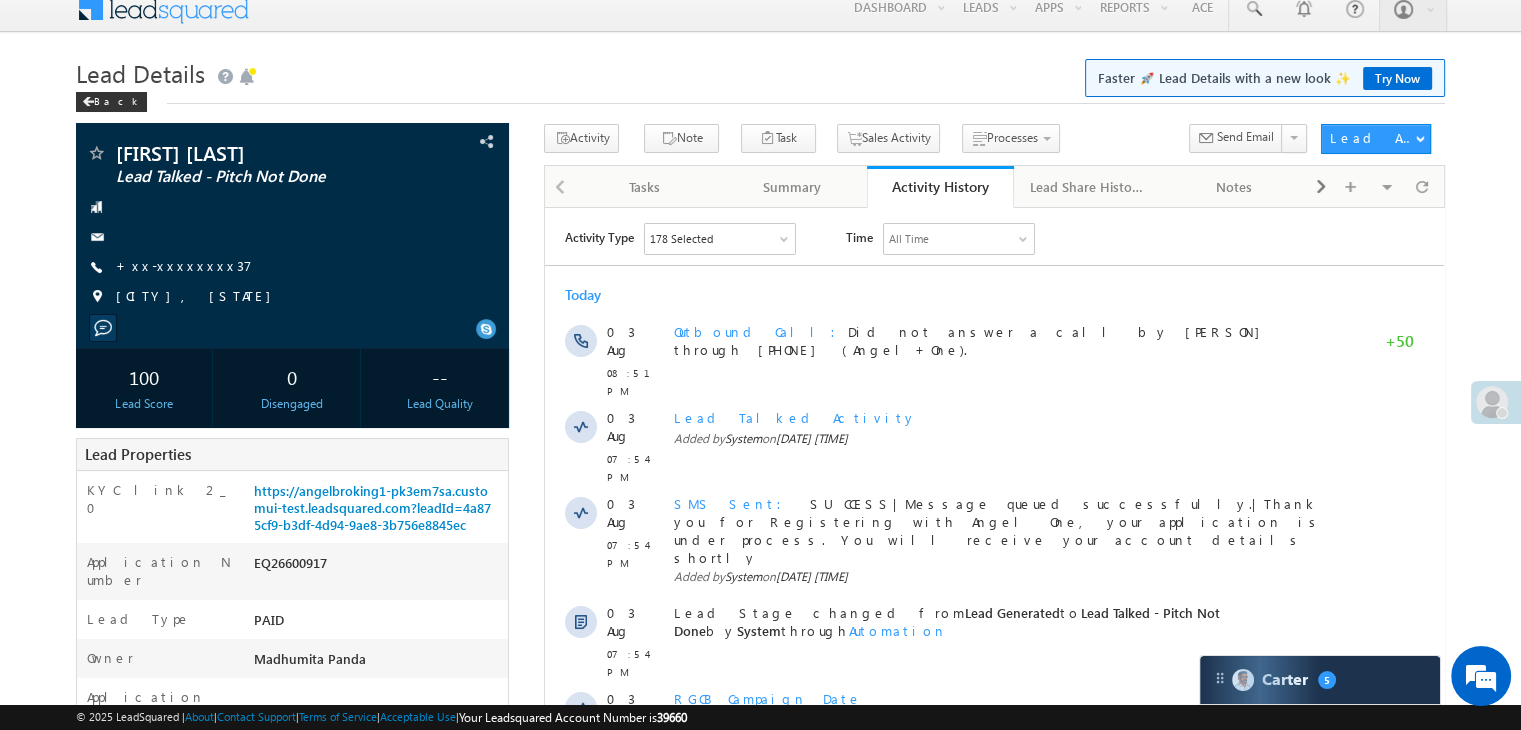 scroll, scrollTop: 0, scrollLeft: 0, axis: both 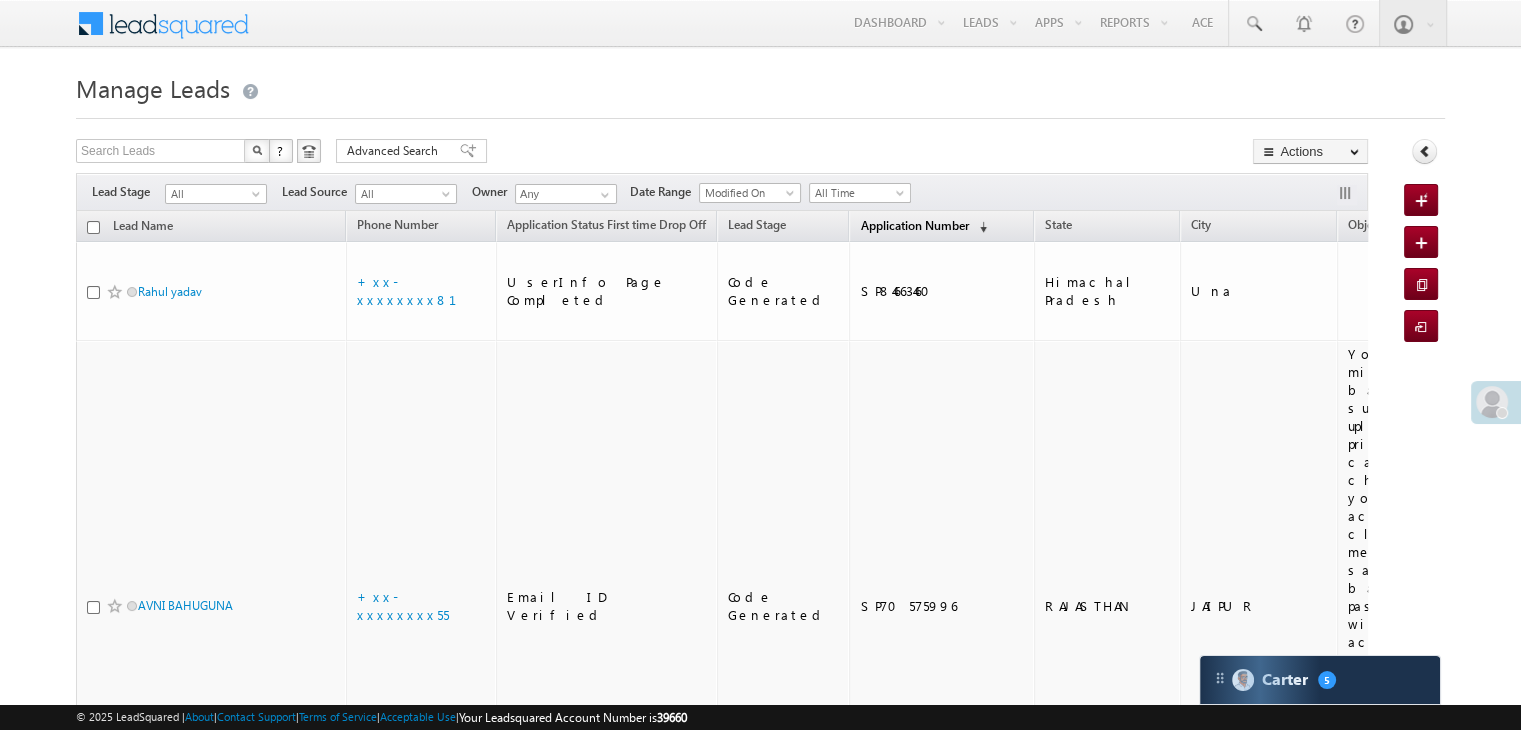 click on "Application Number" at bounding box center [914, 225] 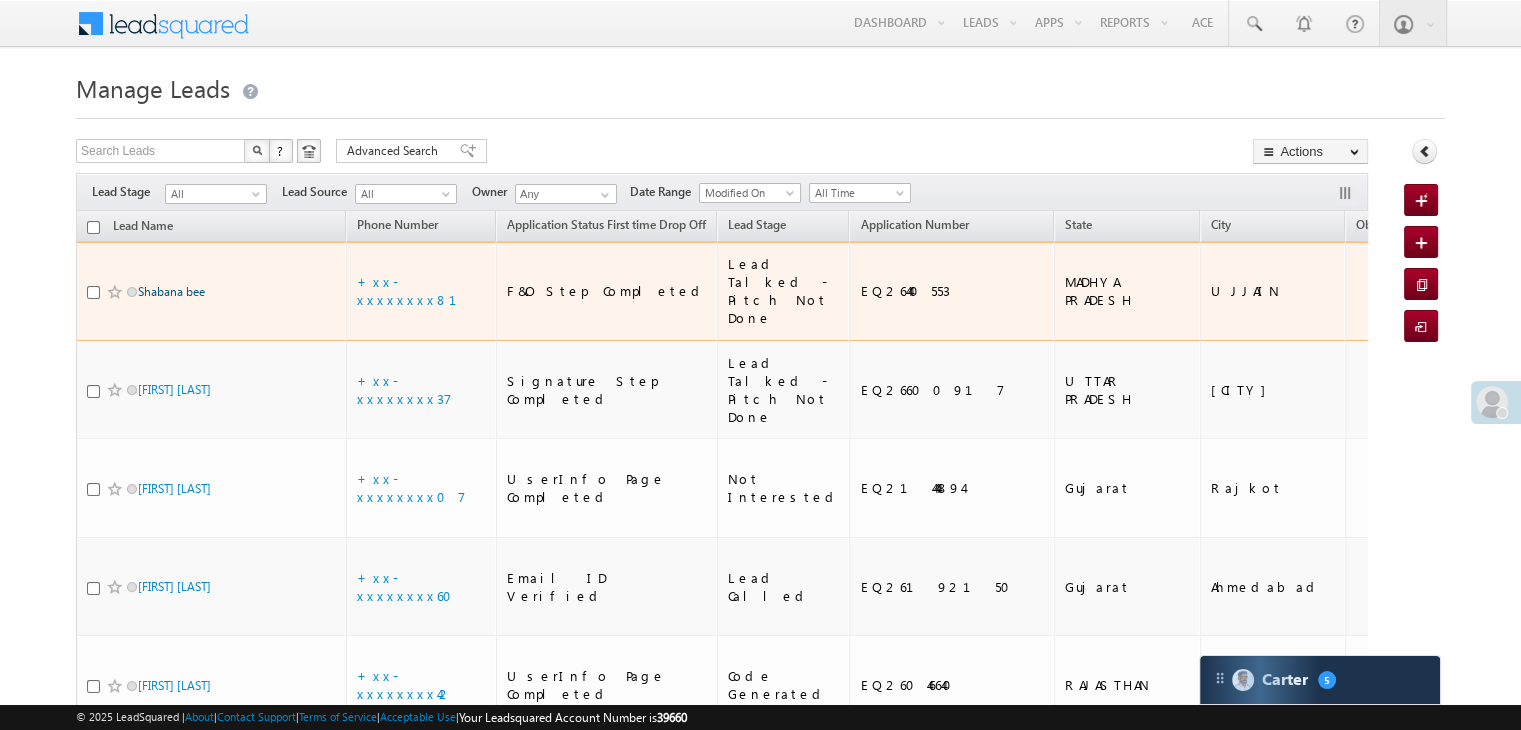 click on "Shabana bee" at bounding box center (171, 291) 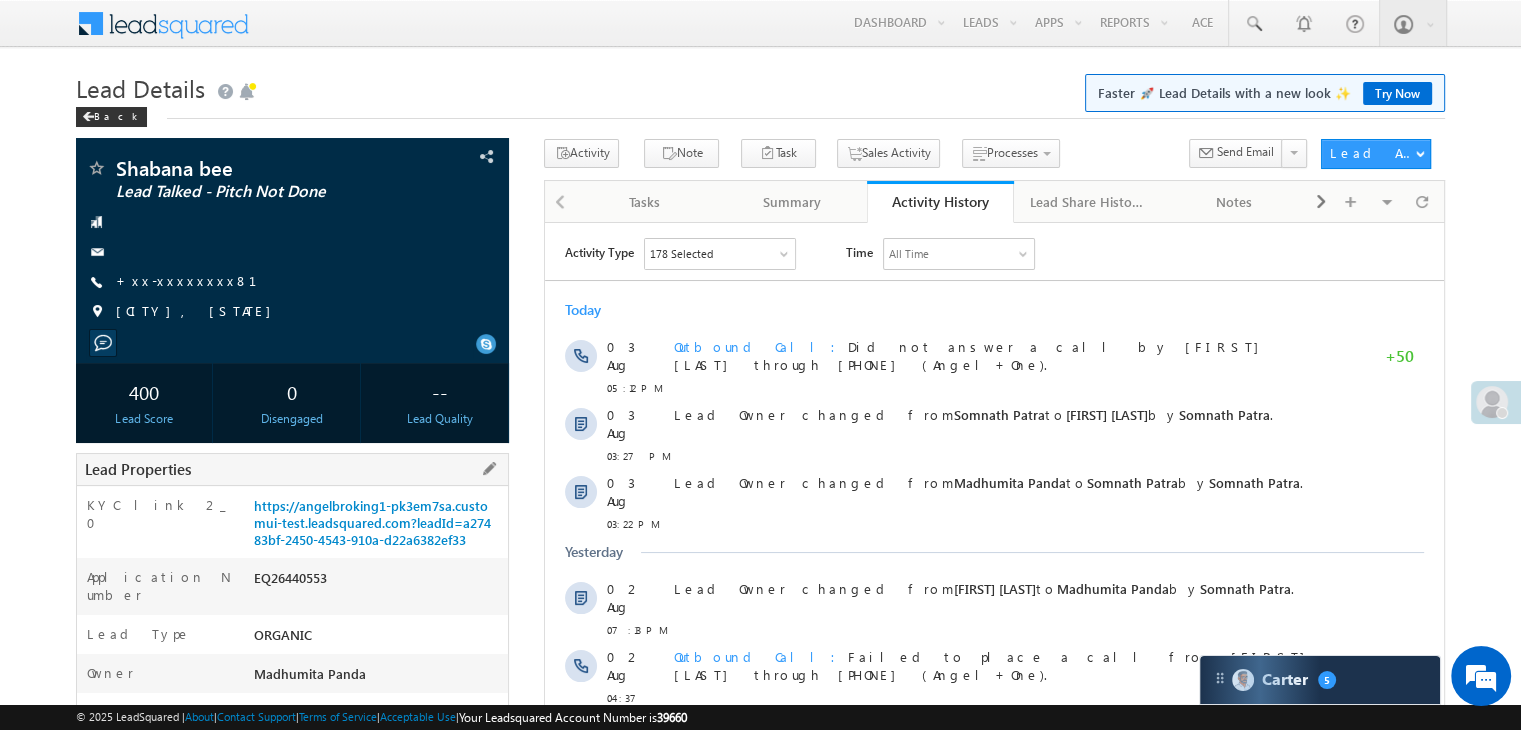 scroll, scrollTop: 0, scrollLeft: 0, axis: both 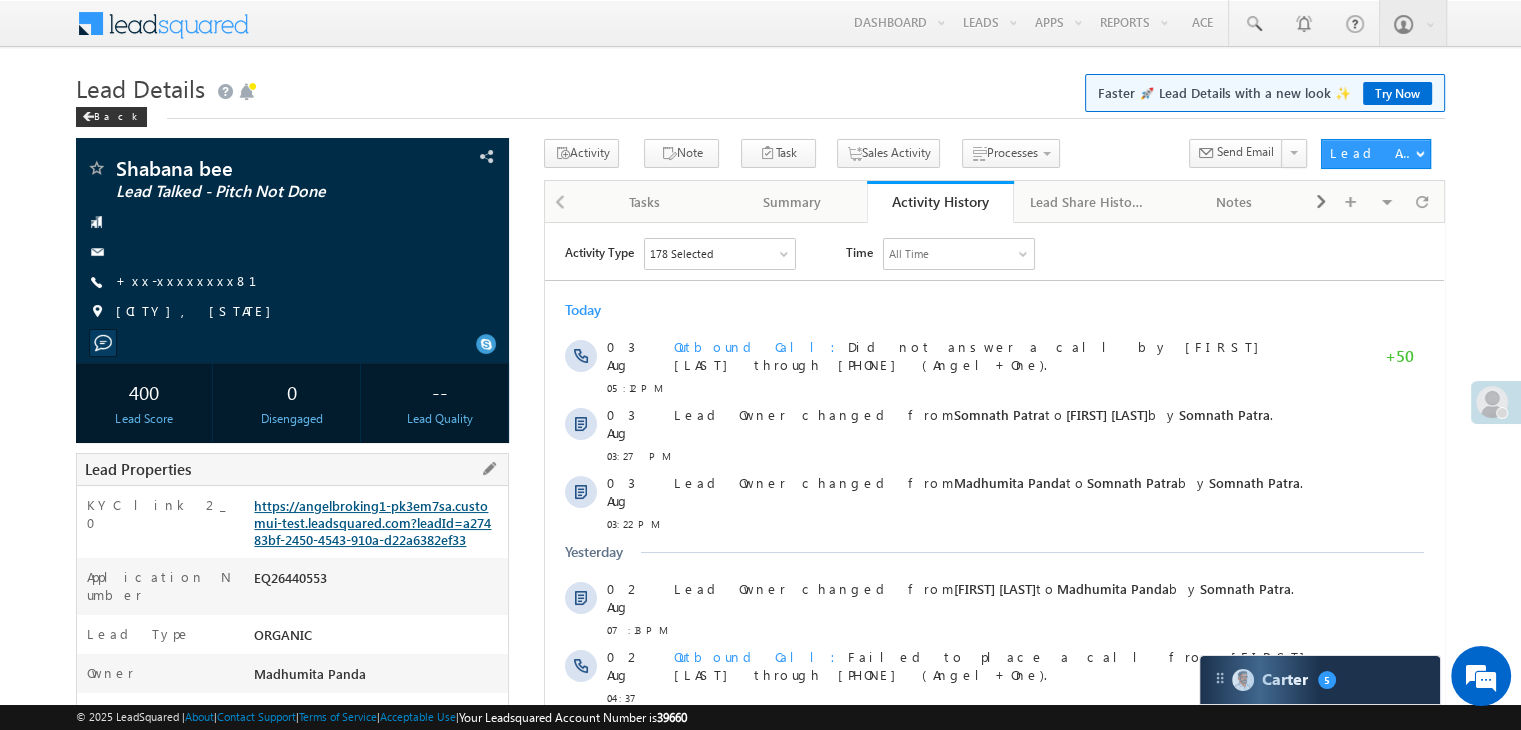 click on "https://angelbroking1-pk3em7sa.customui-test.leadsquared.com?leadId=a27483bf-2450-4543-910a-d22a6382ef33" at bounding box center [372, 522] 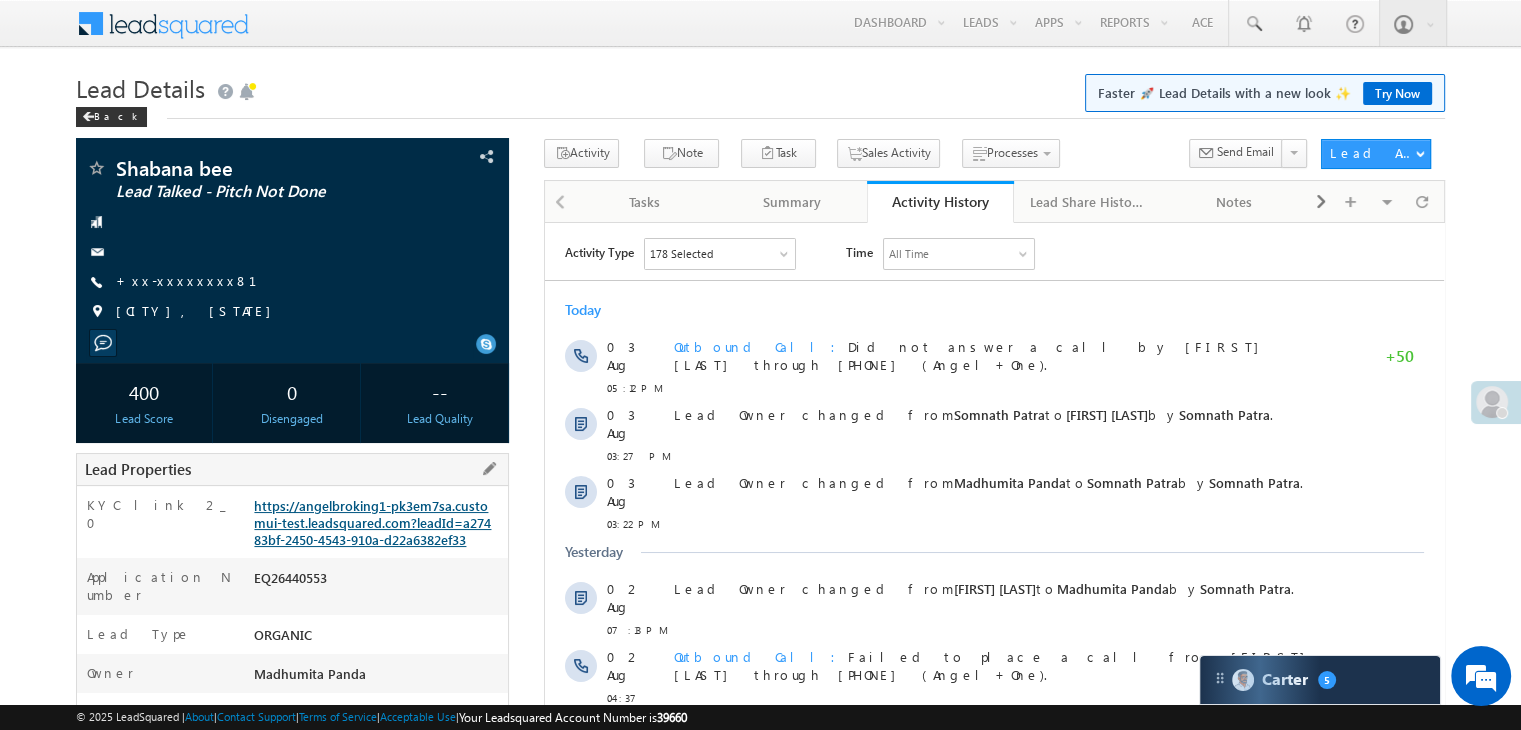 scroll, scrollTop: 0, scrollLeft: 0, axis: both 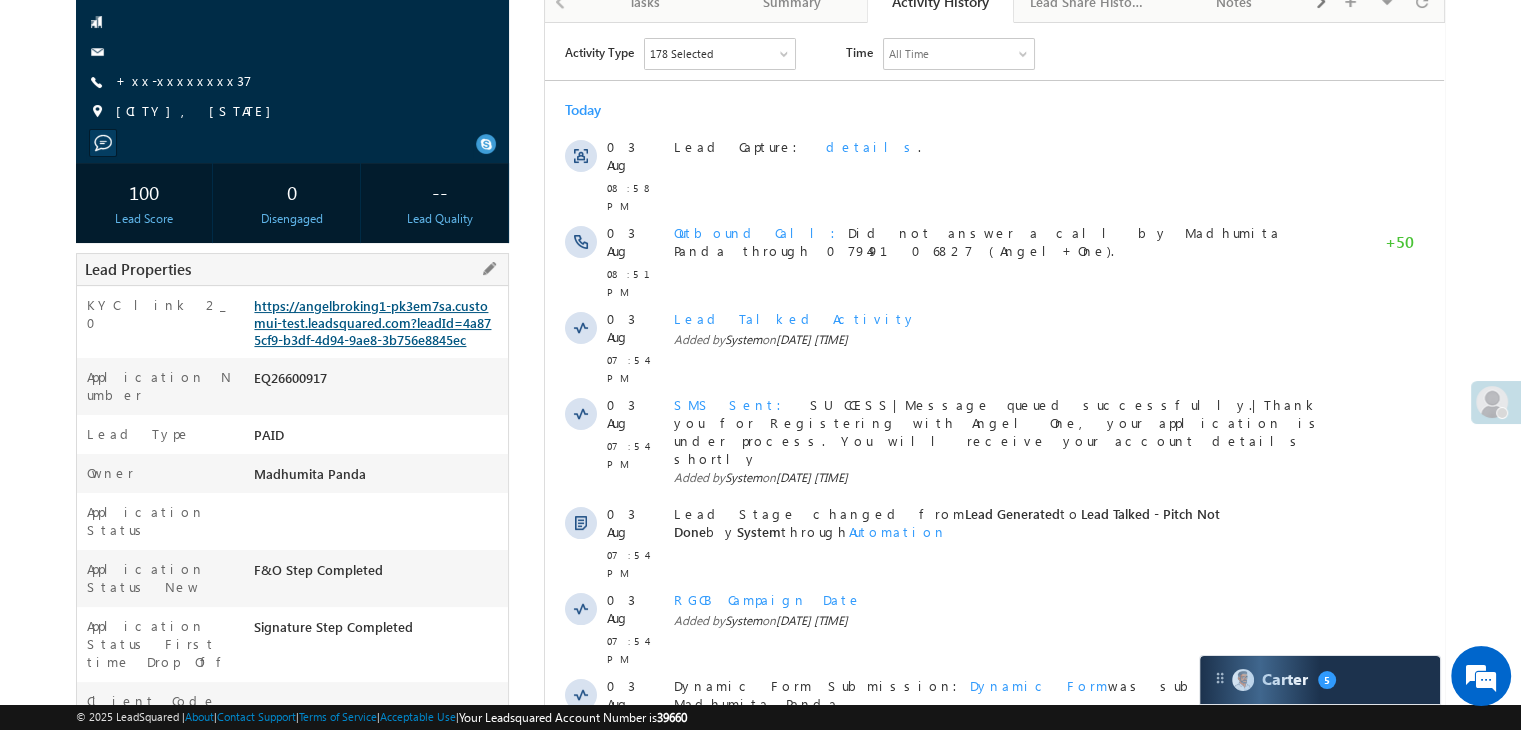 click on "https://angelbroking1-pk3em7sa.customui-test.leadsquared.com?leadId=4a875cf9-b3df-4d94-9ae8-3b756e8845ec" at bounding box center [372, 322] 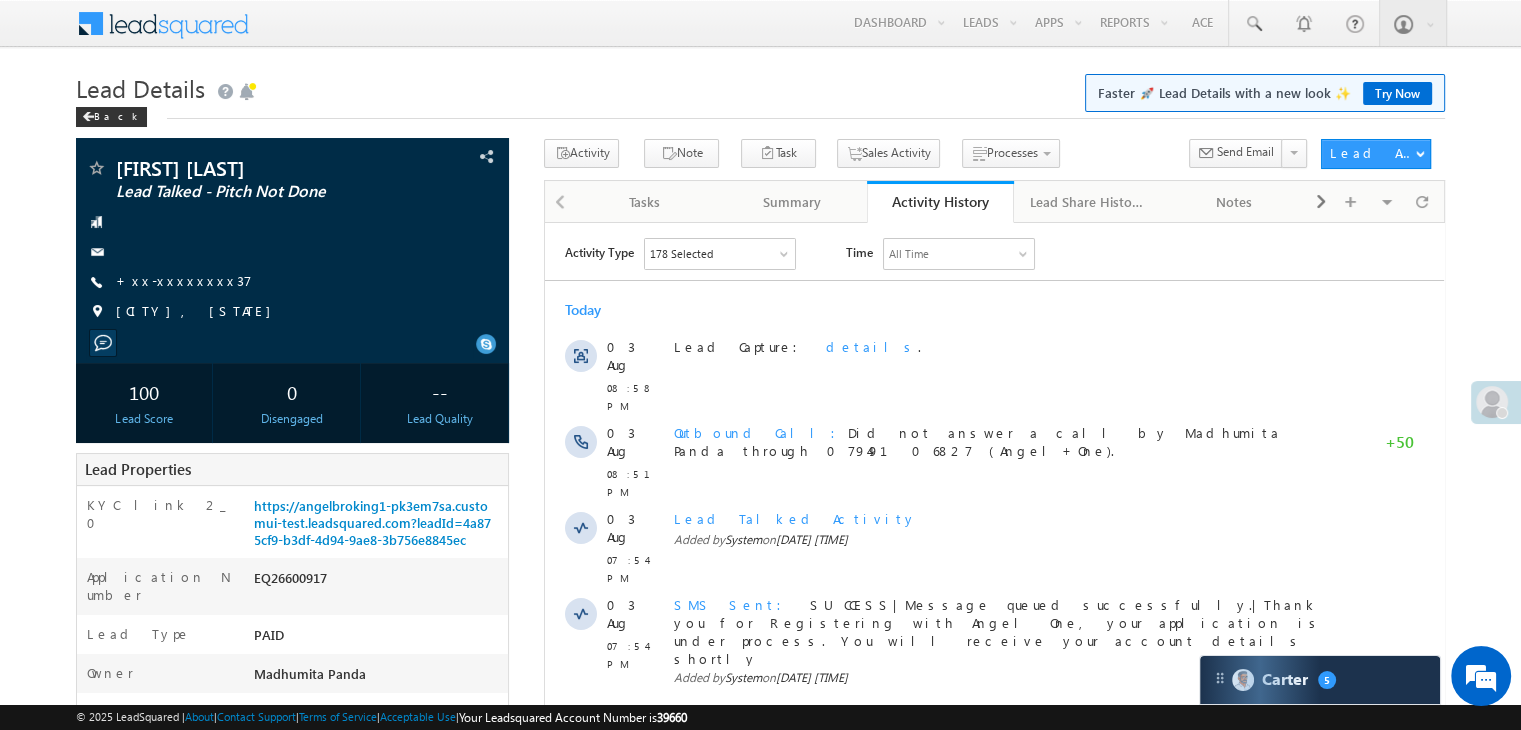 scroll, scrollTop: 0, scrollLeft: 0, axis: both 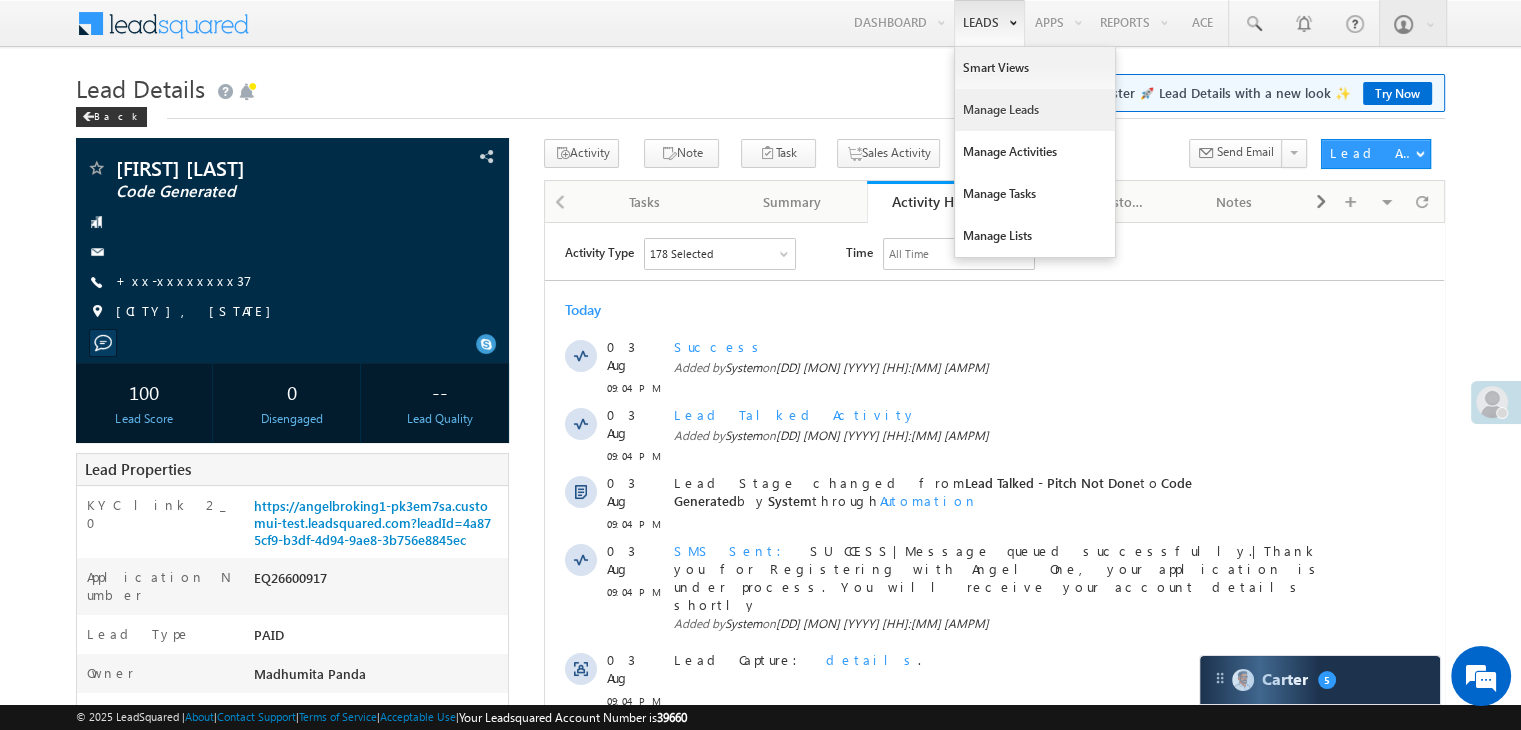 click on "Manage Leads" at bounding box center [1035, 110] 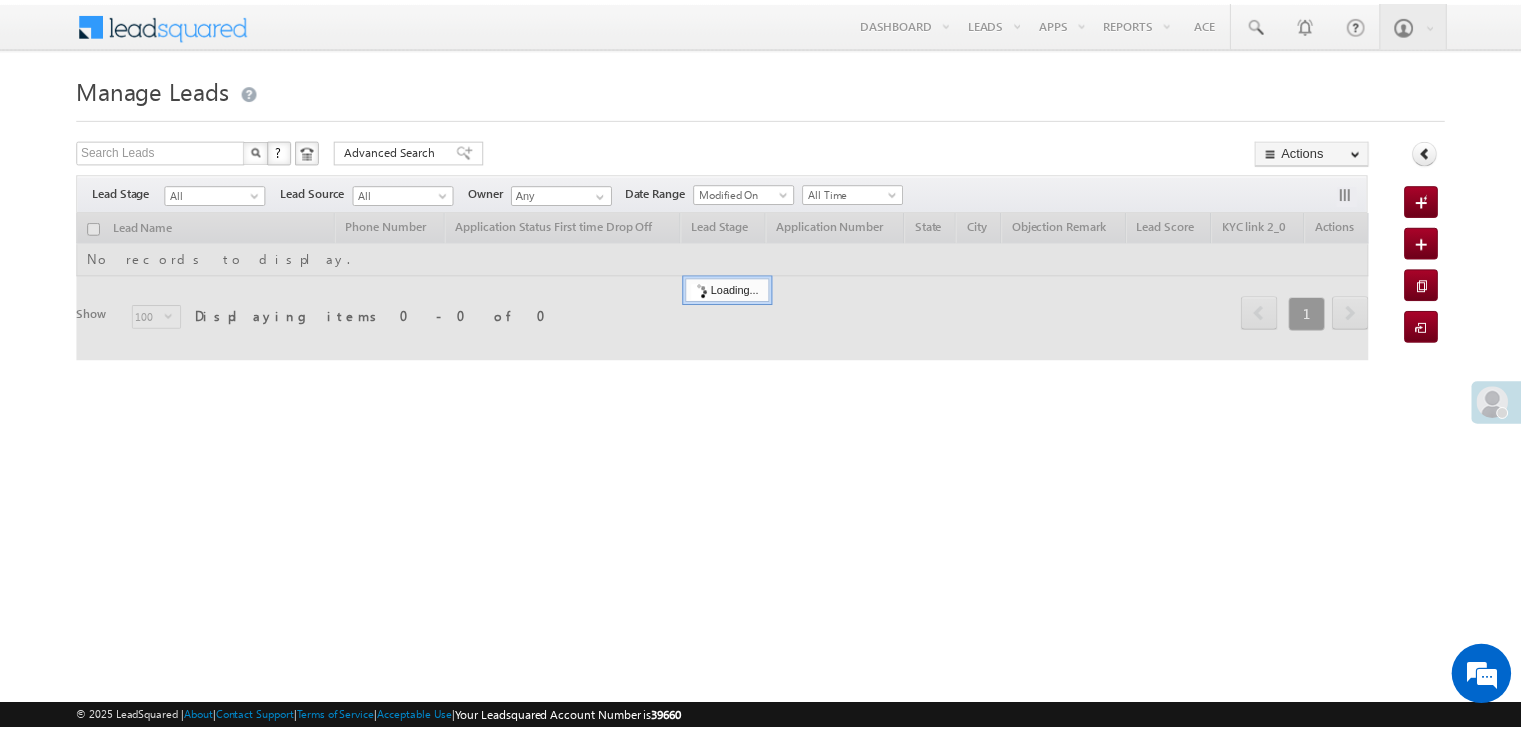 scroll, scrollTop: 0, scrollLeft: 0, axis: both 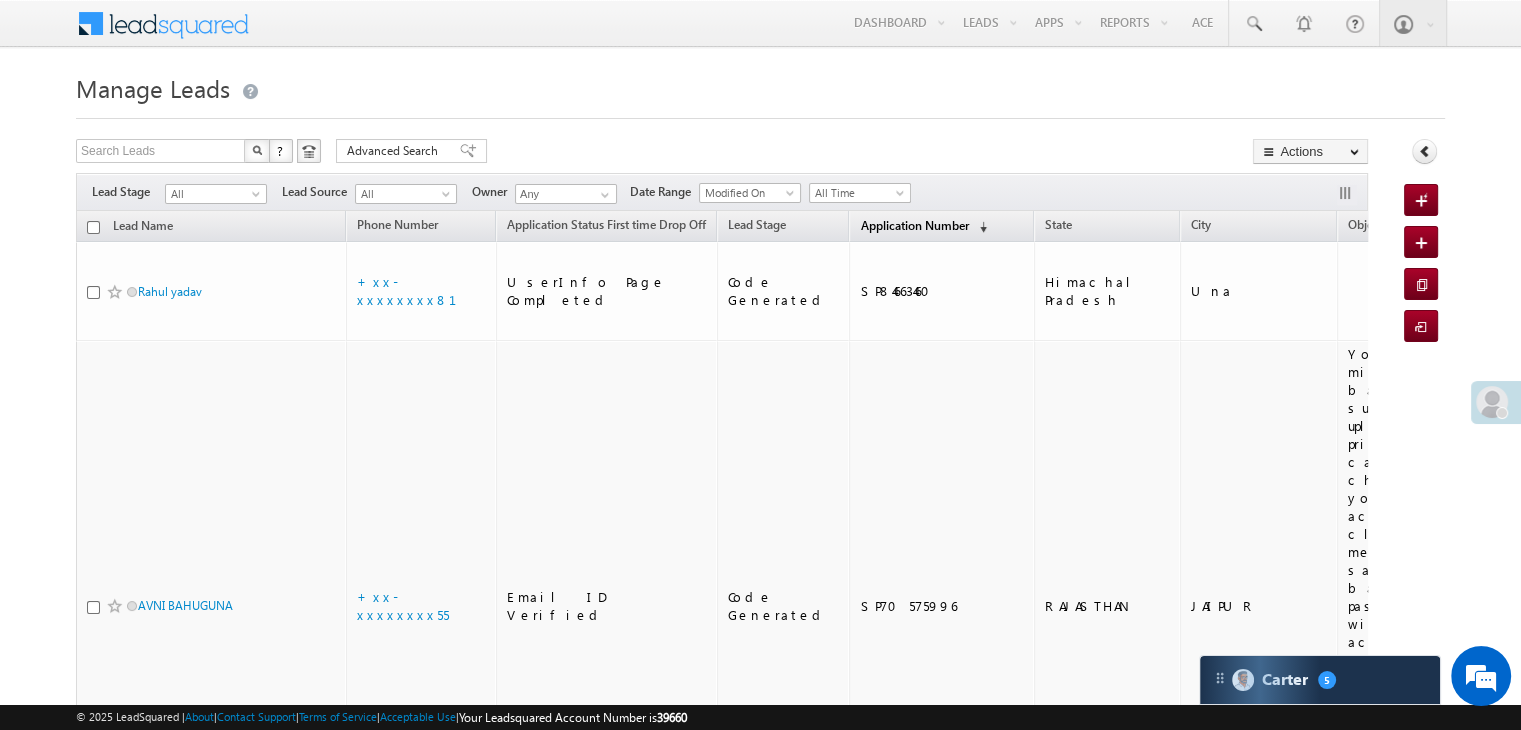 click on "Application Number" at bounding box center (914, 225) 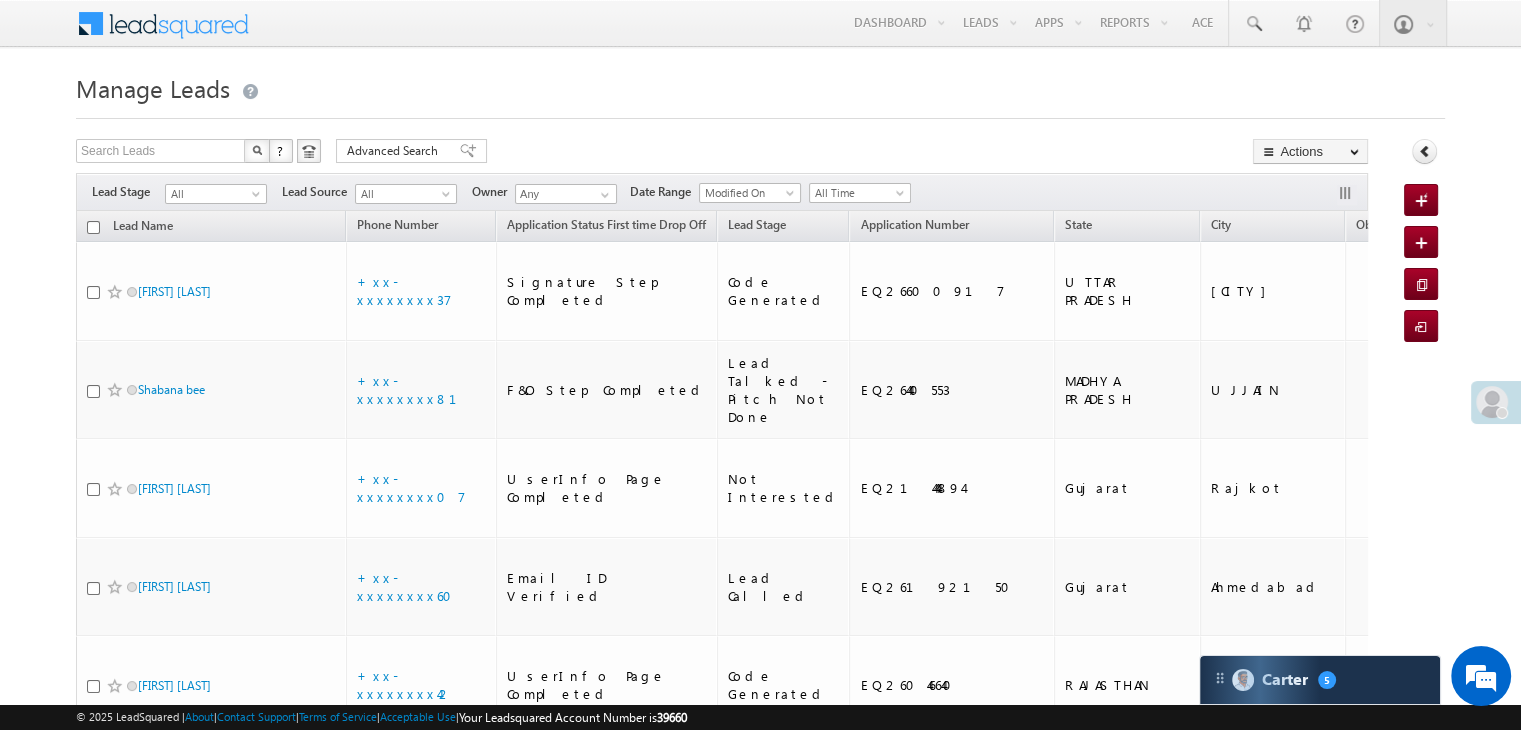 scroll, scrollTop: 0, scrollLeft: 0, axis: both 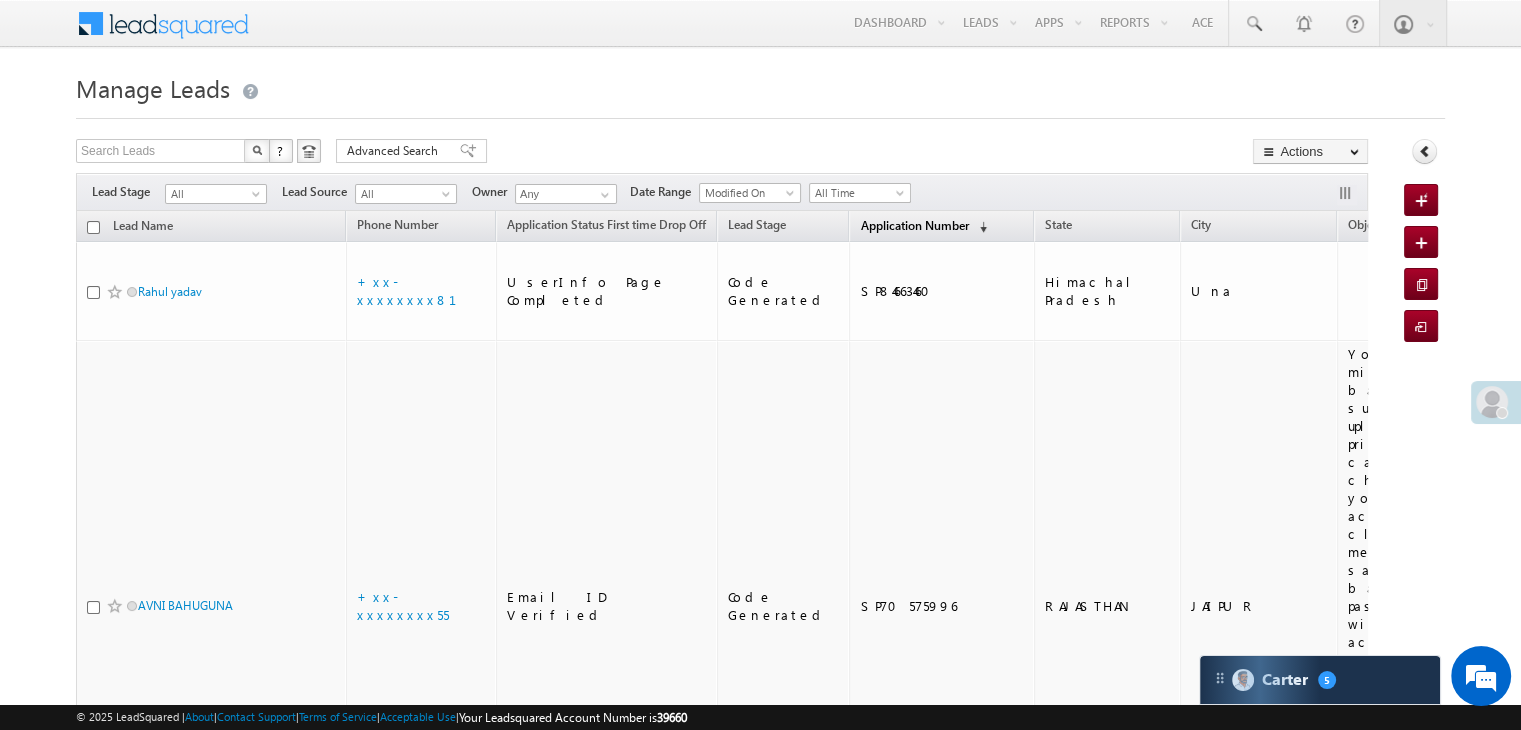 click on "Application Number" at bounding box center (914, 225) 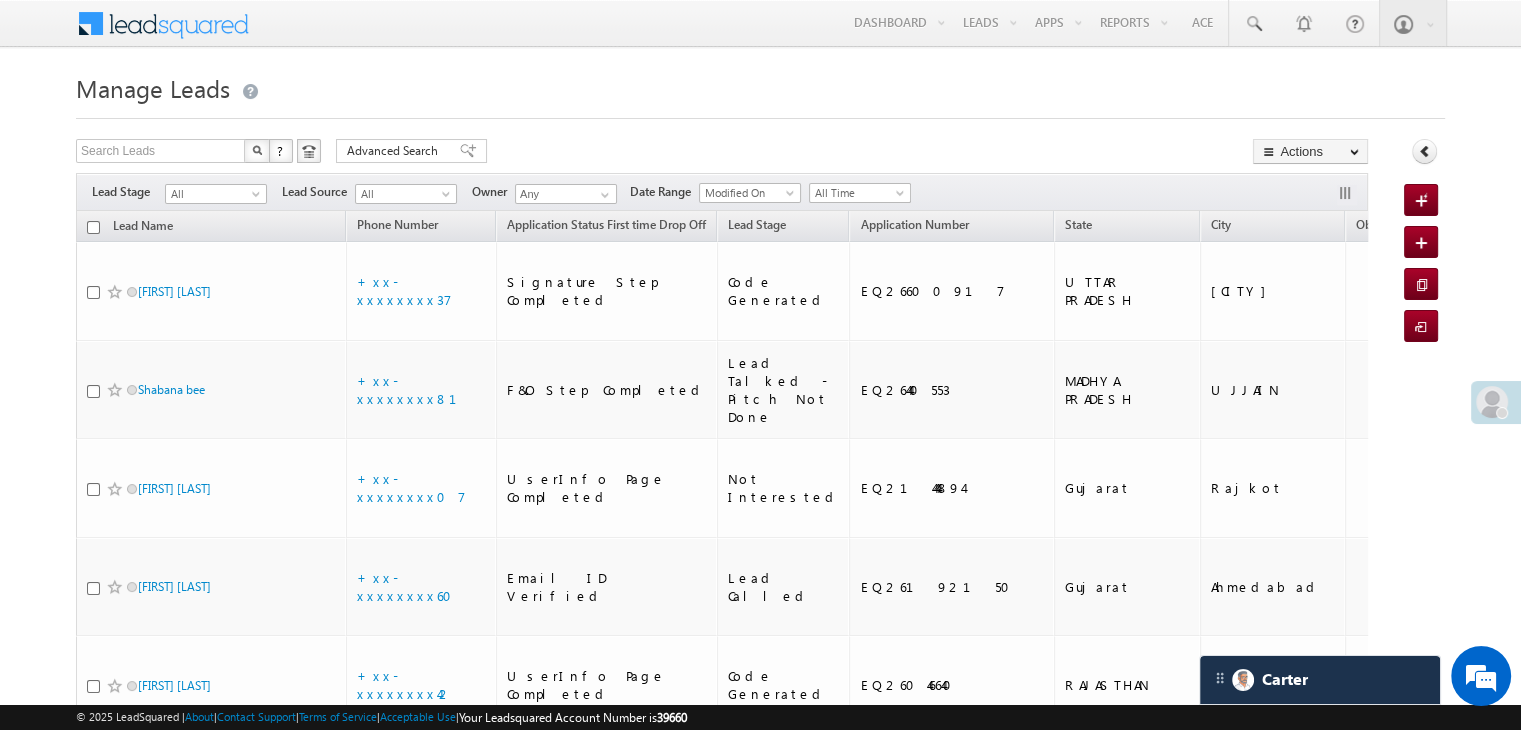 scroll, scrollTop: 0, scrollLeft: 0, axis: both 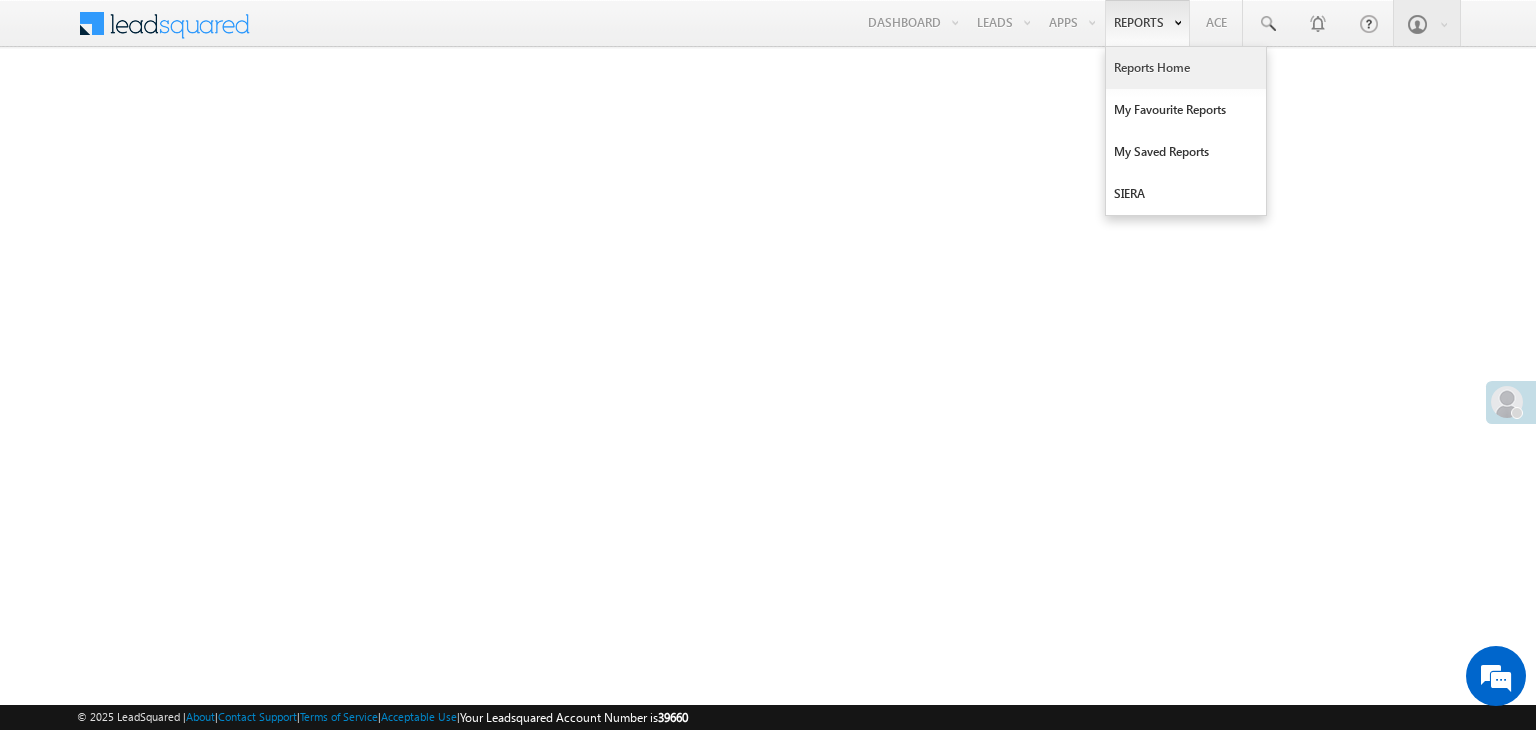 click on "Reports Home" at bounding box center [1186, 68] 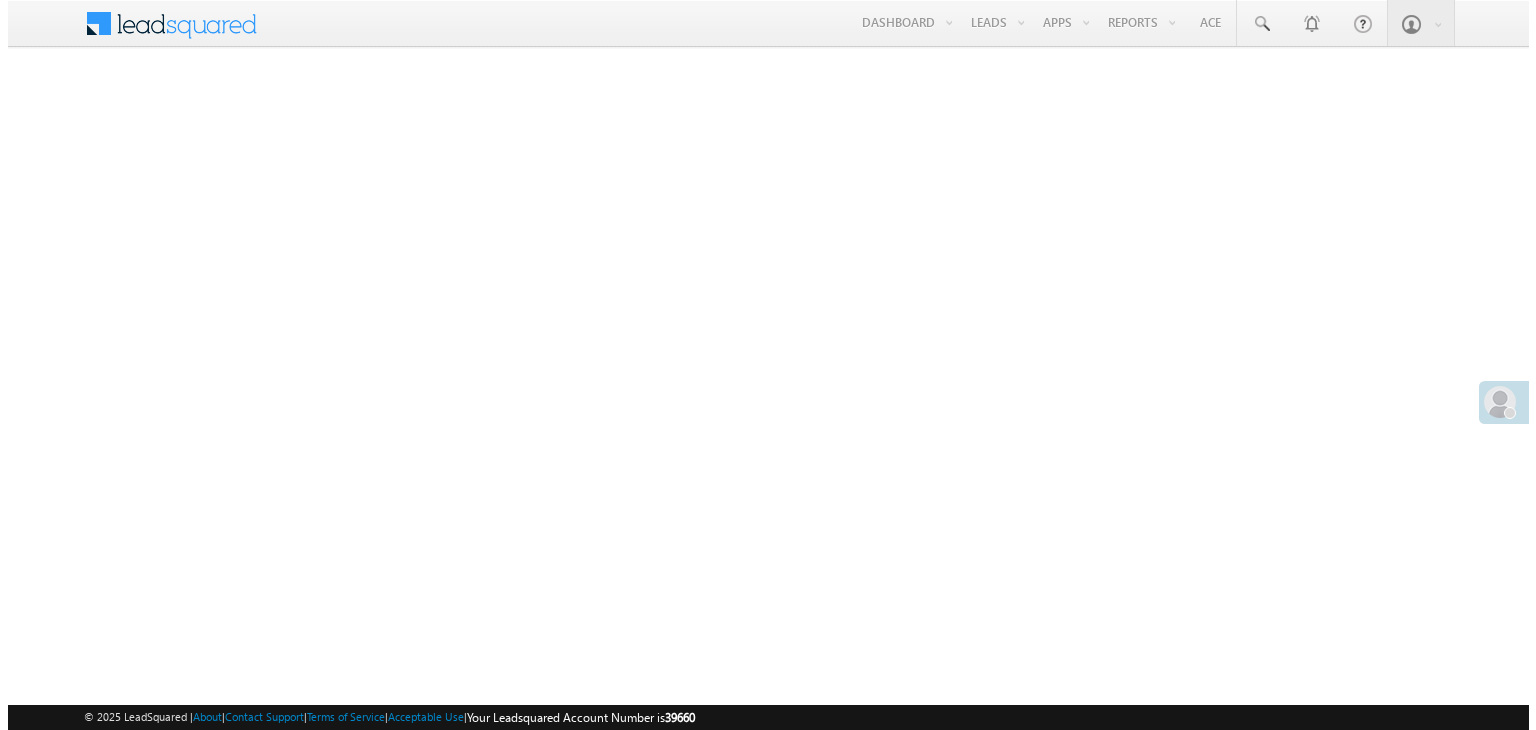 scroll, scrollTop: 0, scrollLeft: 0, axis: both 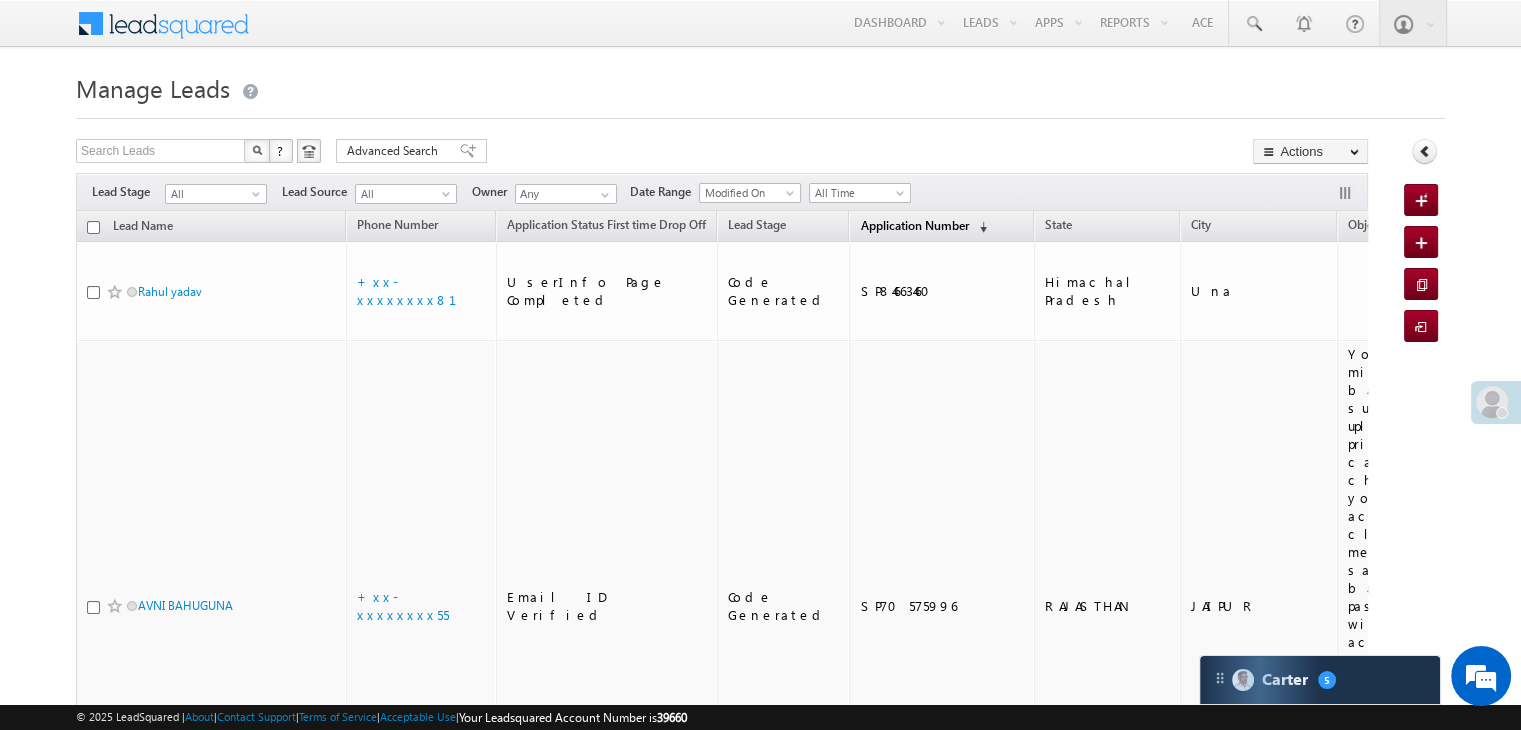 click on "Application Number" at bounding box center [914, 225] 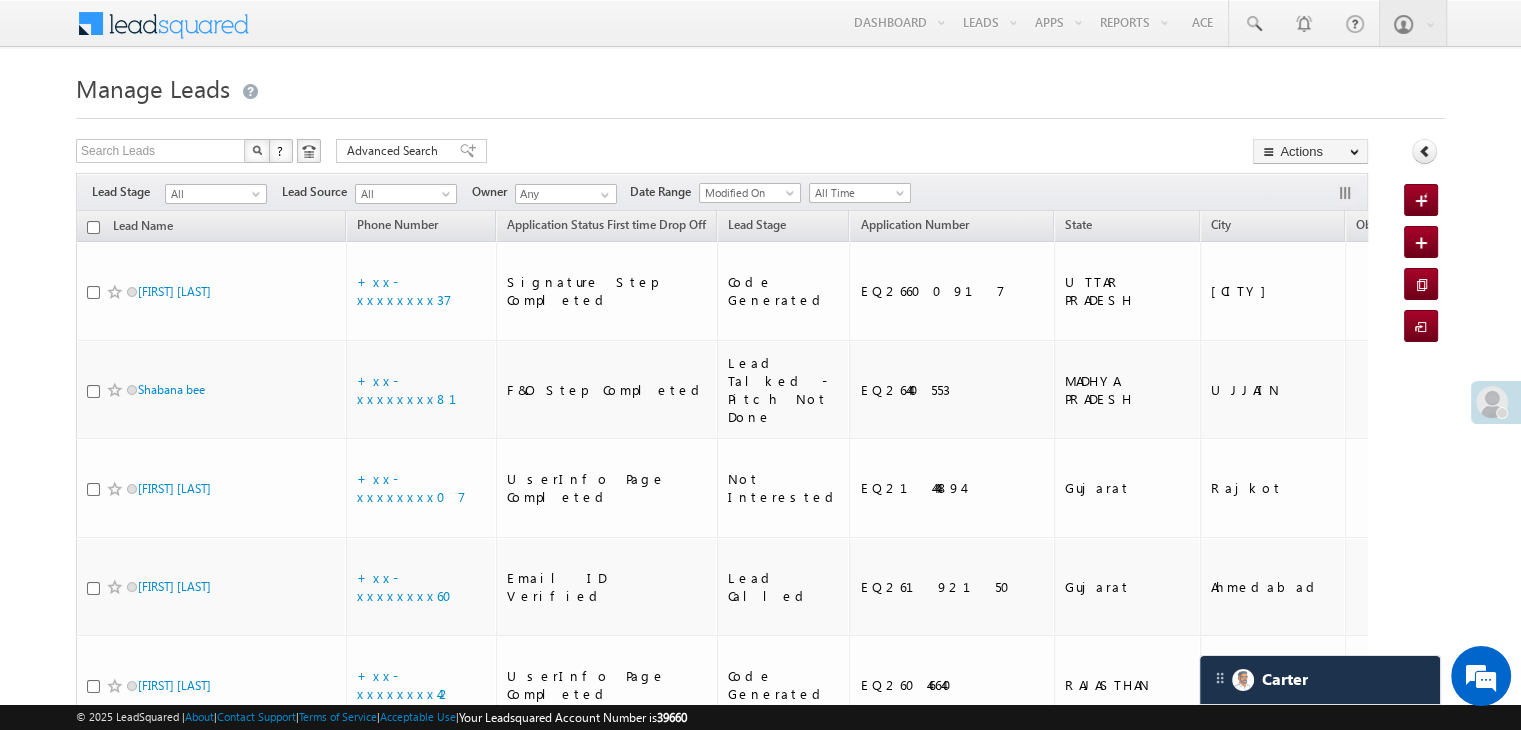 scroll, scrollTop: 0, scrollLeft: 0, axis: both 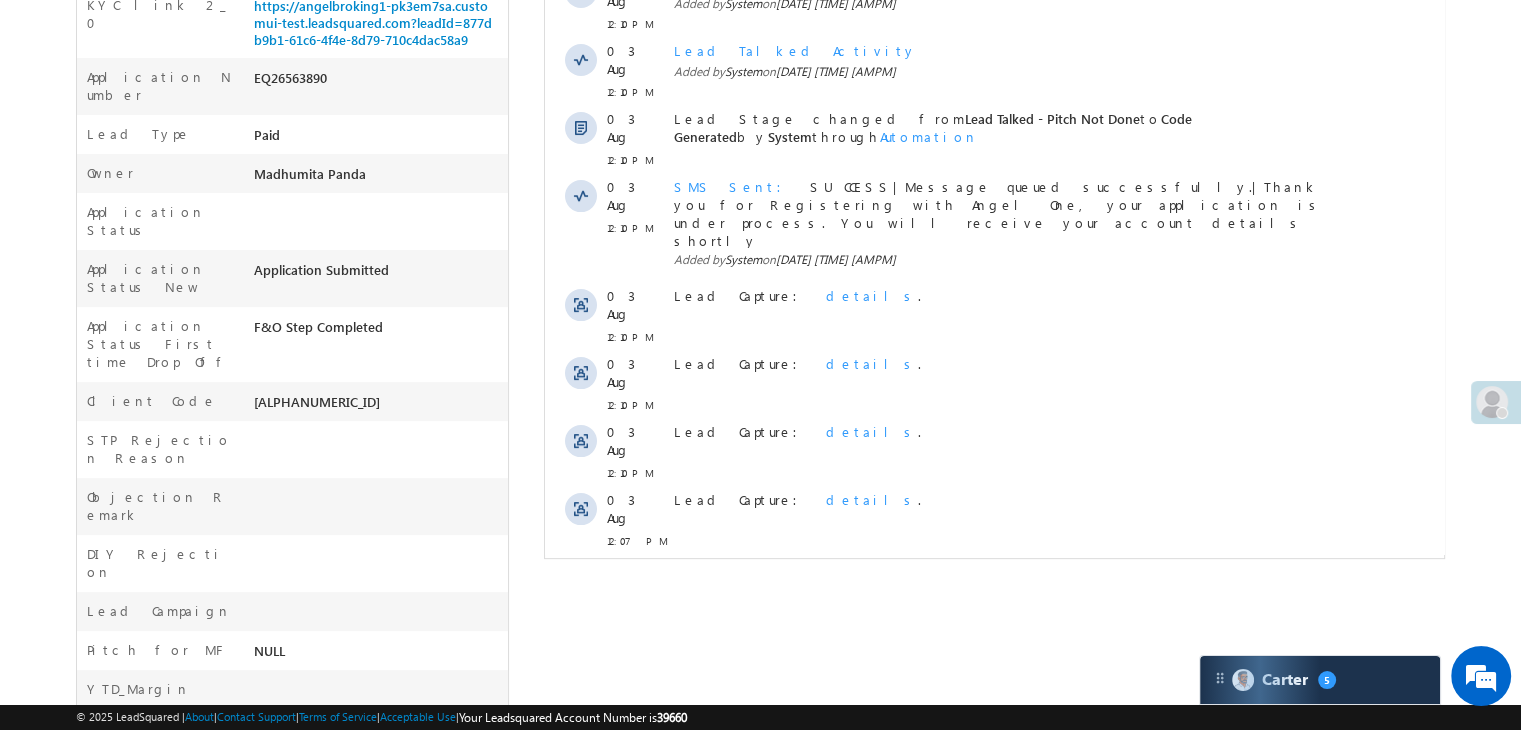 click on "Show More" at bounding box center (1004, 585) 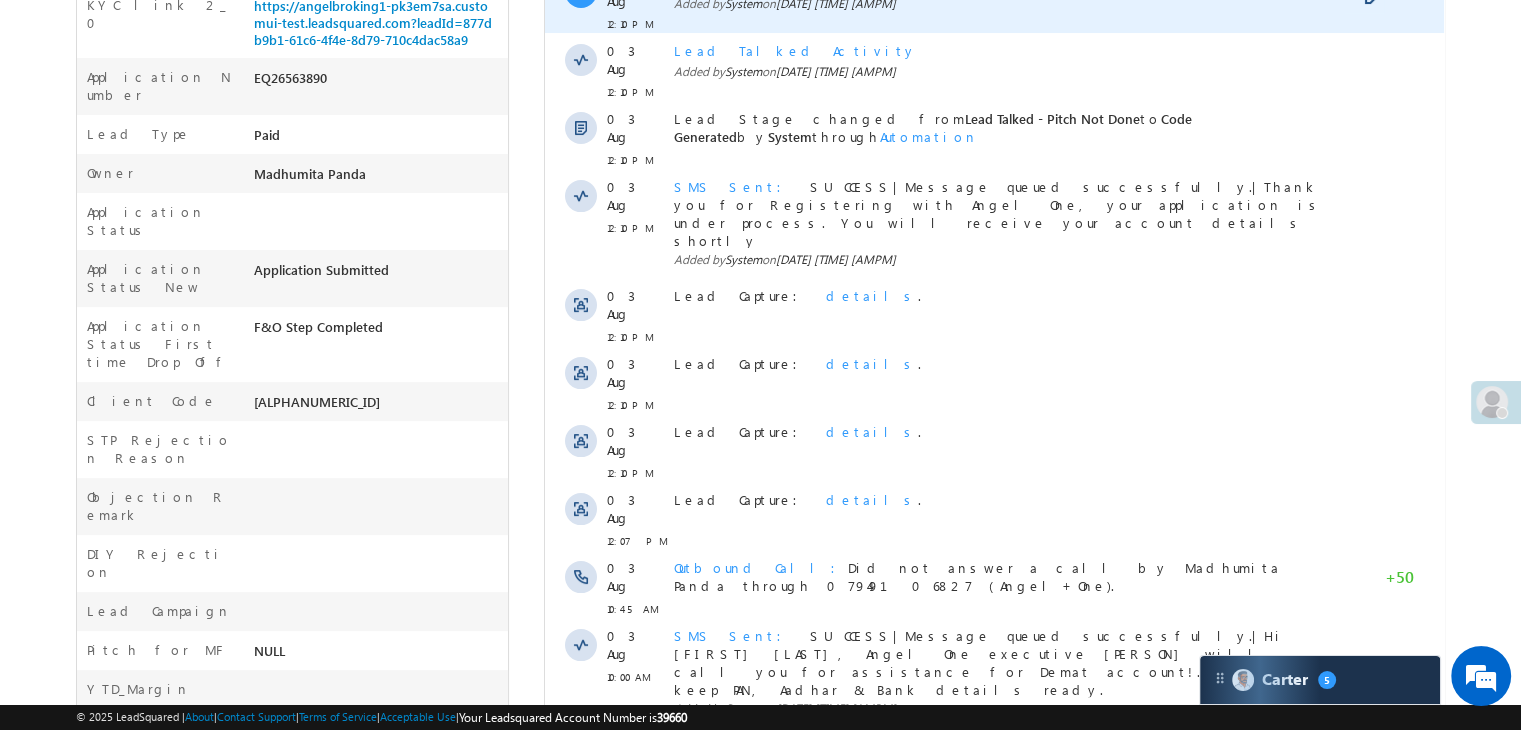 scroll, scrollTop: 0, scrollLeft: 0, axis: both 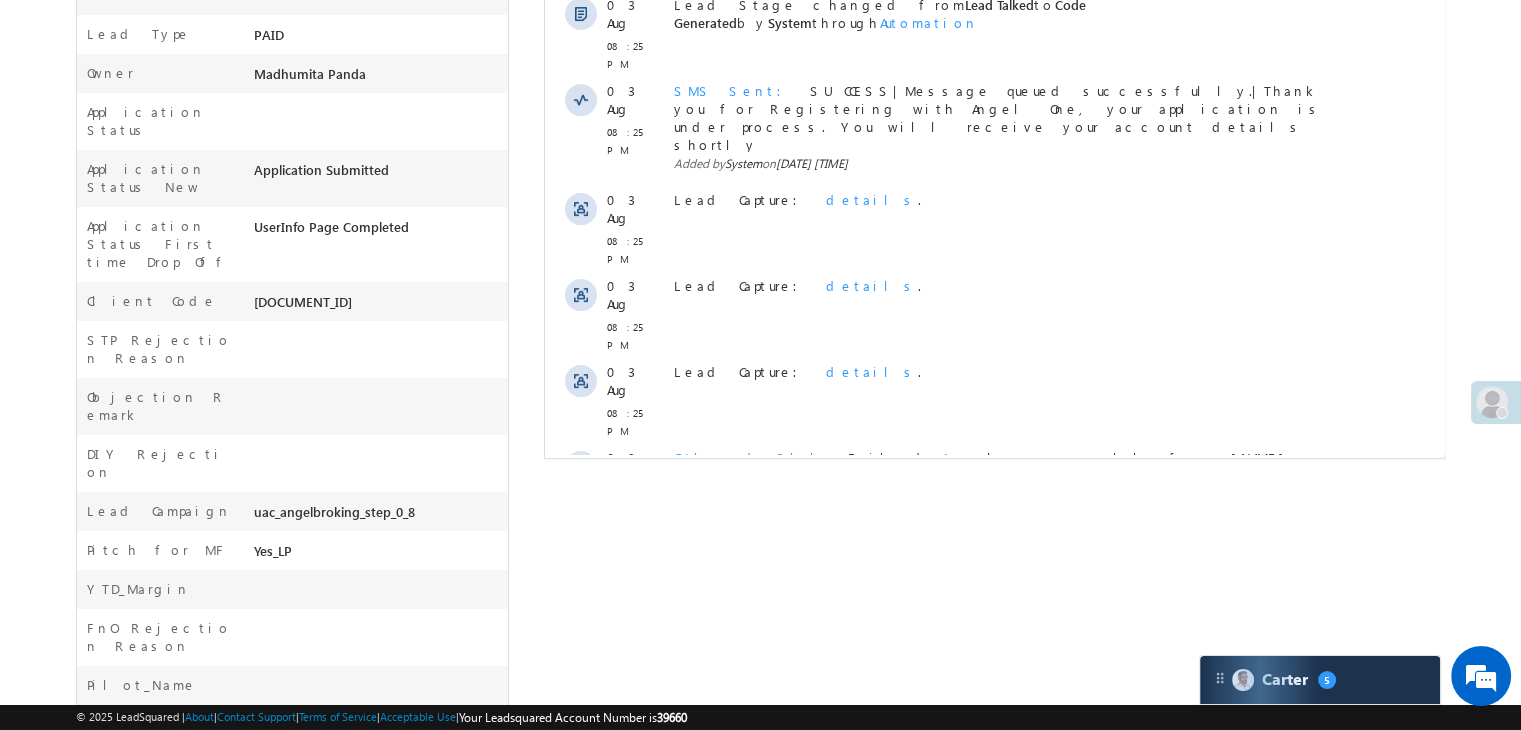 click at bounding box center [942, 632] 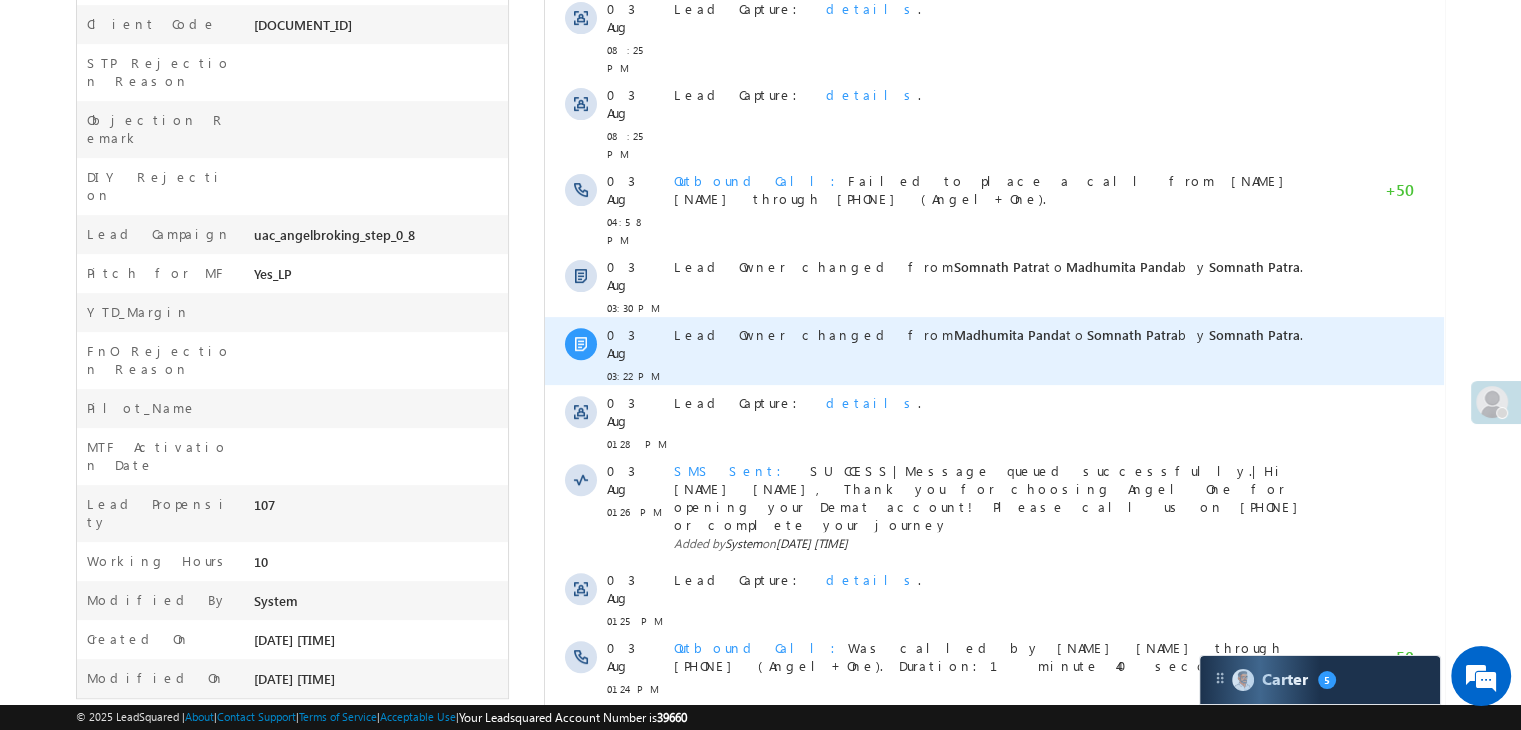 scroll, scrollTop: 900, scrollLeft: 0, axis: vertical 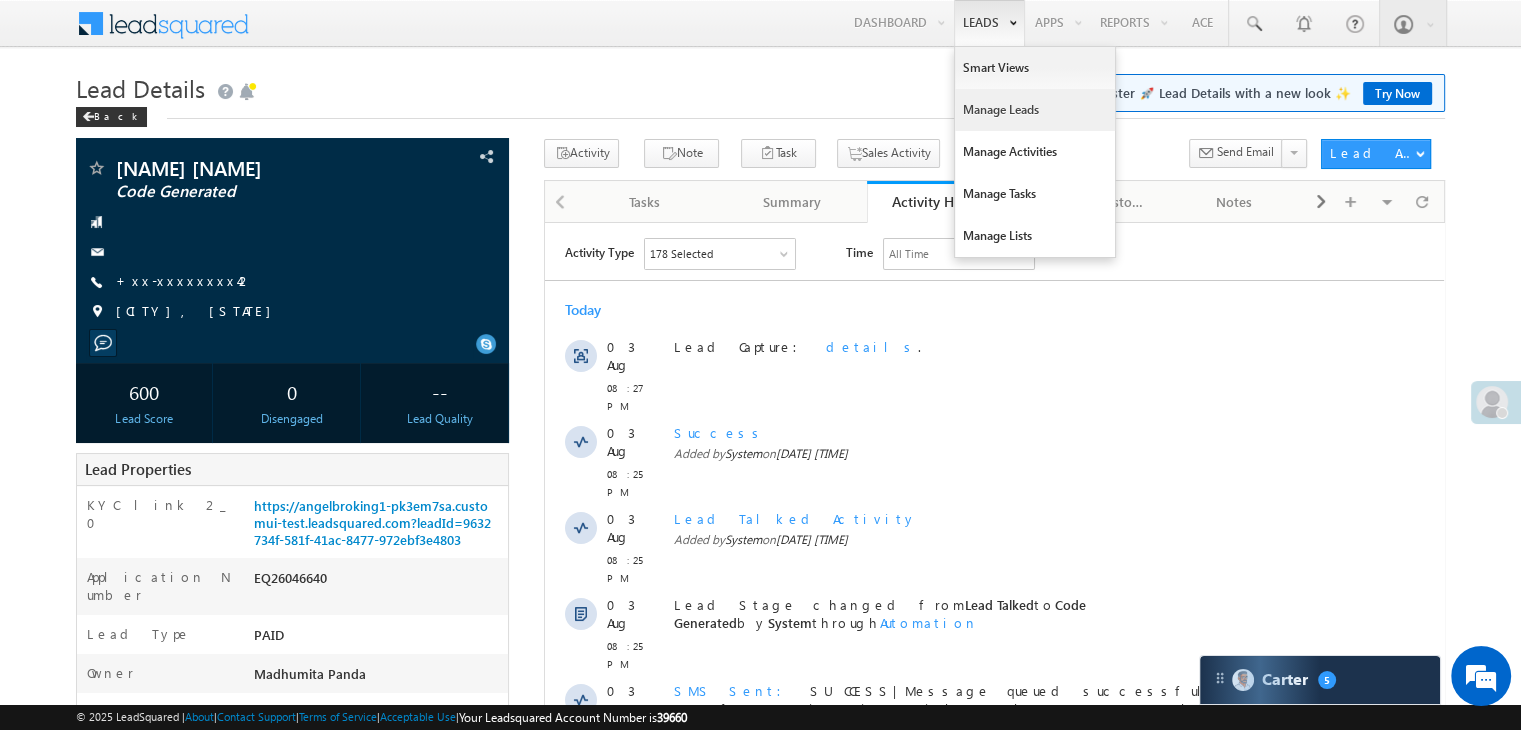 click on "Manage Leads" at bounding box center [1035, 110] 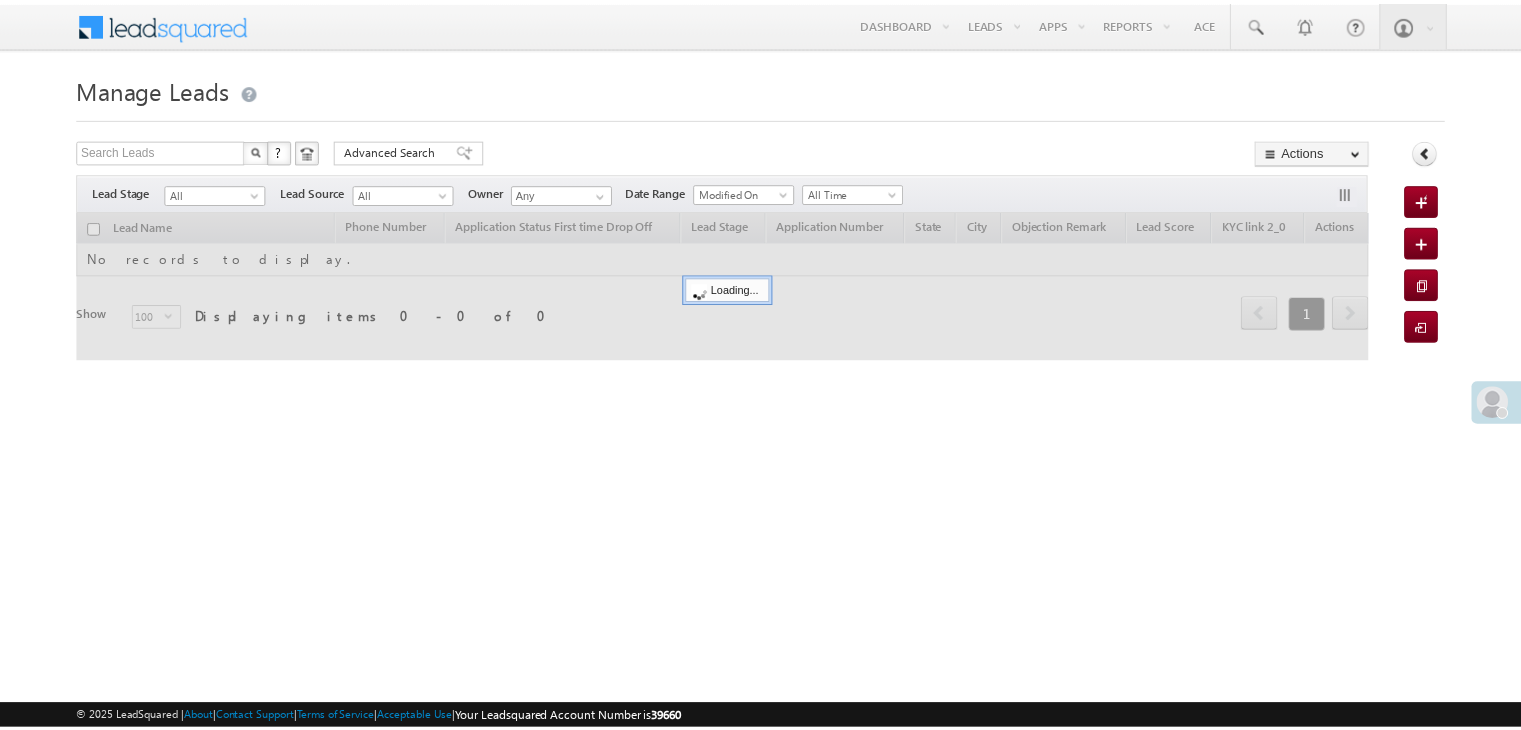 scroll, scrollTop: 0, scrollLeft: 0, axis: both 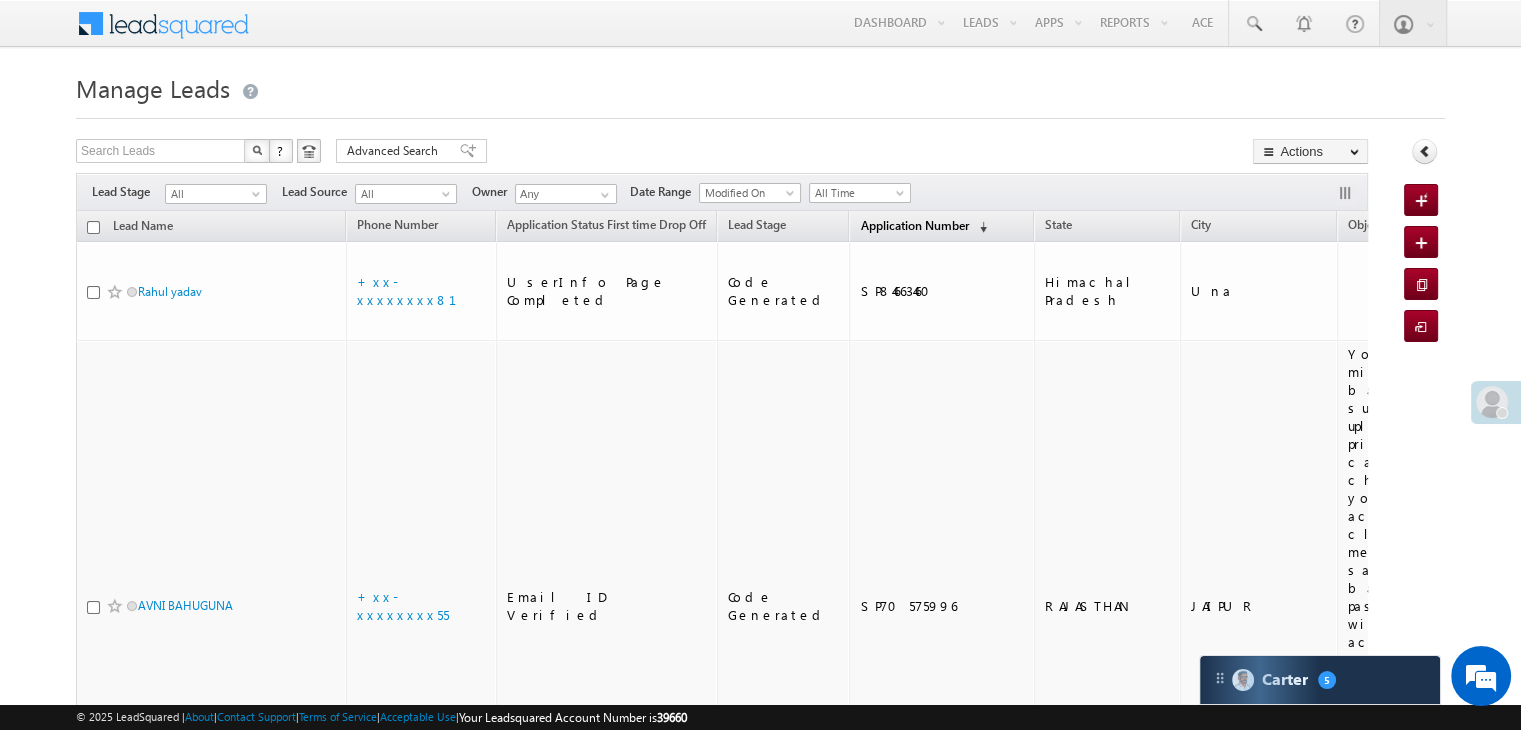 click on "Application Number" at bounding box center (914, 225) 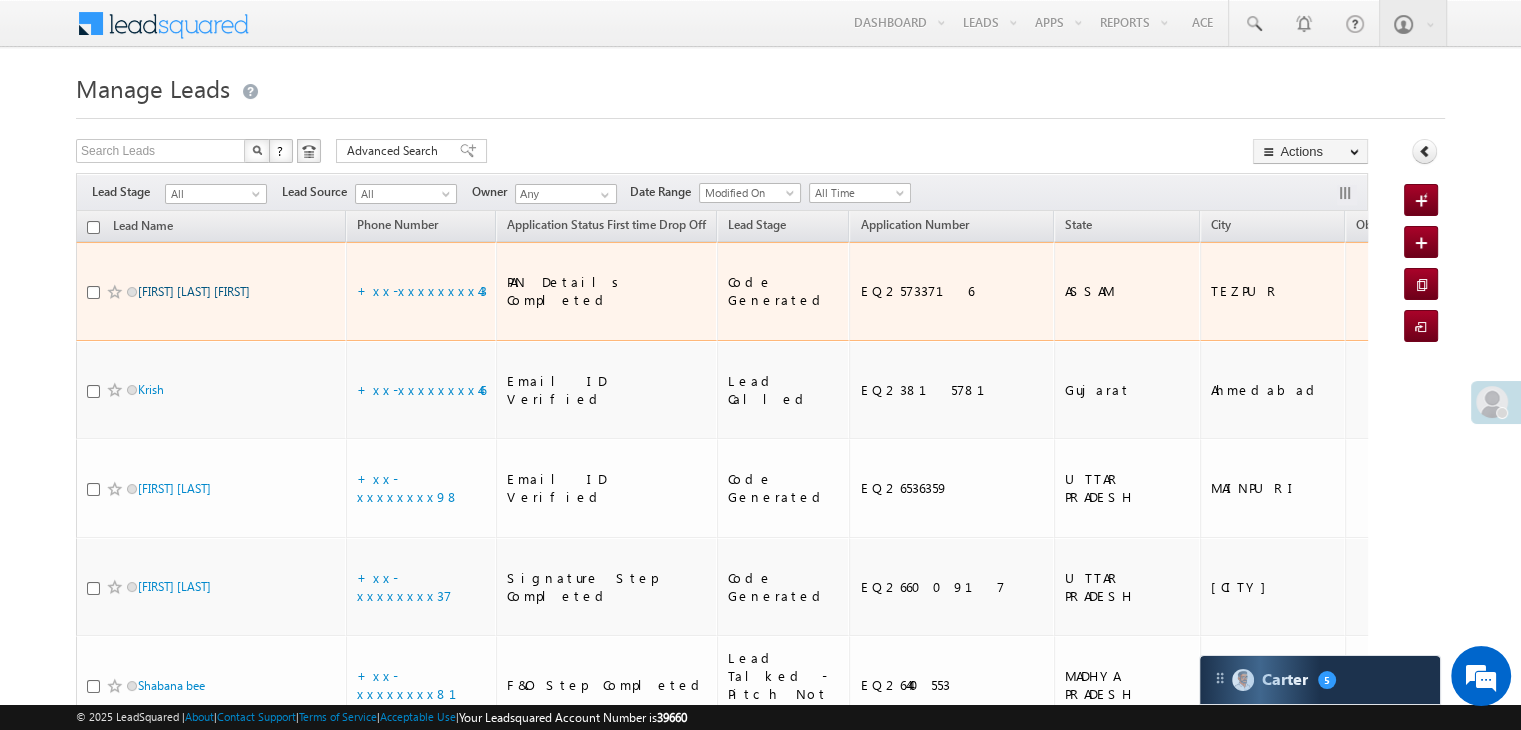 click on "Rupam biswash Rupam" at bounding box center (194, 291) 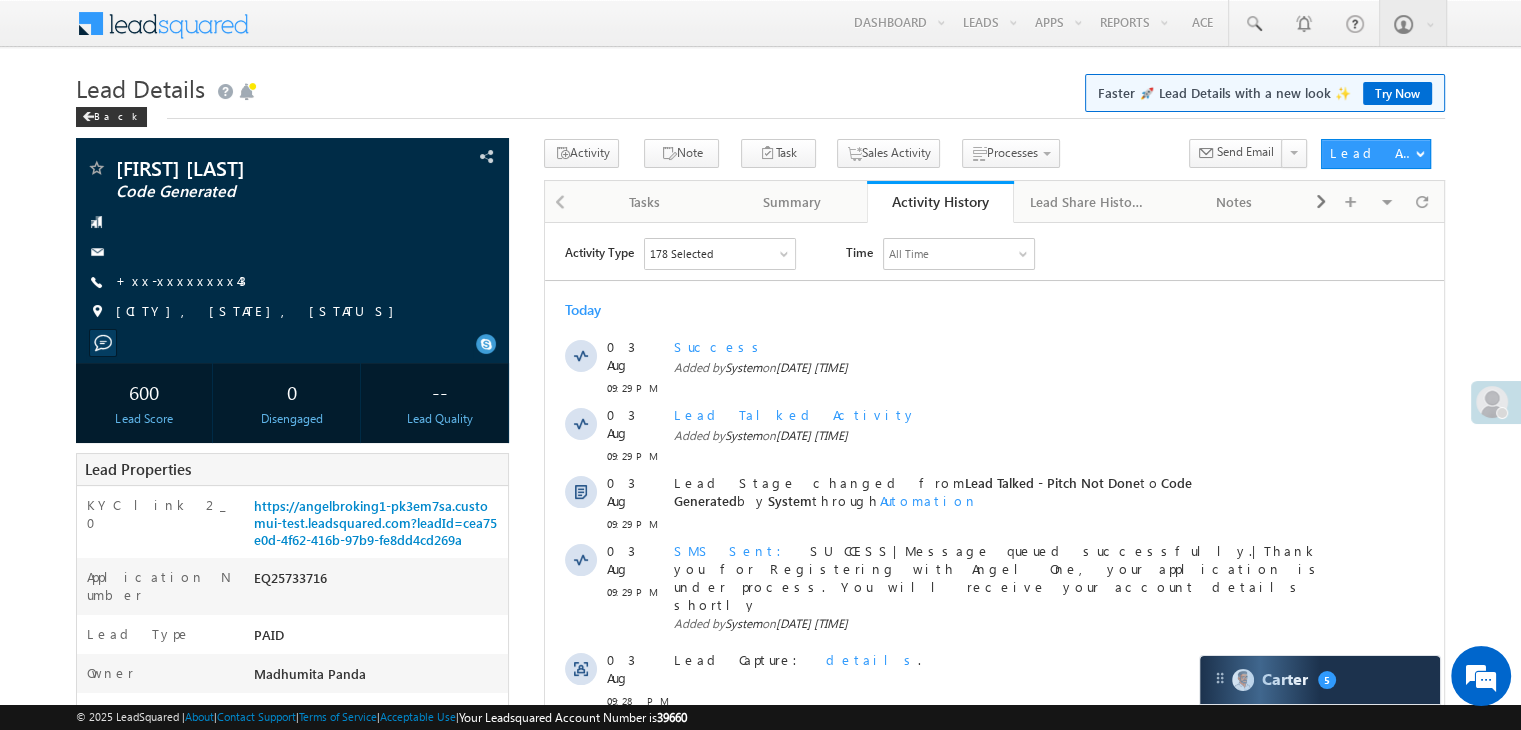 scroll, scrollTop: 0, scrollLeft: 0, axis: both 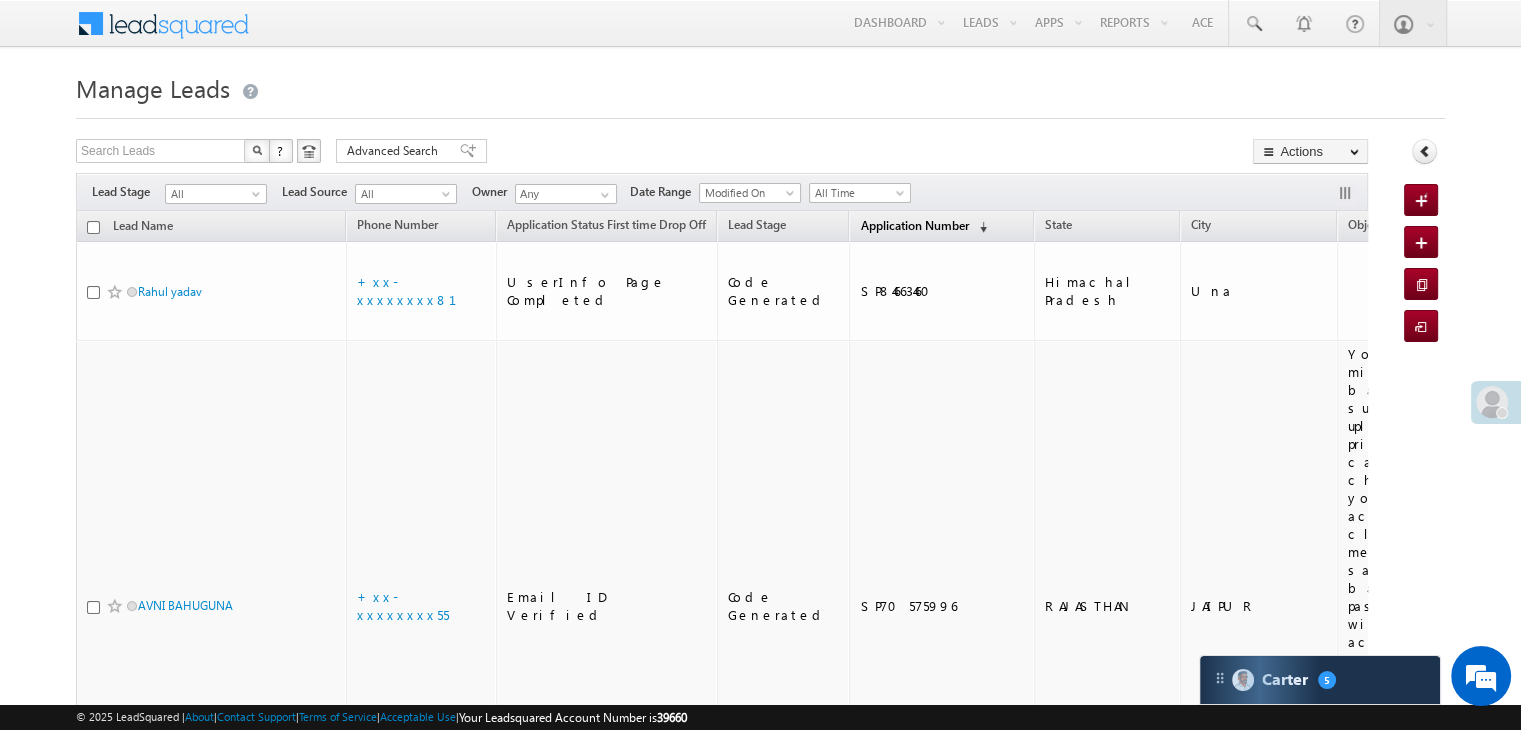 click on "Application Number" at bounding box center [914, 225] 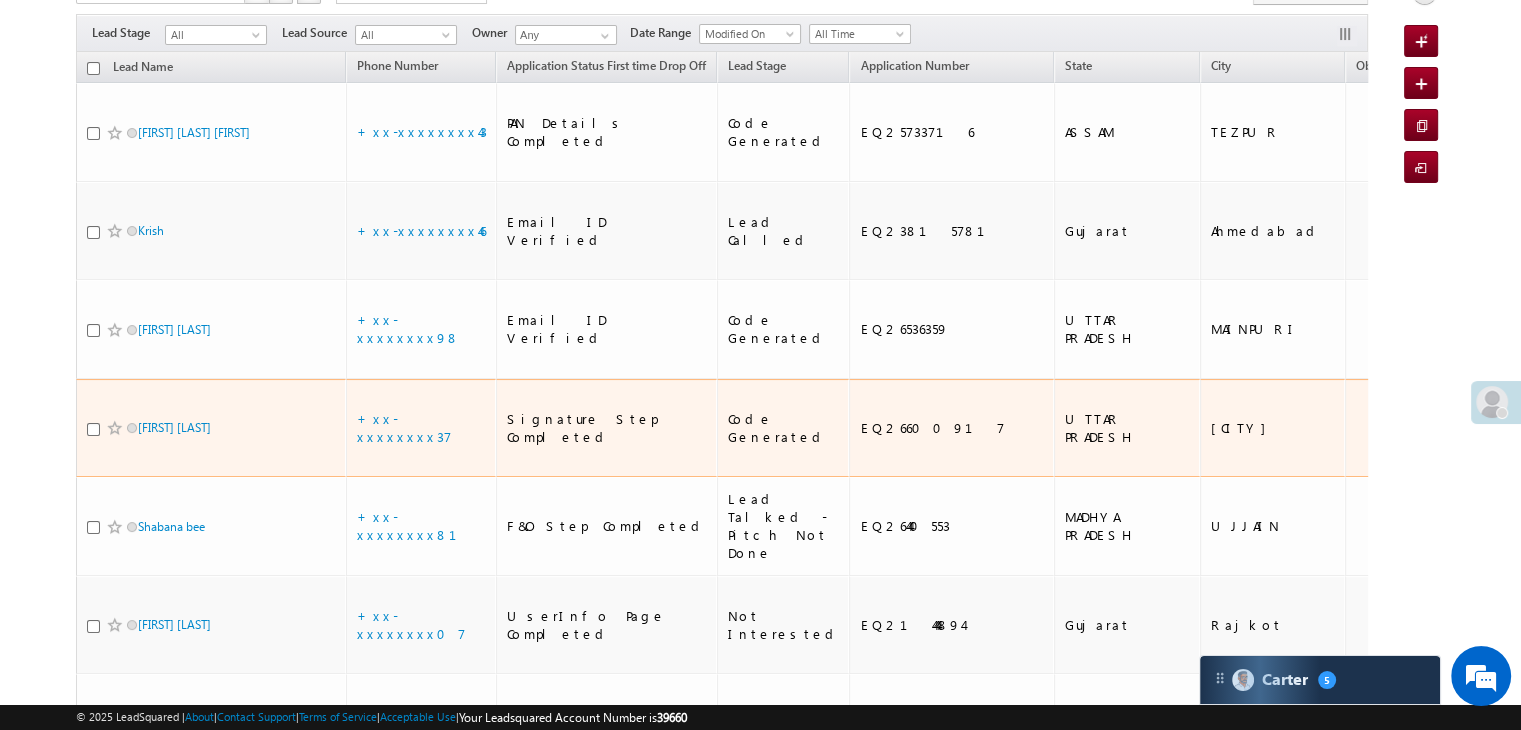 scroll, scrollTop: 300, scrollLeft: 0, axis: vertical 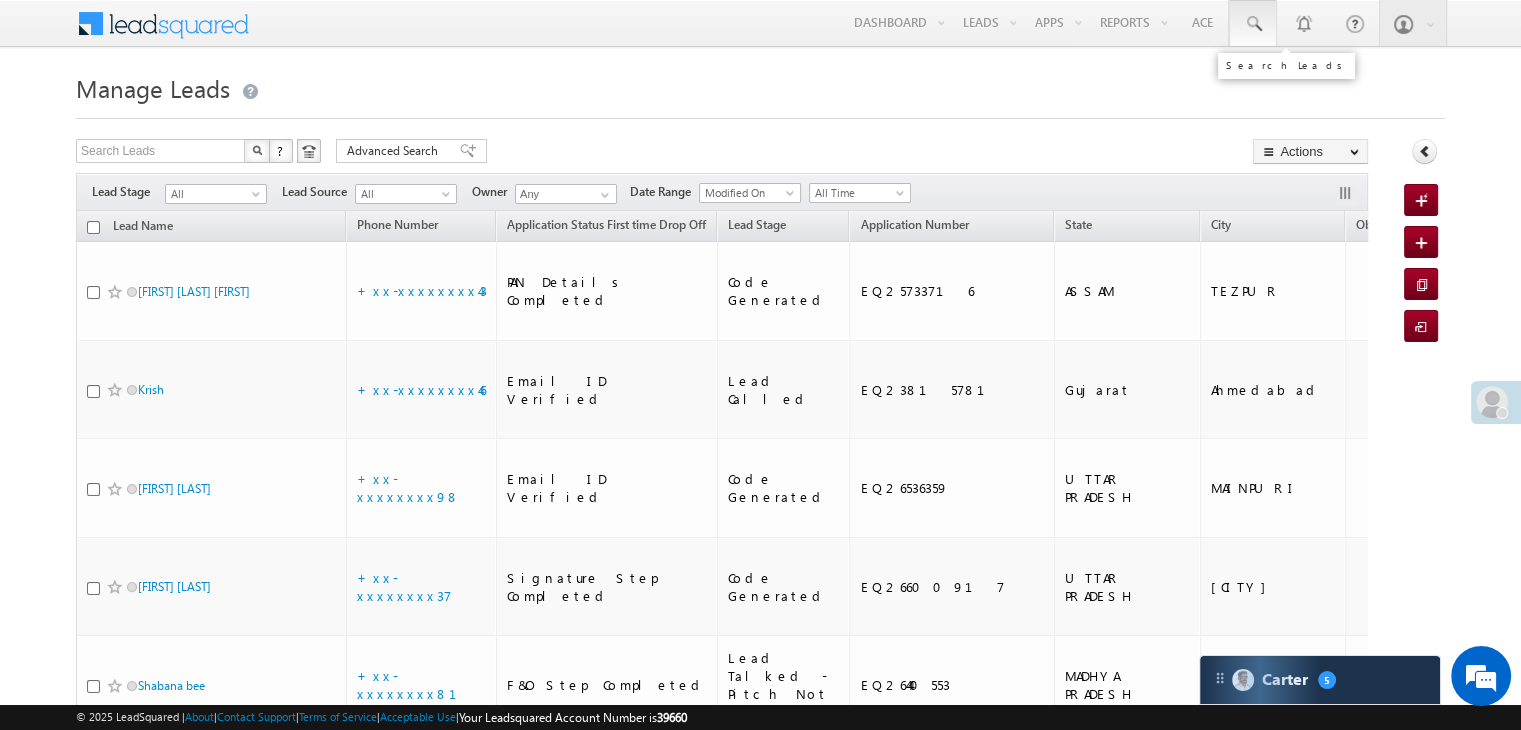 click at bounding box center (1253, 24) 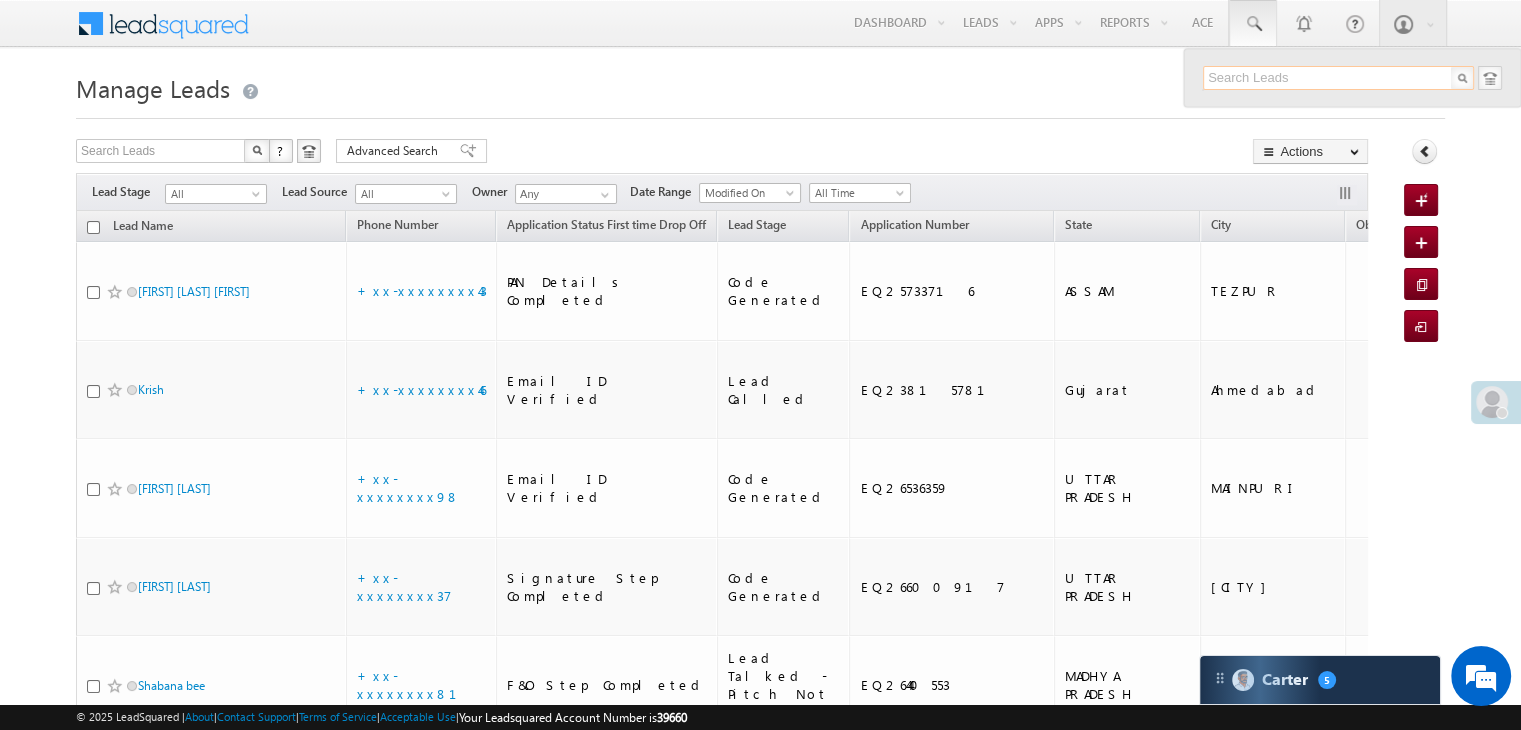 paste on "8217362820" 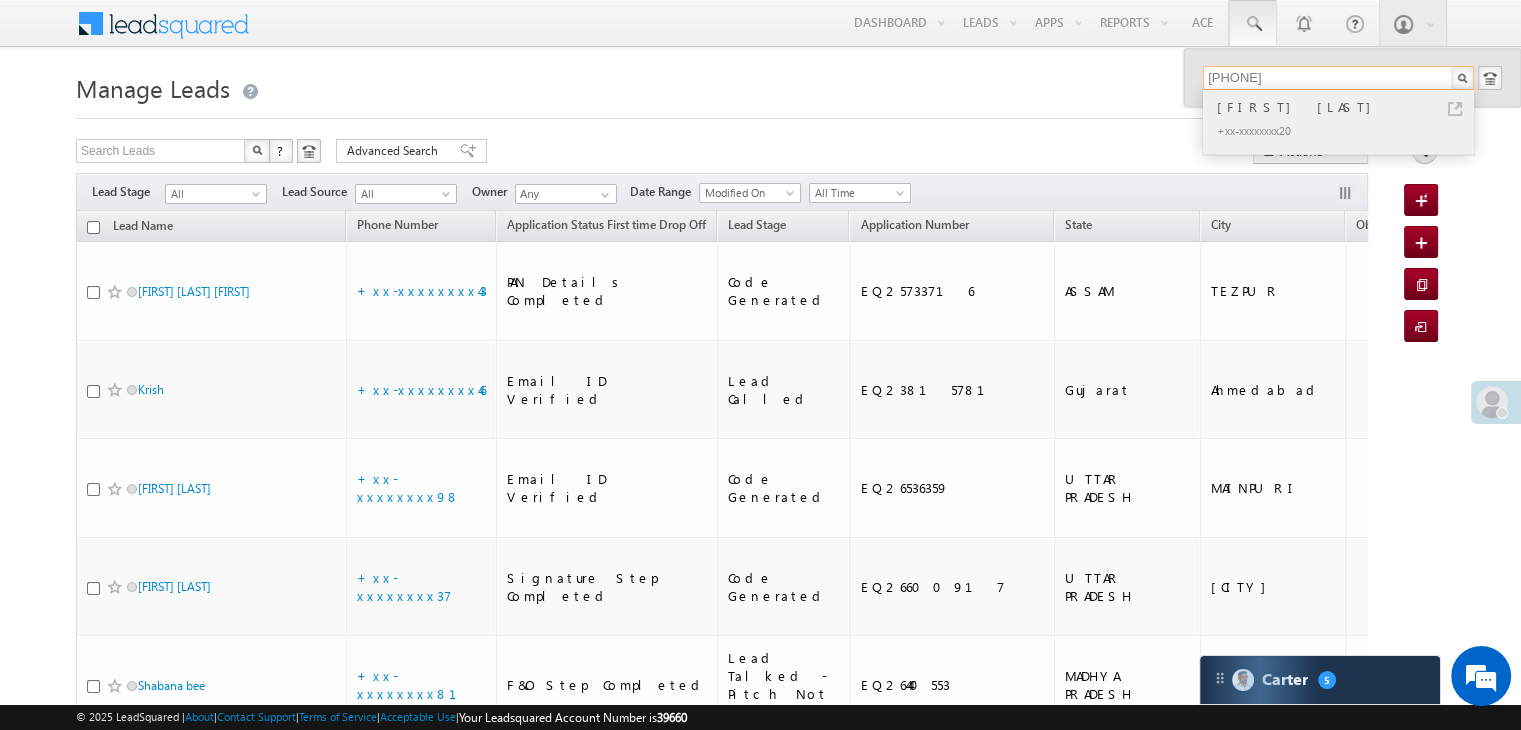 type on "8217362820" 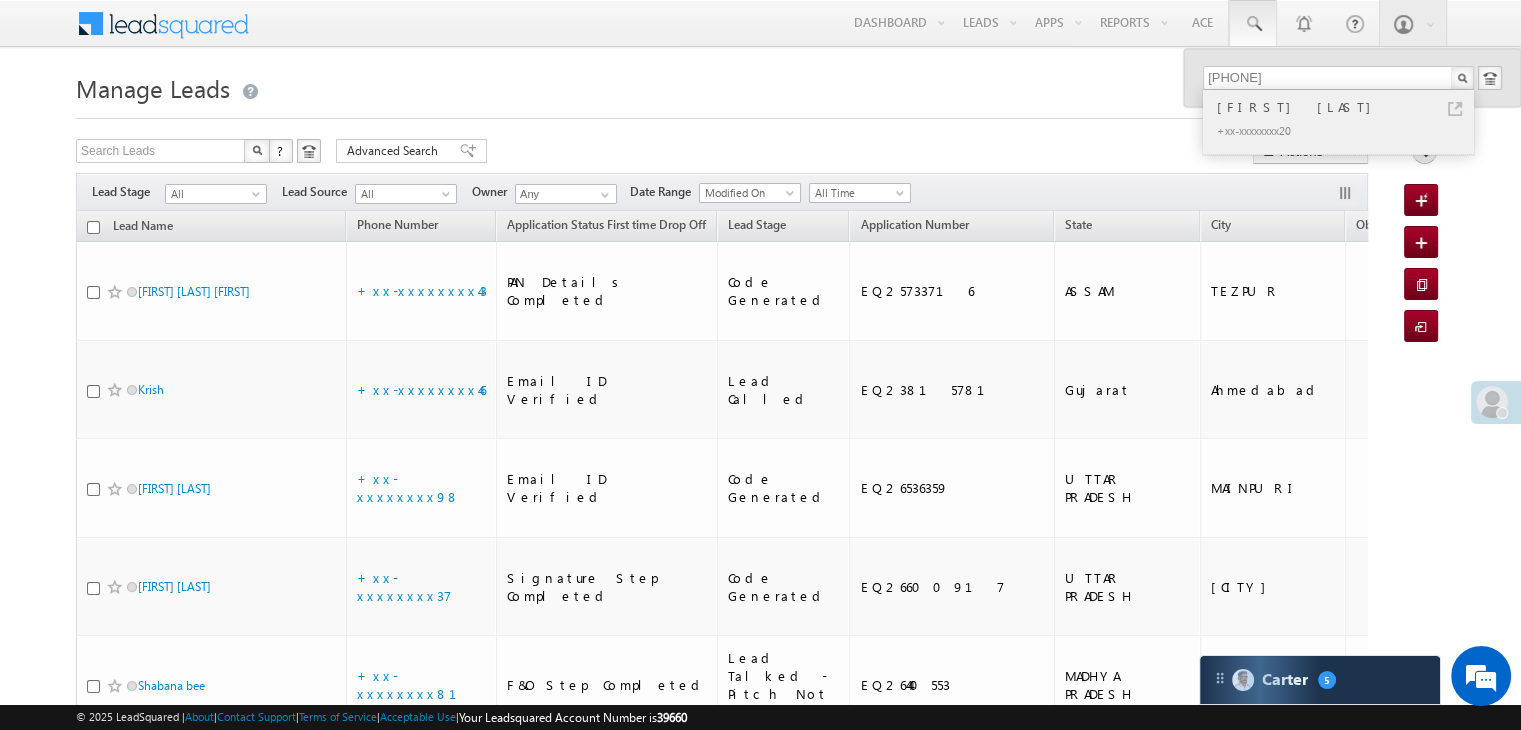 click on "[FIRST] [LAST]" at bounding box center [1347, 107] 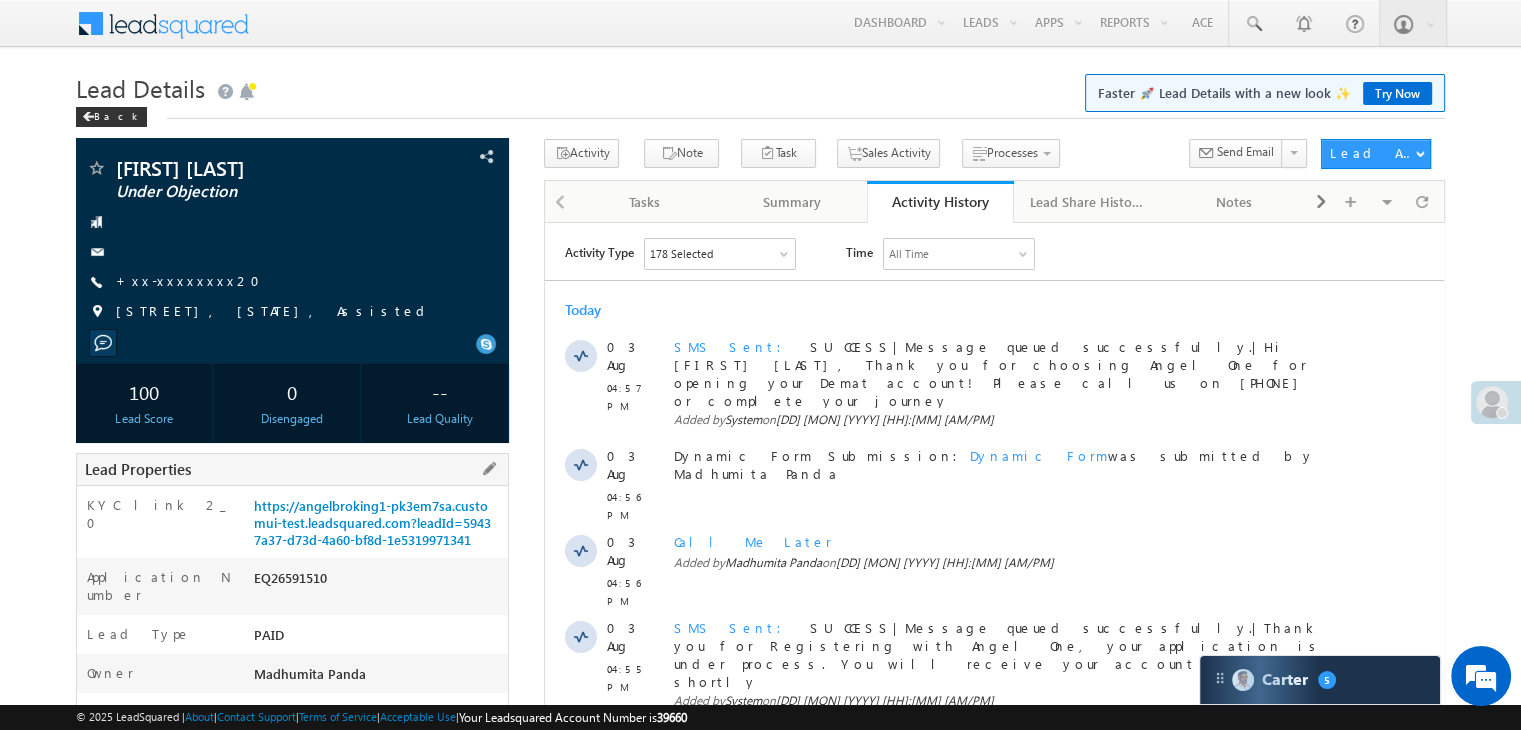 scroll, scrollTop: 200, scrollLeft: 0, axis: vertical 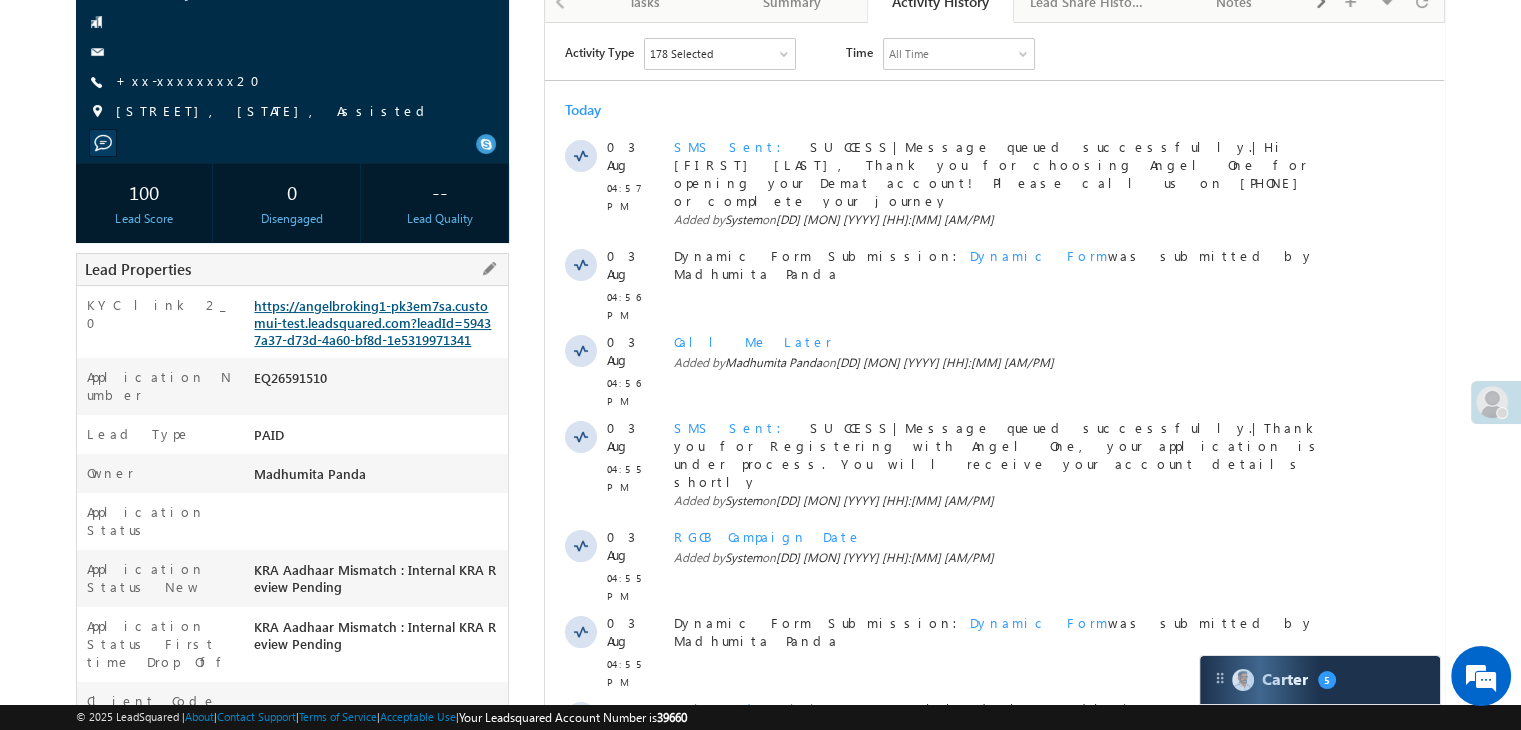 click on "https://angelbroking1-pk3em7sa.customui-test.leadsquared.com?leadId=59437a37-d73d-4a60-bf8d-1e5319971341" at bounding box center (372, 322) 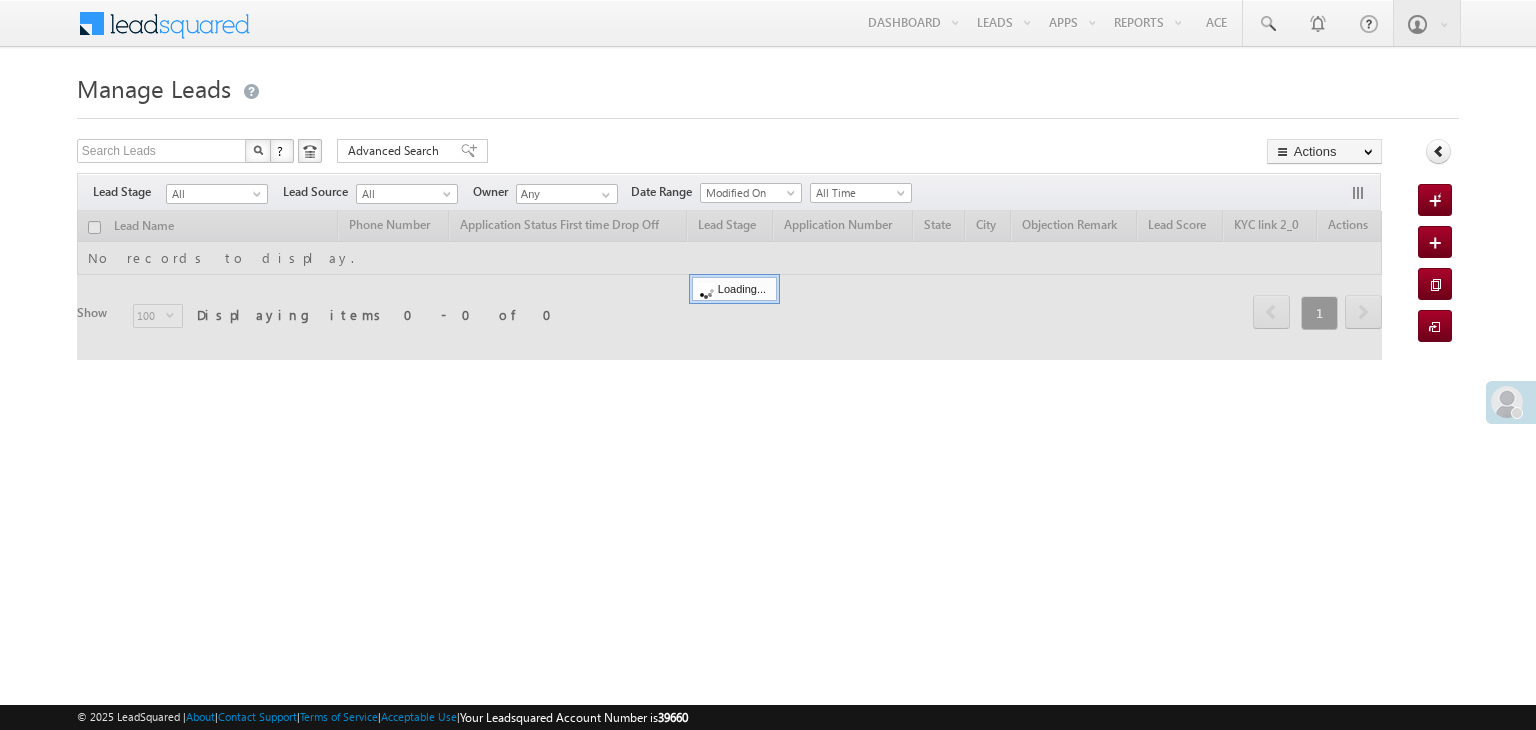 scroll, scrollTop: 0, scrollLeft: 0, axis: both 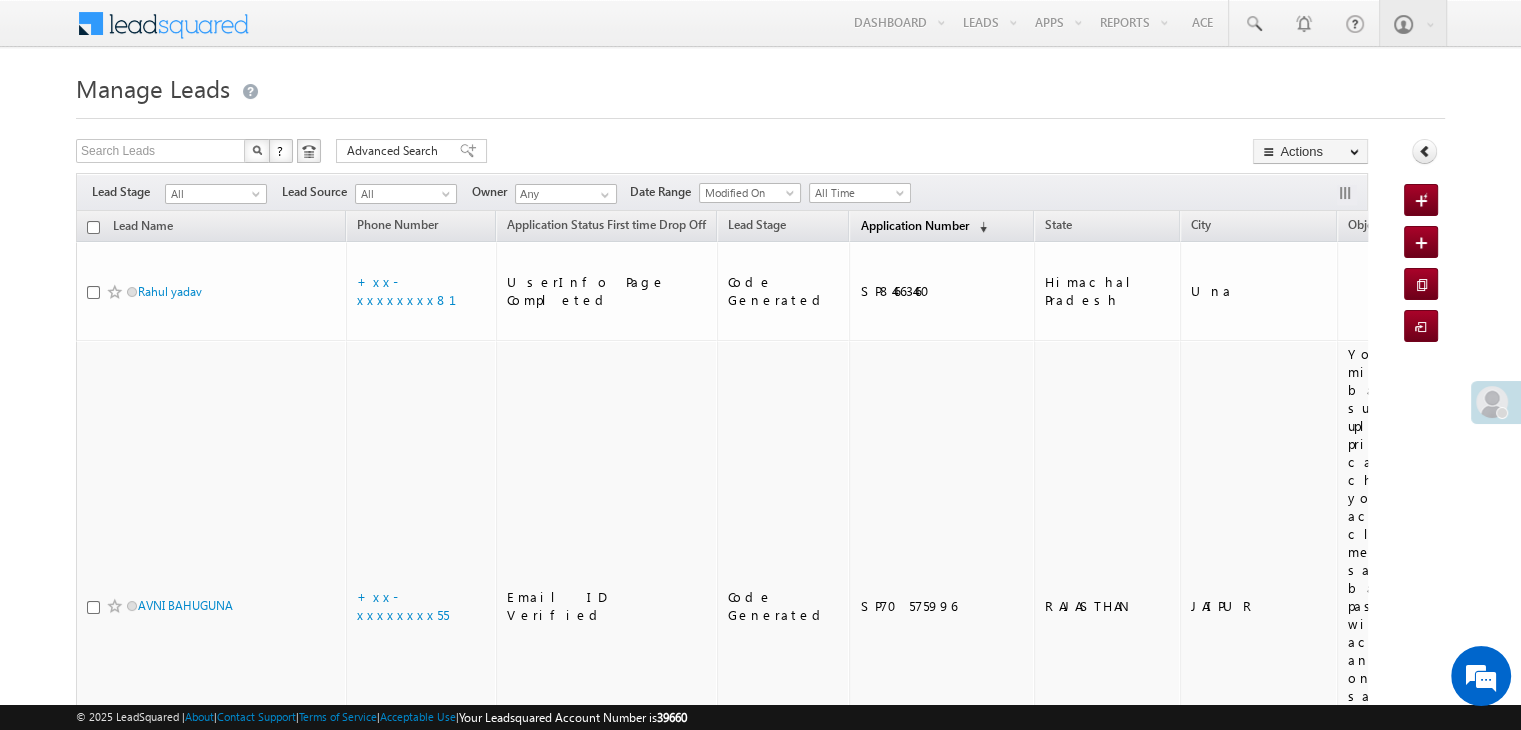 click on "Application Number" at bounding box center [914, 225] 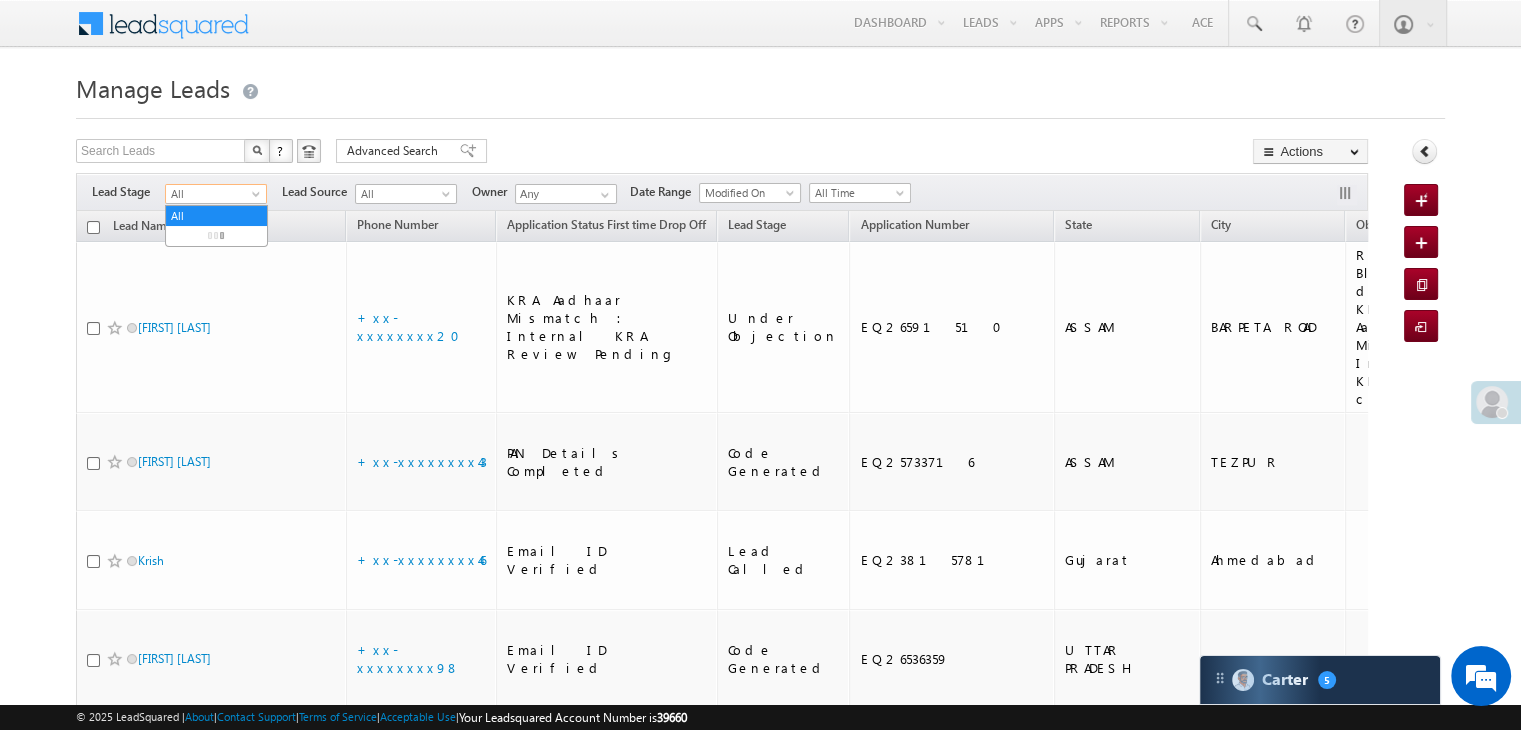 click at bounding box center (258, 198) 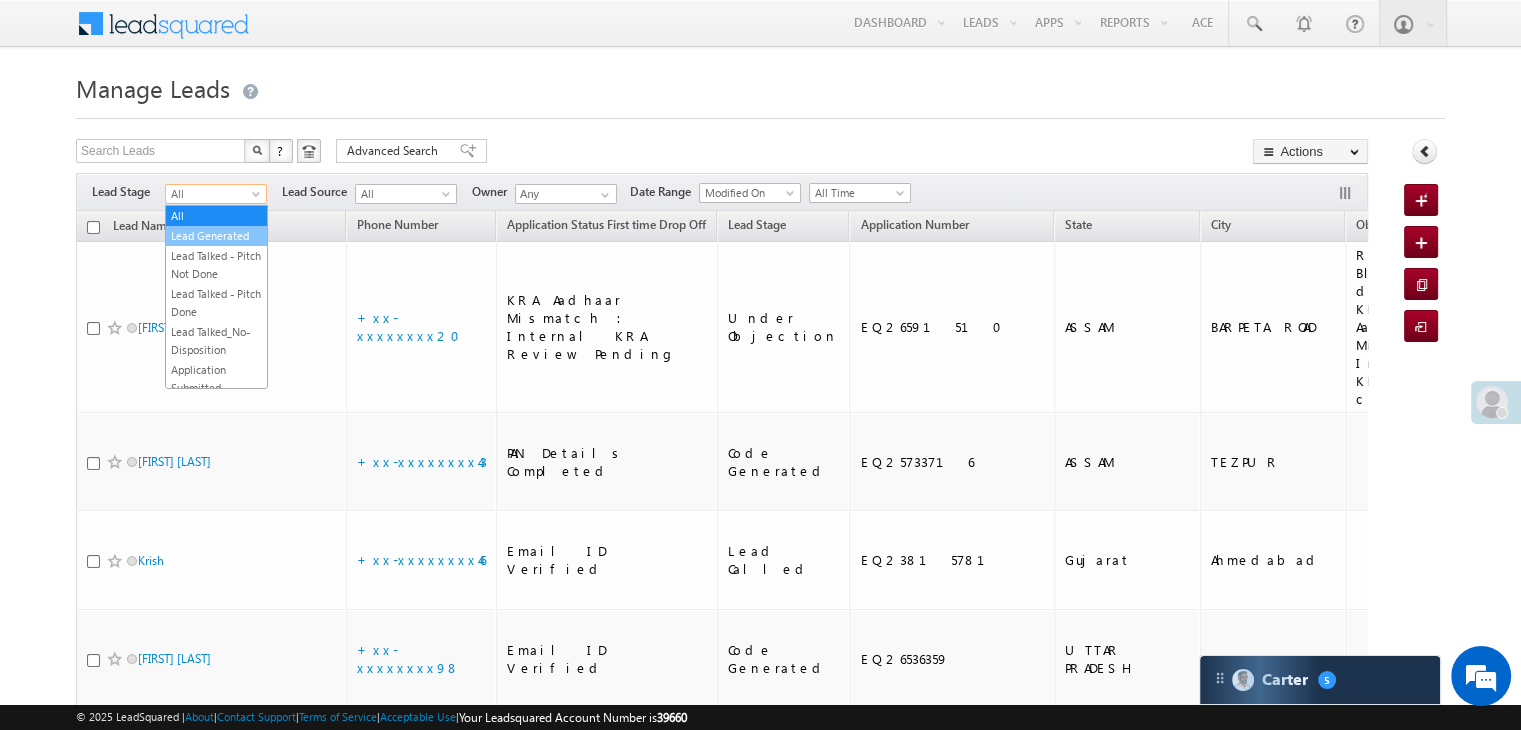 click on "Lead Generated" at bounding box center (216, 236) 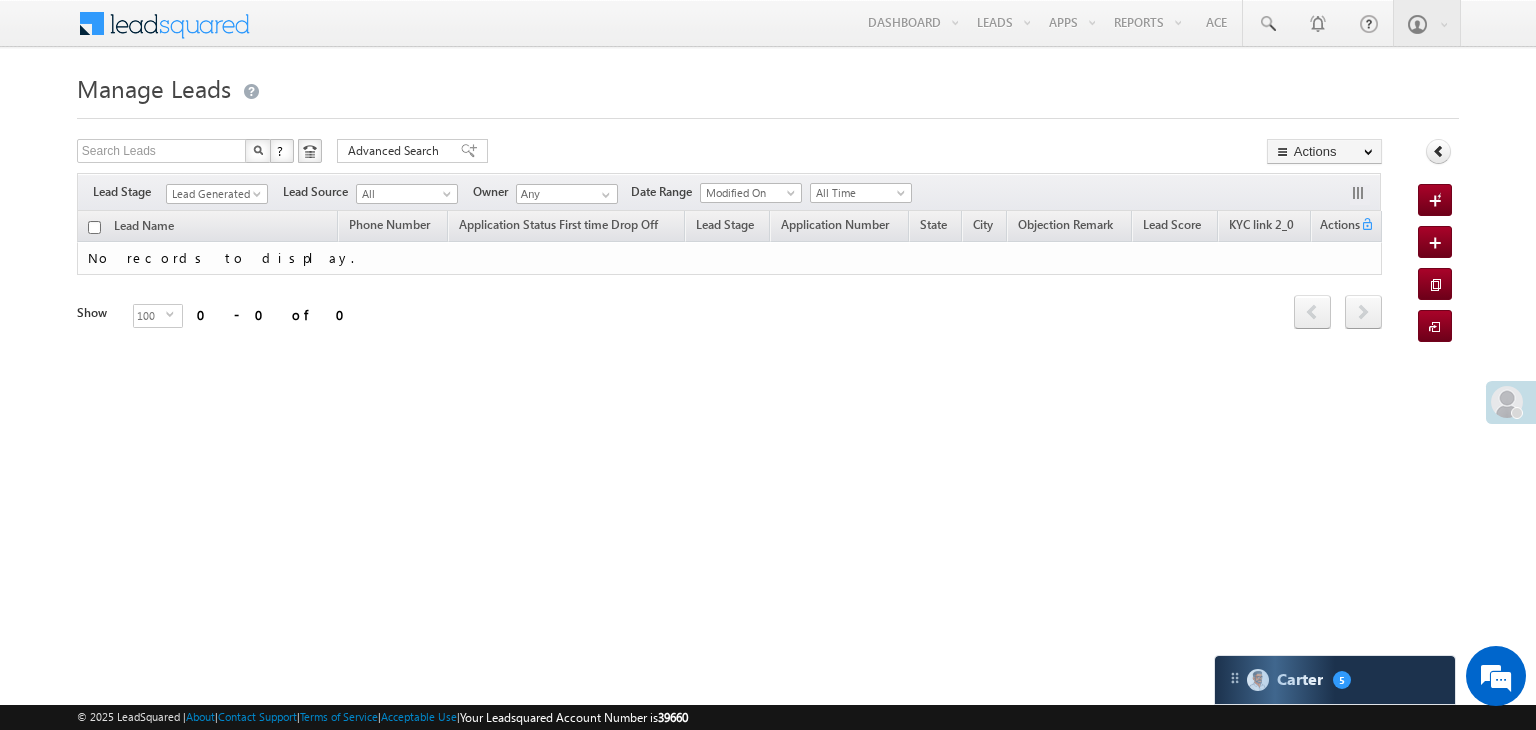 scroll, scrollTop: 0, scrollLeft: 0, axis: both 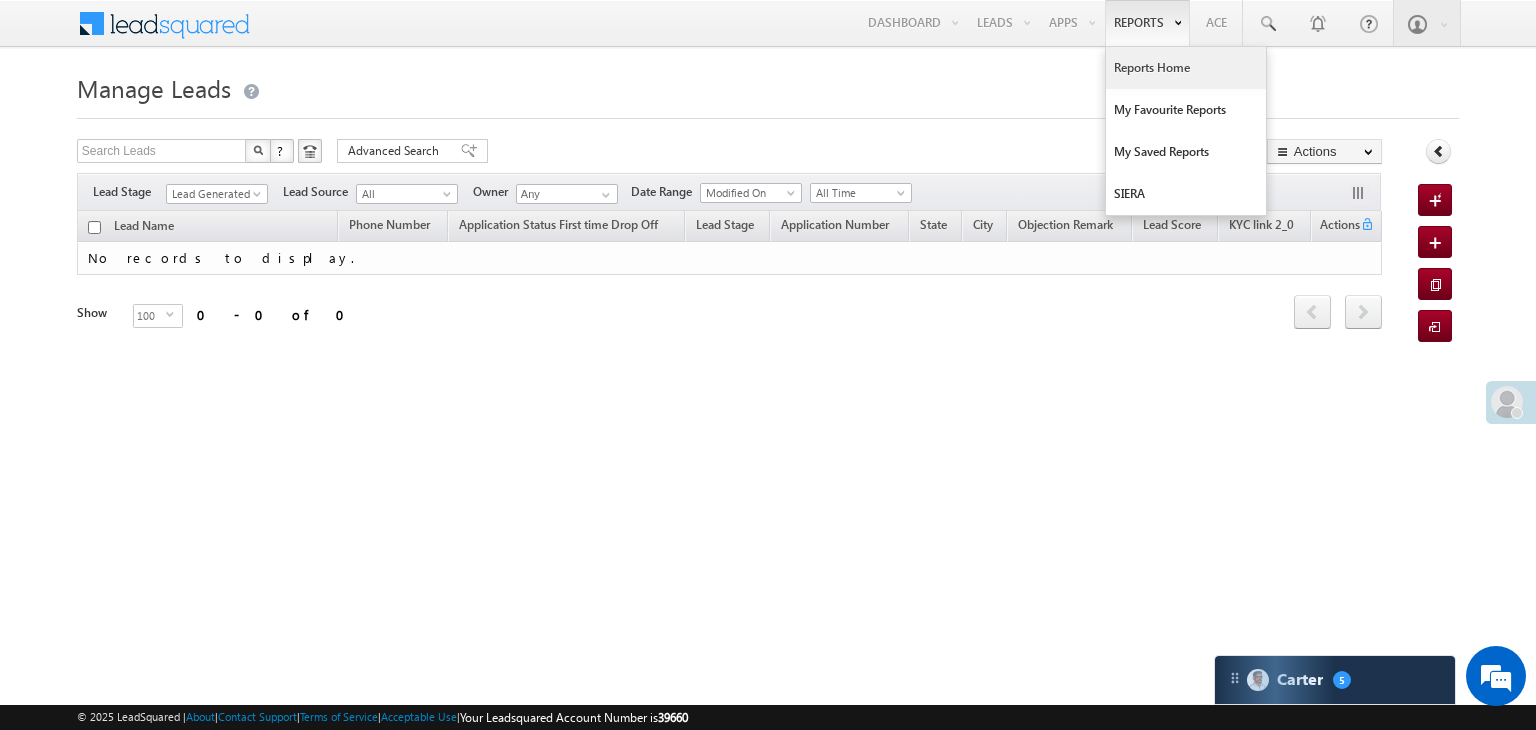 click on "Reports Home" at bounding box center [1186, 68] 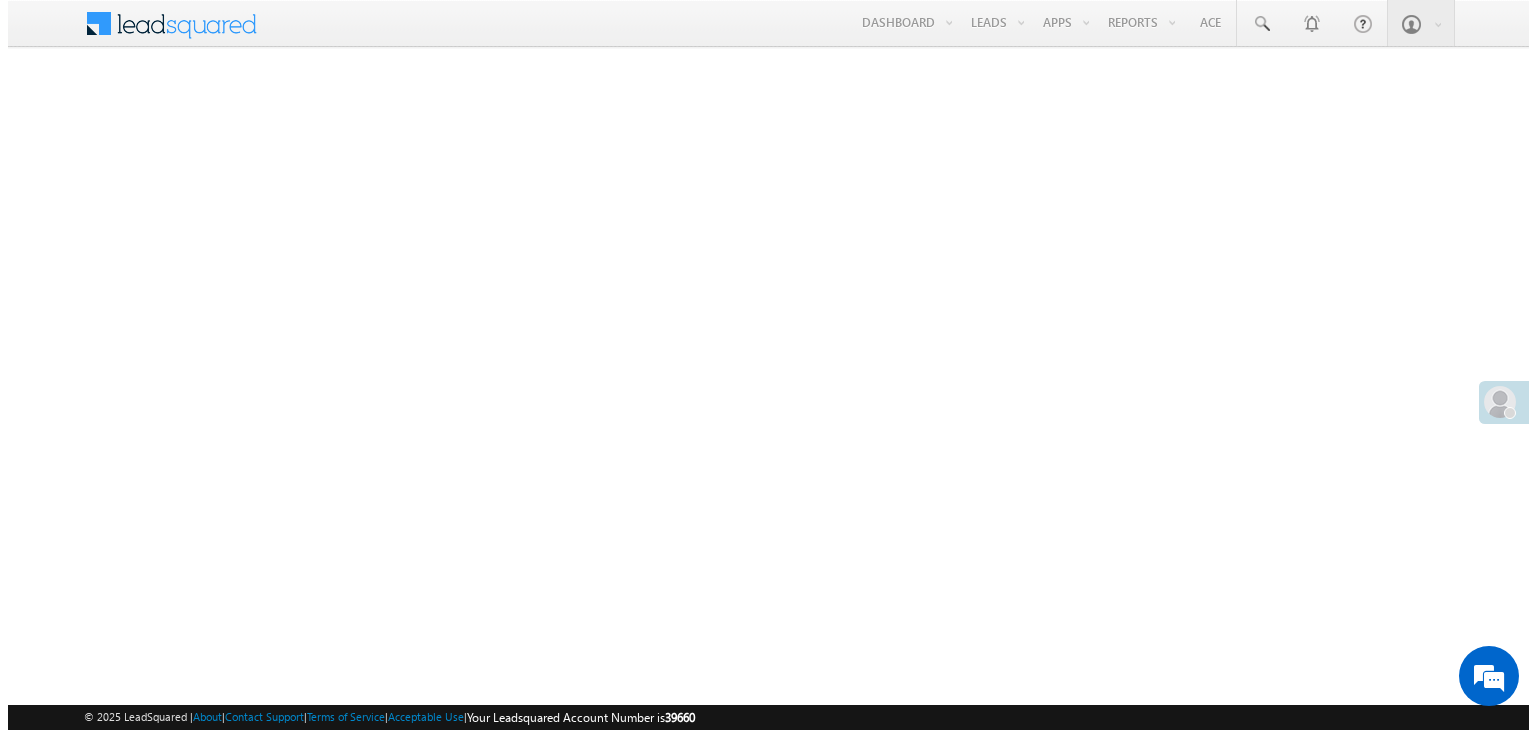 scroll, scrollTop: 0, scrollLeft: 0, axis: both 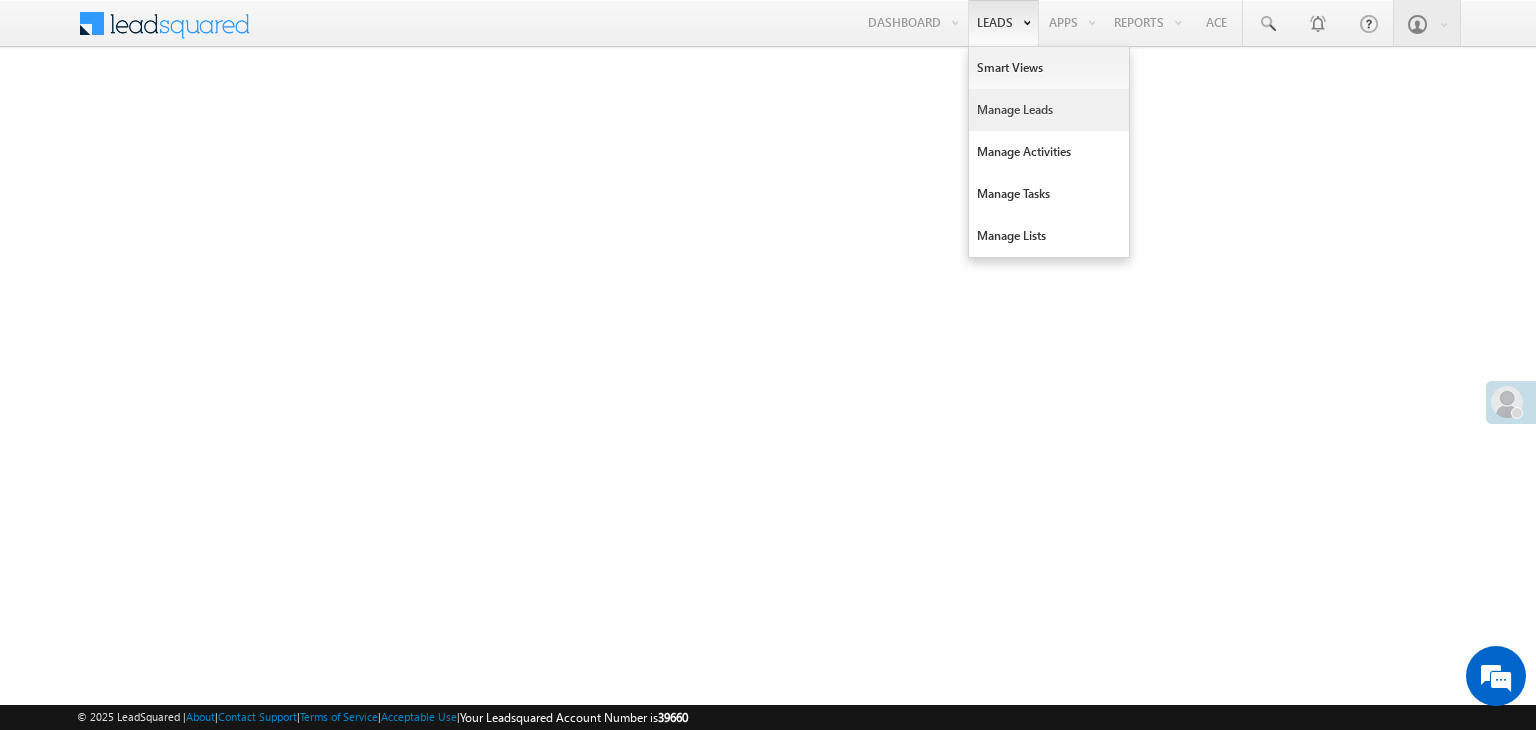 click on "Manage Leads" at bounding box center (1049, 110) 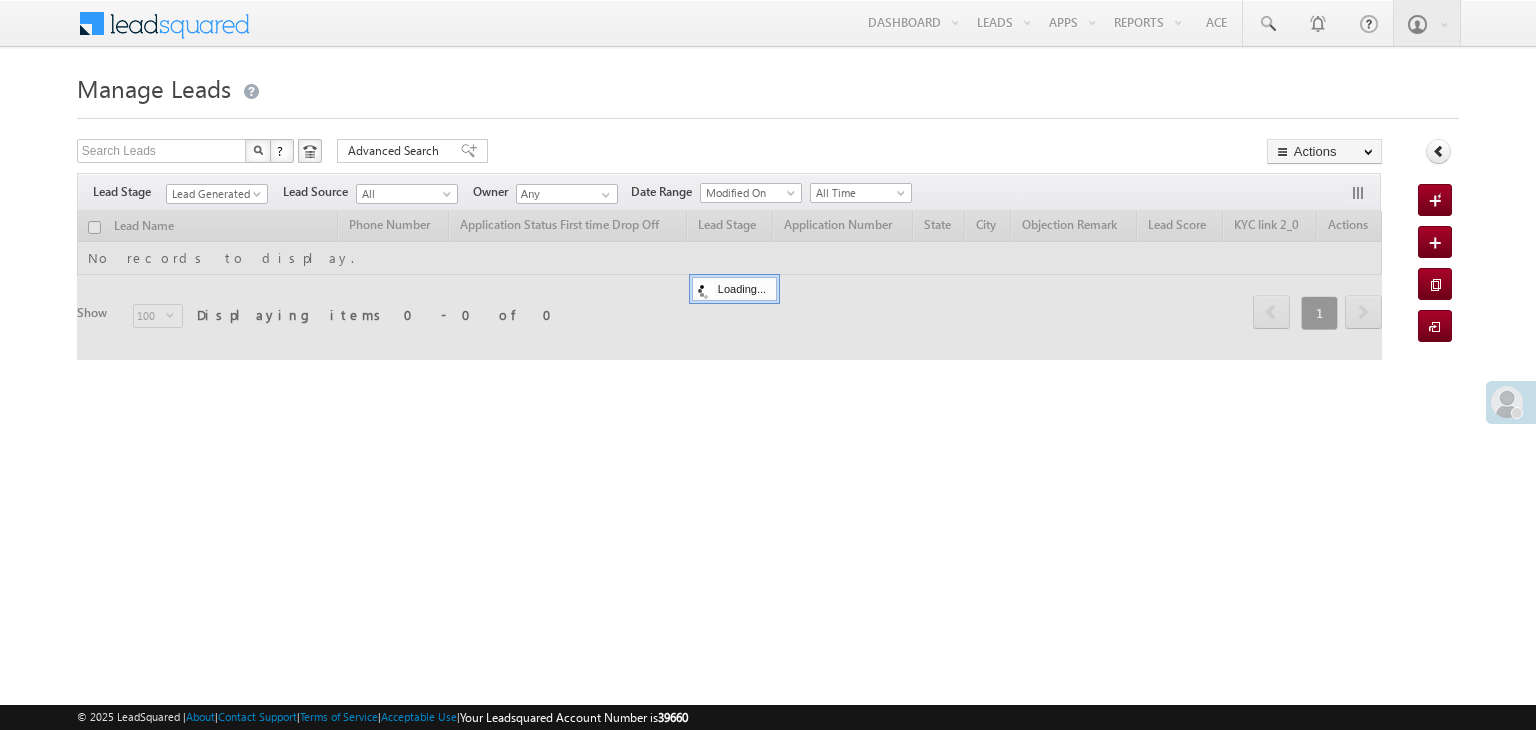 scroll, scrollTop: 0, scrollLeft: 0, axis: both 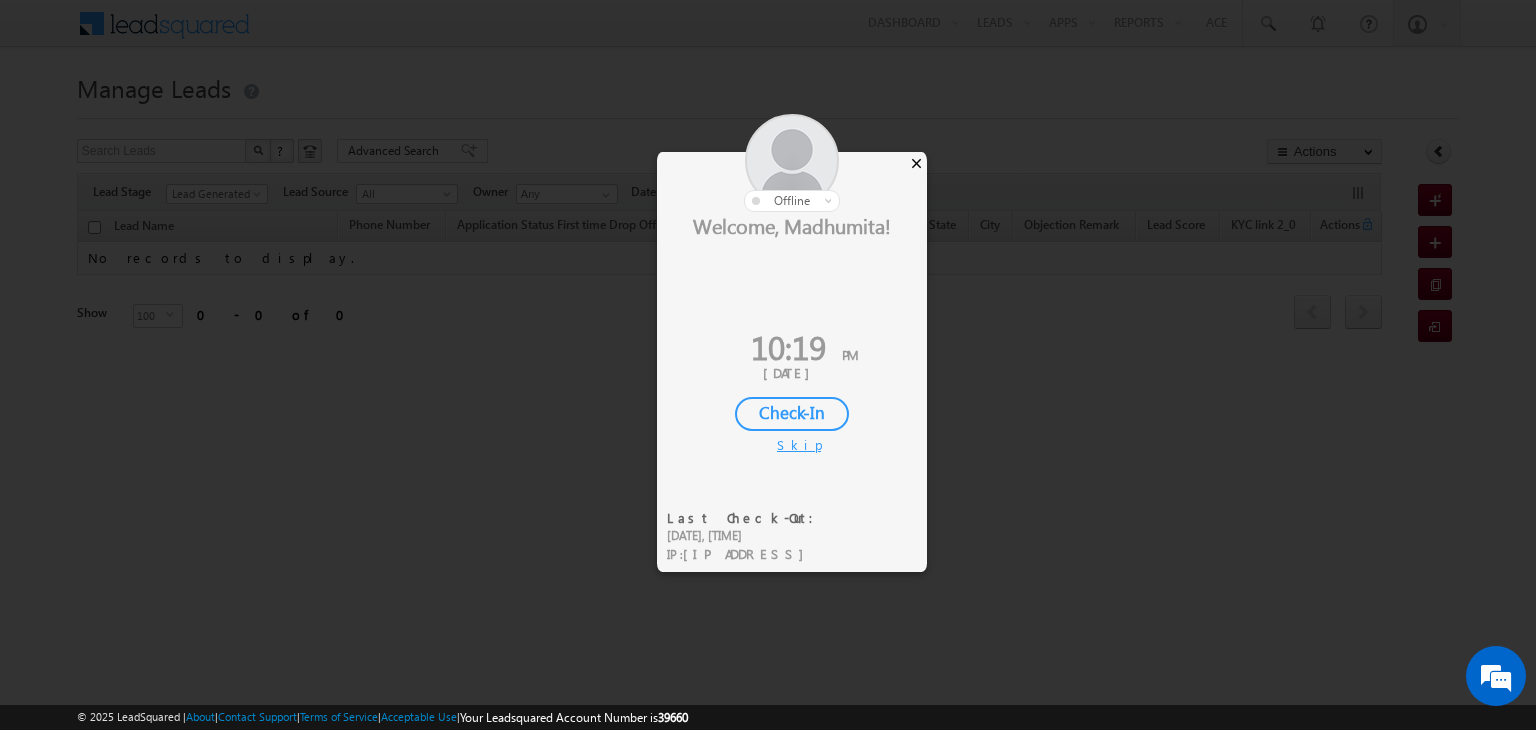 click on "×" at bounding box center (916, 163) 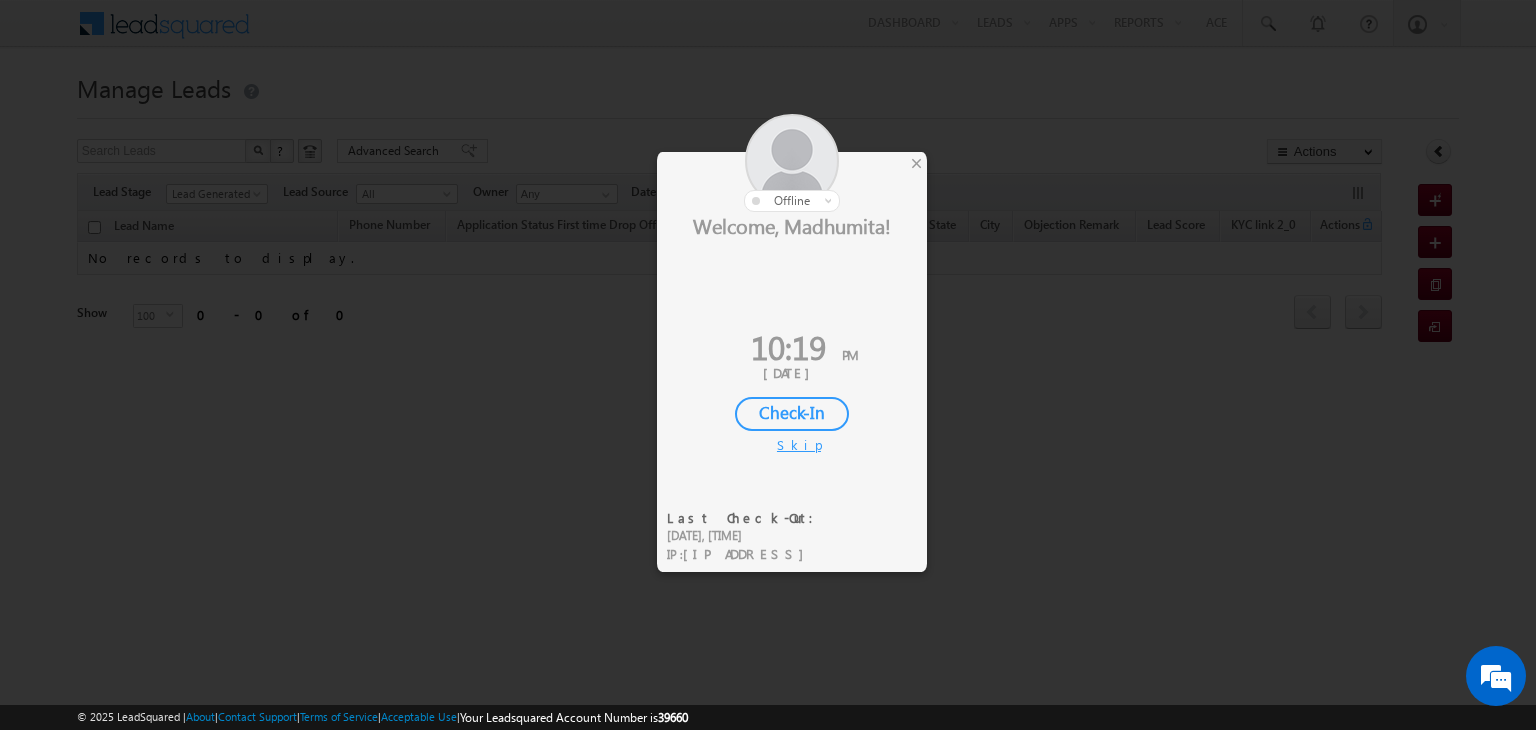 click on "×" at bounding box center (916, 163) 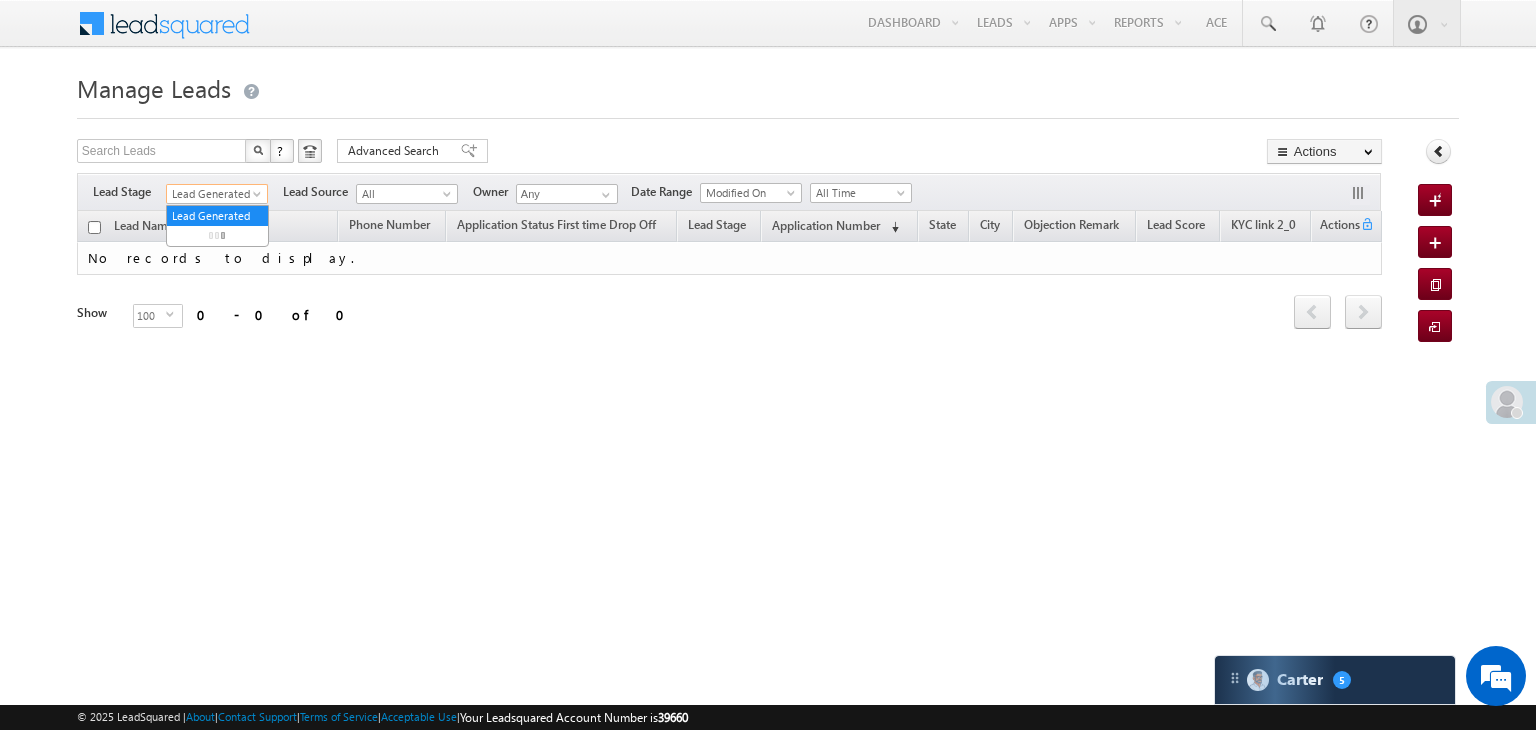 click on "Lead Generated" at bounding box center (214, 194) 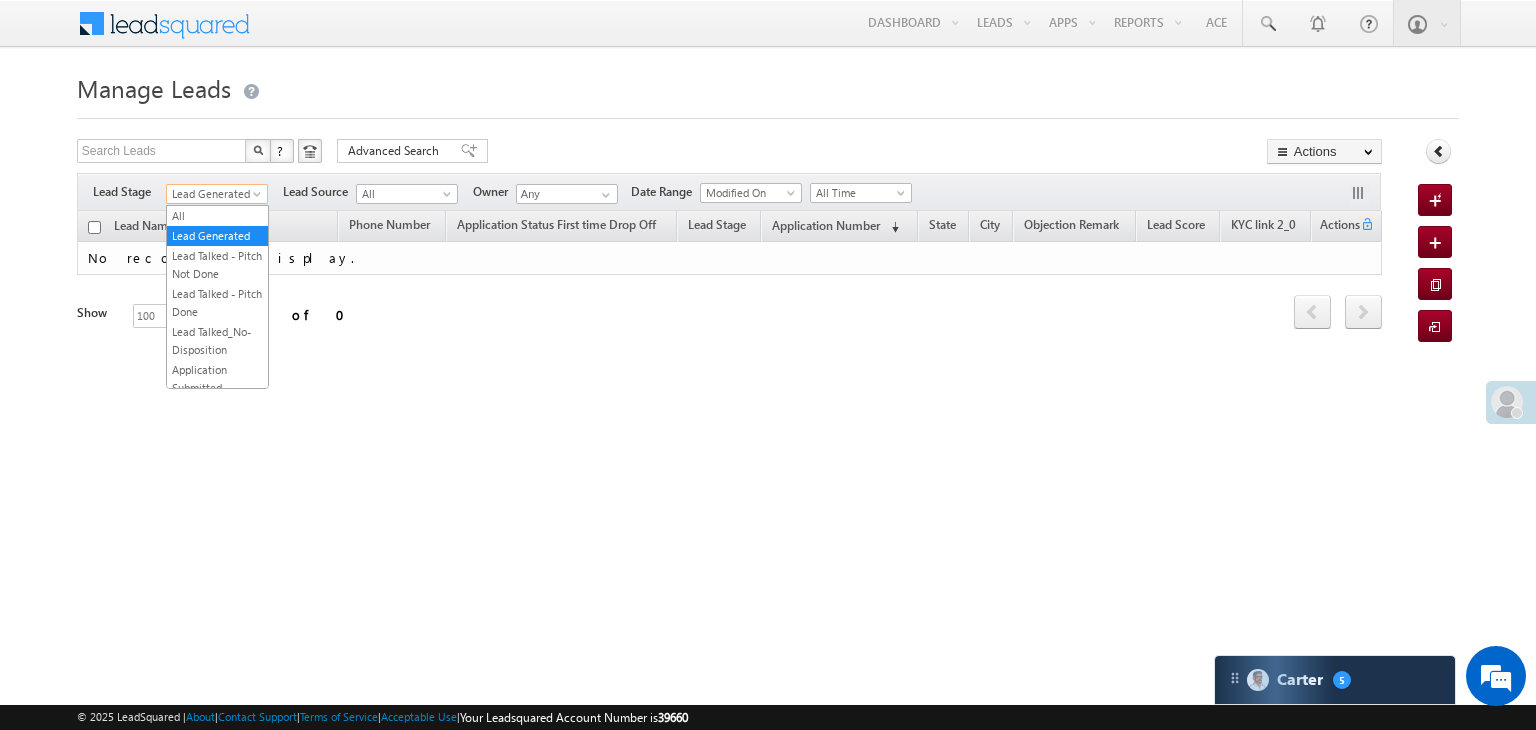 click on "All" at bounding box center [217, 216] 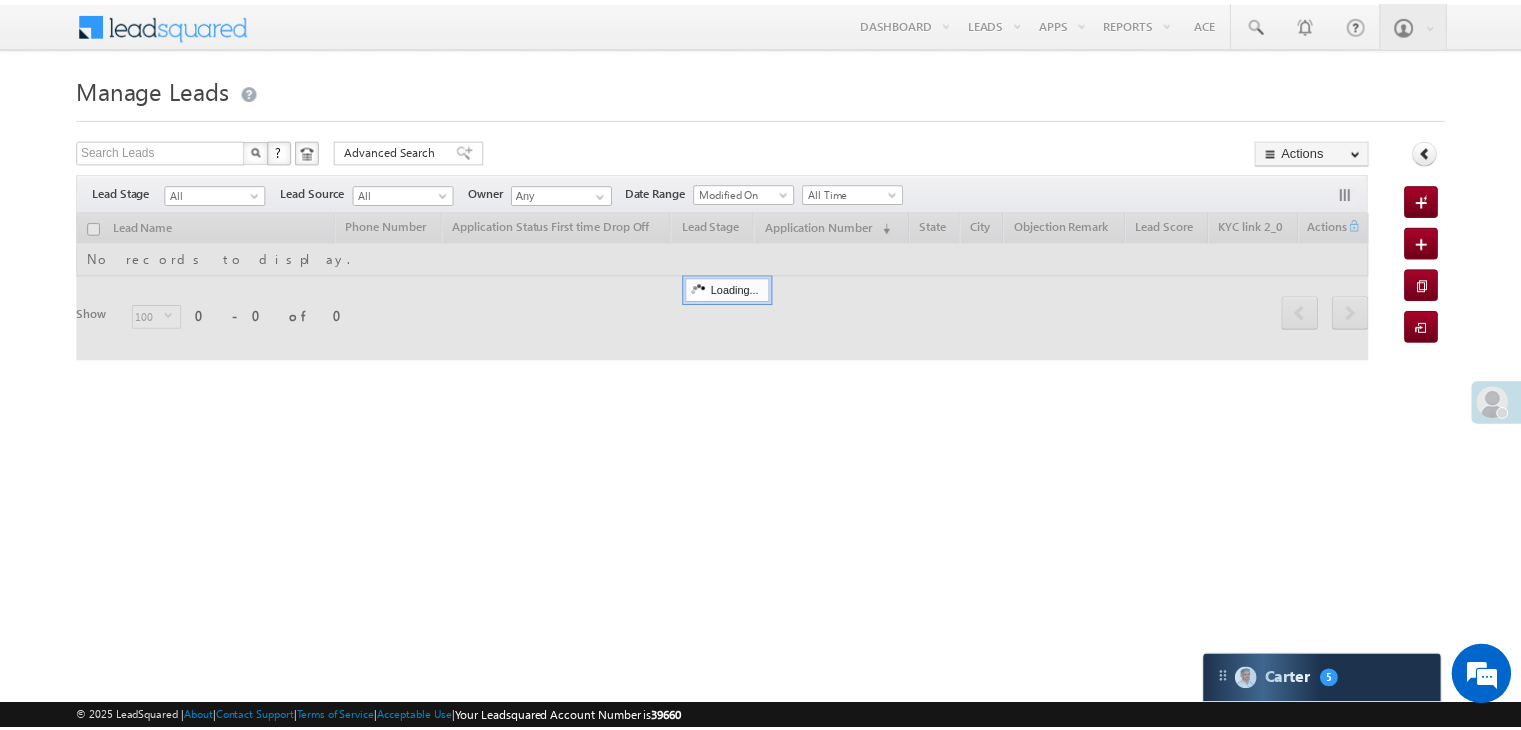 scroll, scrollTop: 0, scrollLeft: 0, axis: both 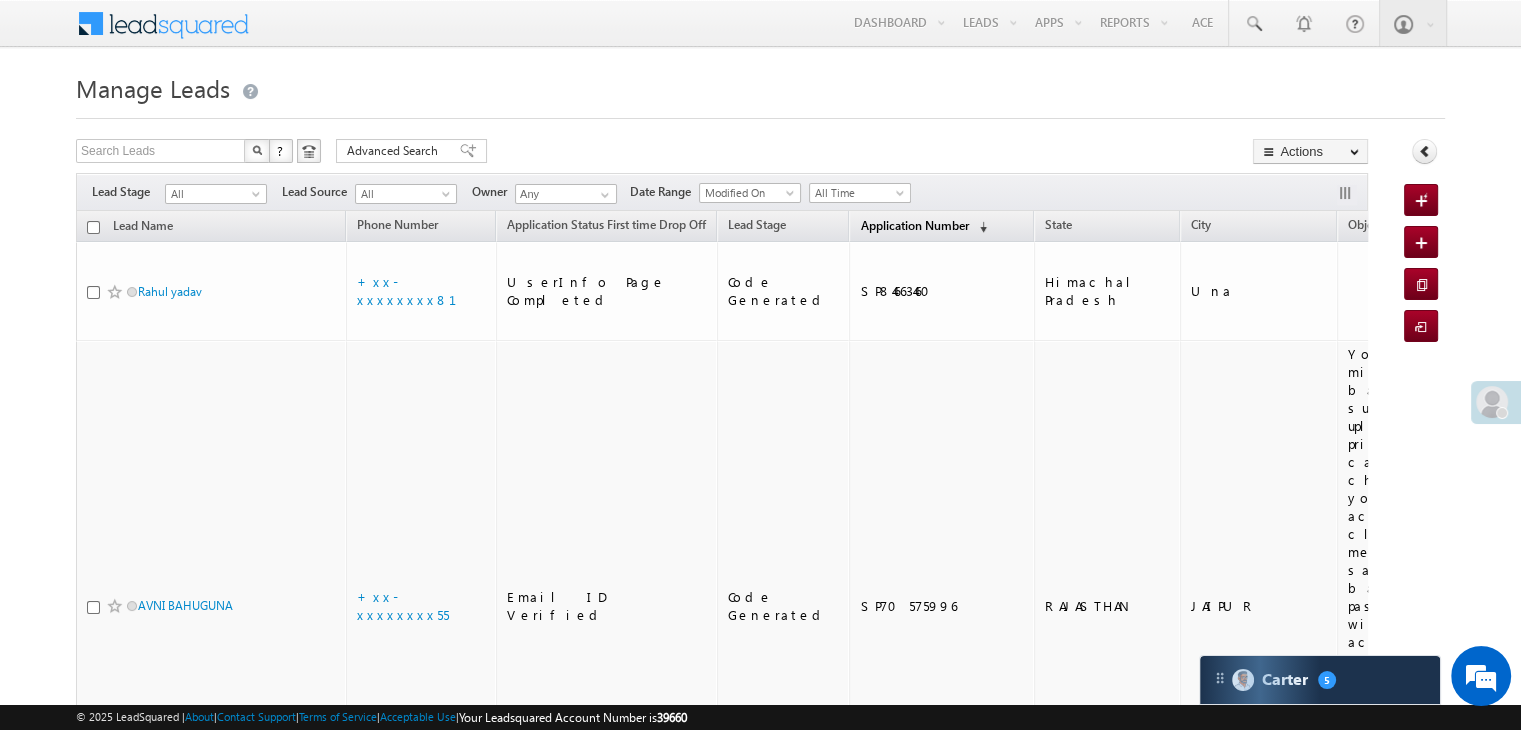 click on "Application Number" at bounding box center (914, 225) 